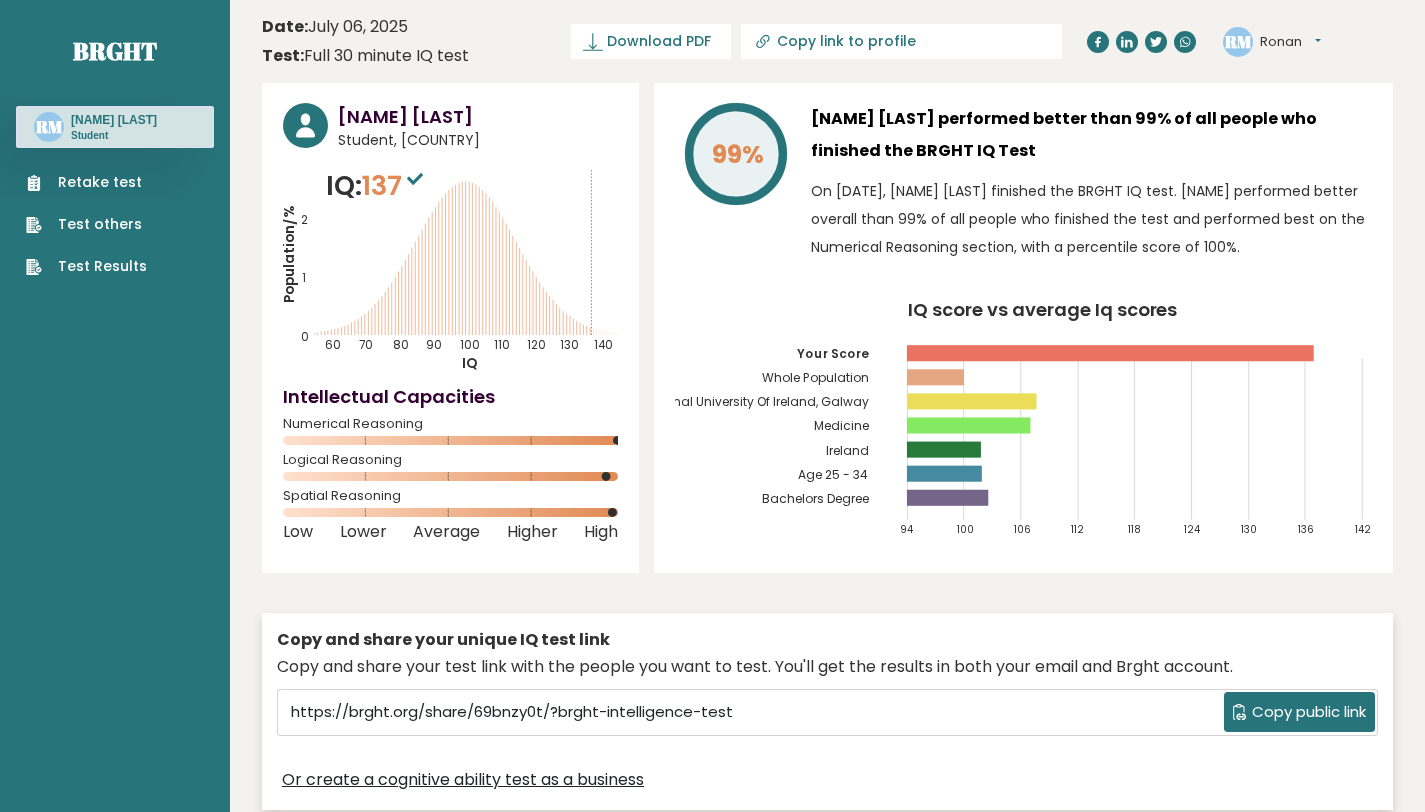 scroll, scrollTop: 0, scrollLeft: 0, axis: both 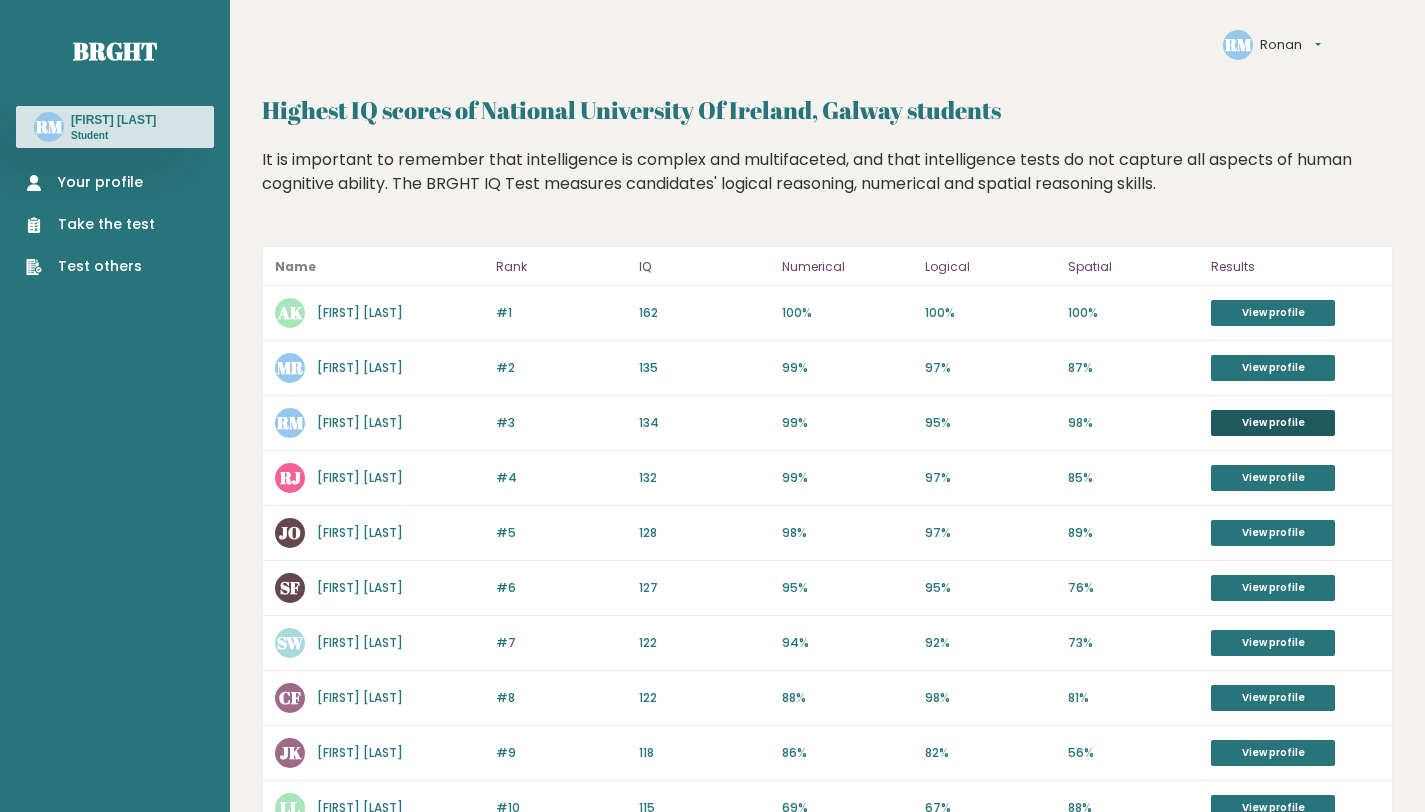 click on "View profile" at bounding box center [1273, 423] 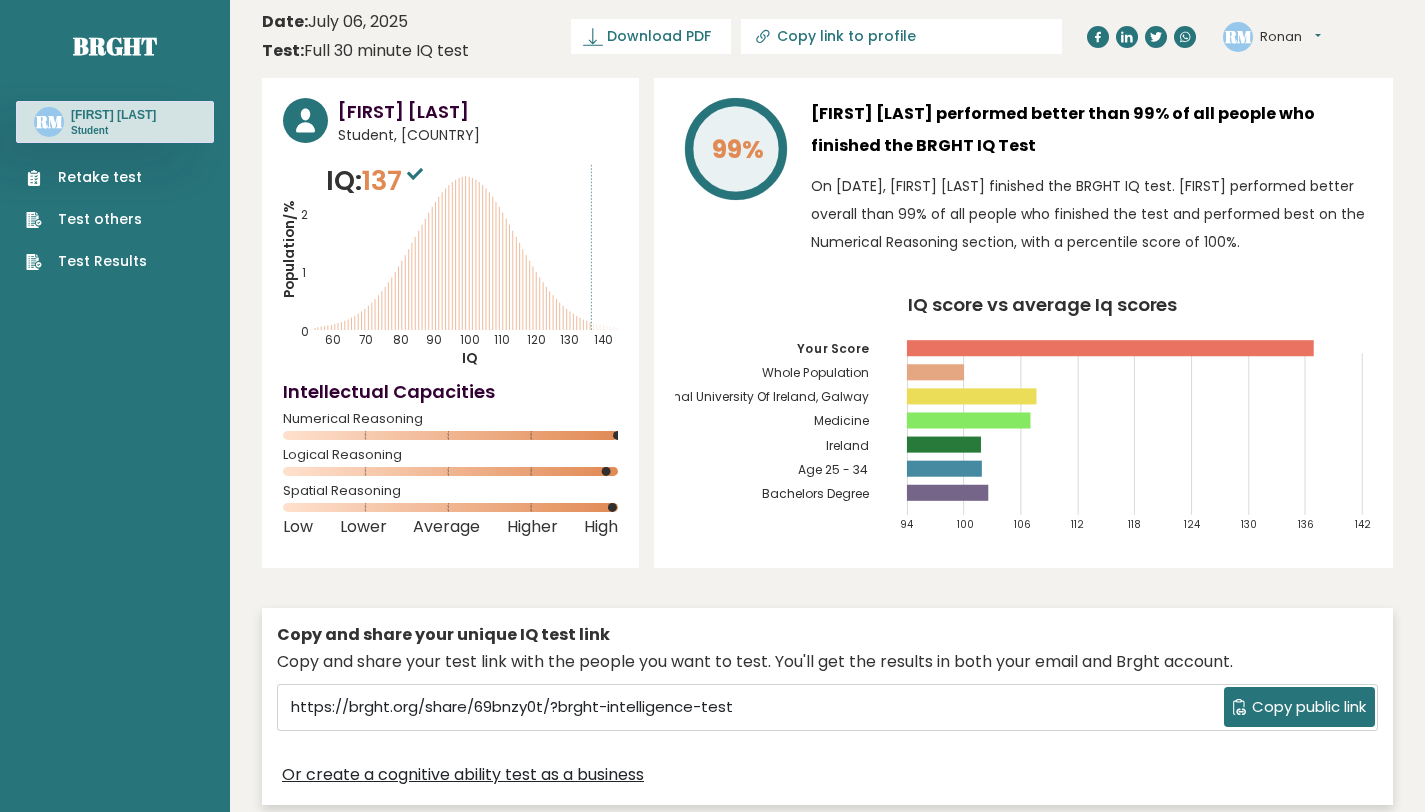 scroll, scrollTop: 0, scrollLeft: 0, axis: both 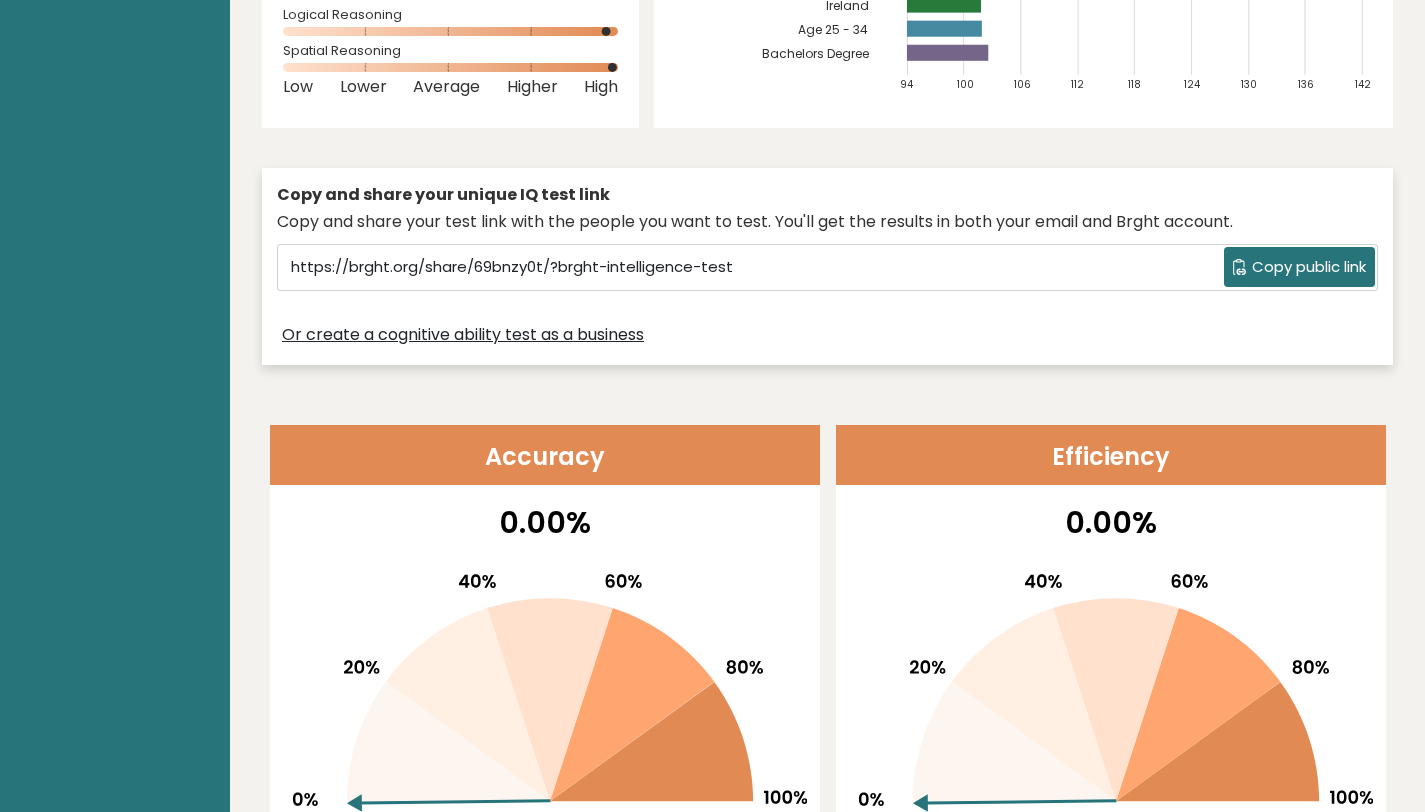 click on "Copy public link" at bounding box center [1309, 267] 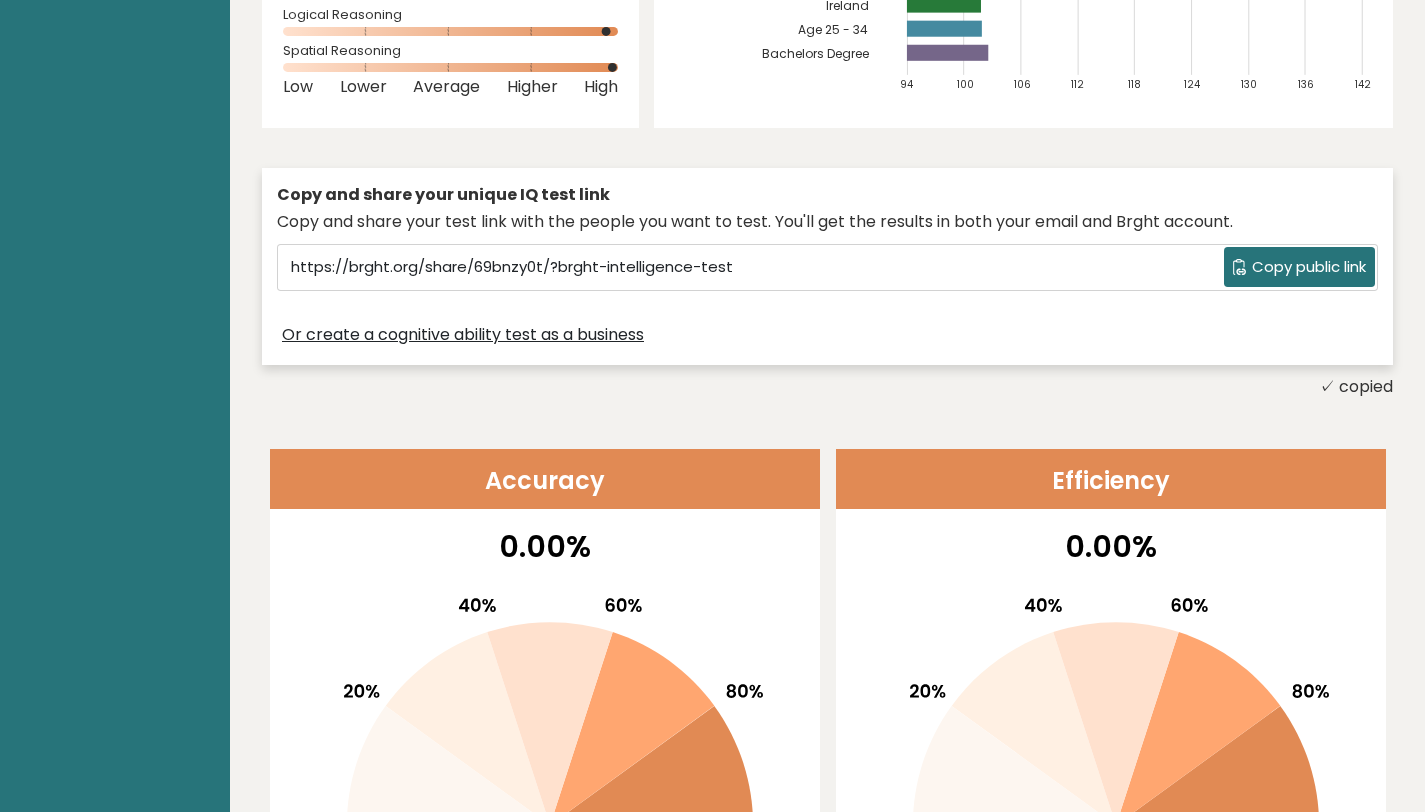 click on "Copy public link" at bounding box center [1309, 267] 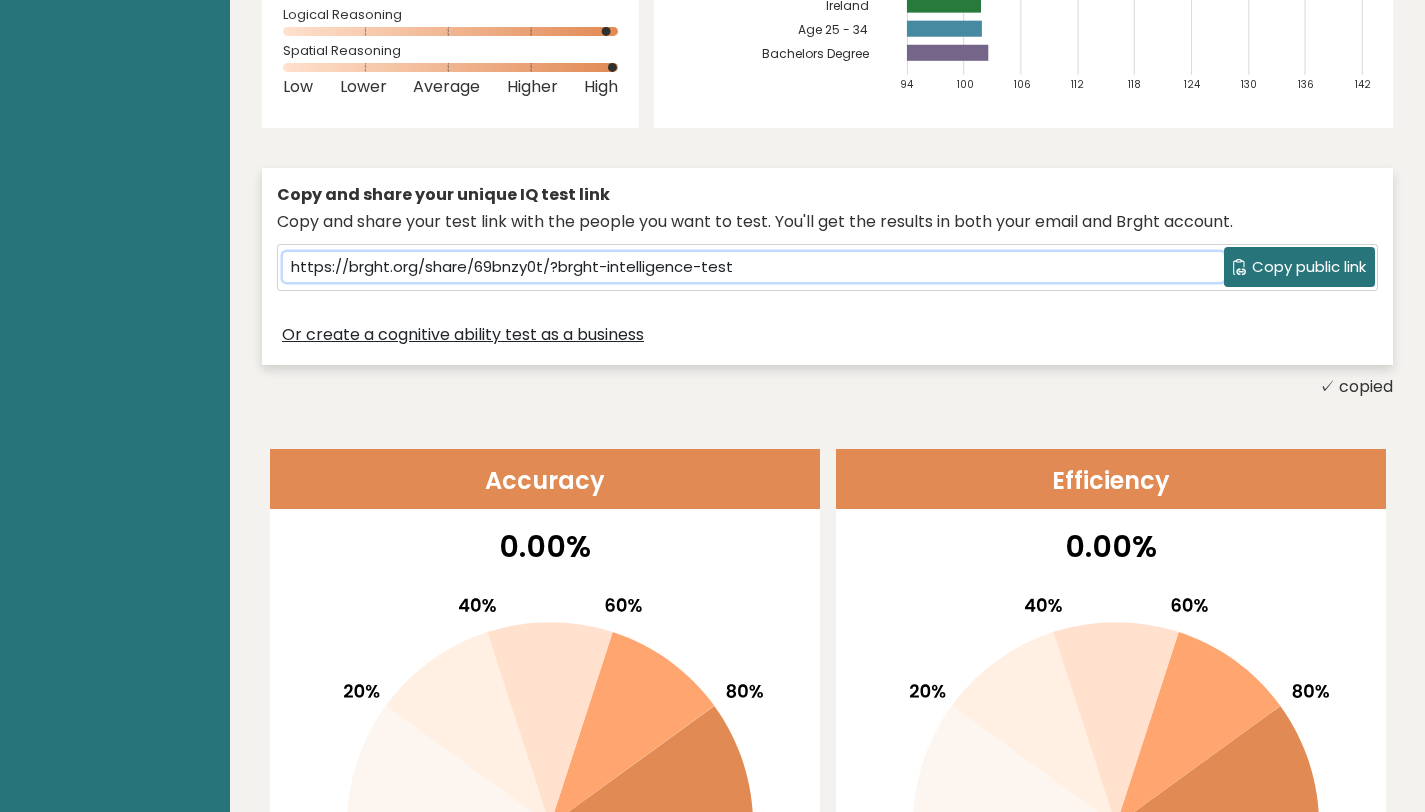 scroll, scrollTop: 0, scrollLeft: 0, axis: both 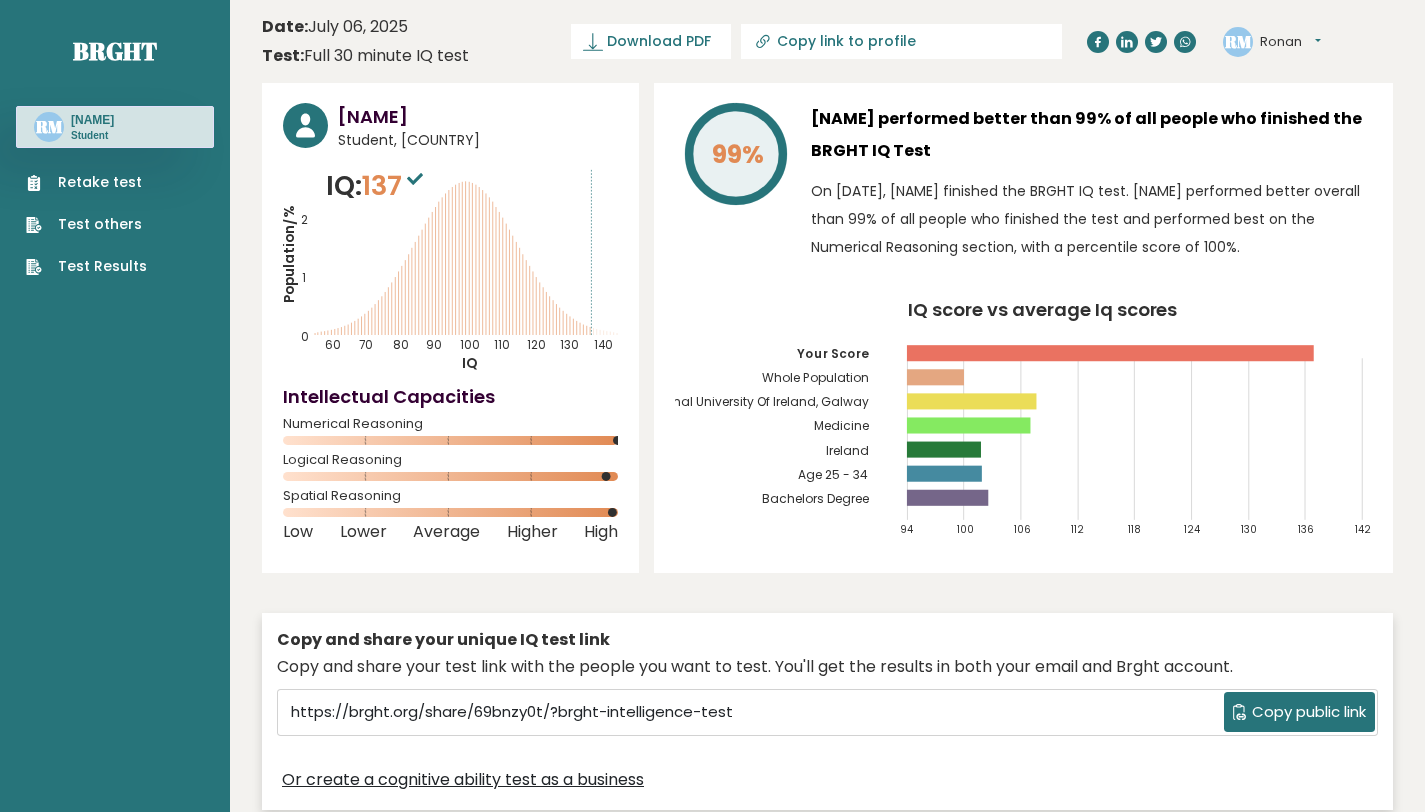 click on "Test Results" at bounding box center [86, 266] 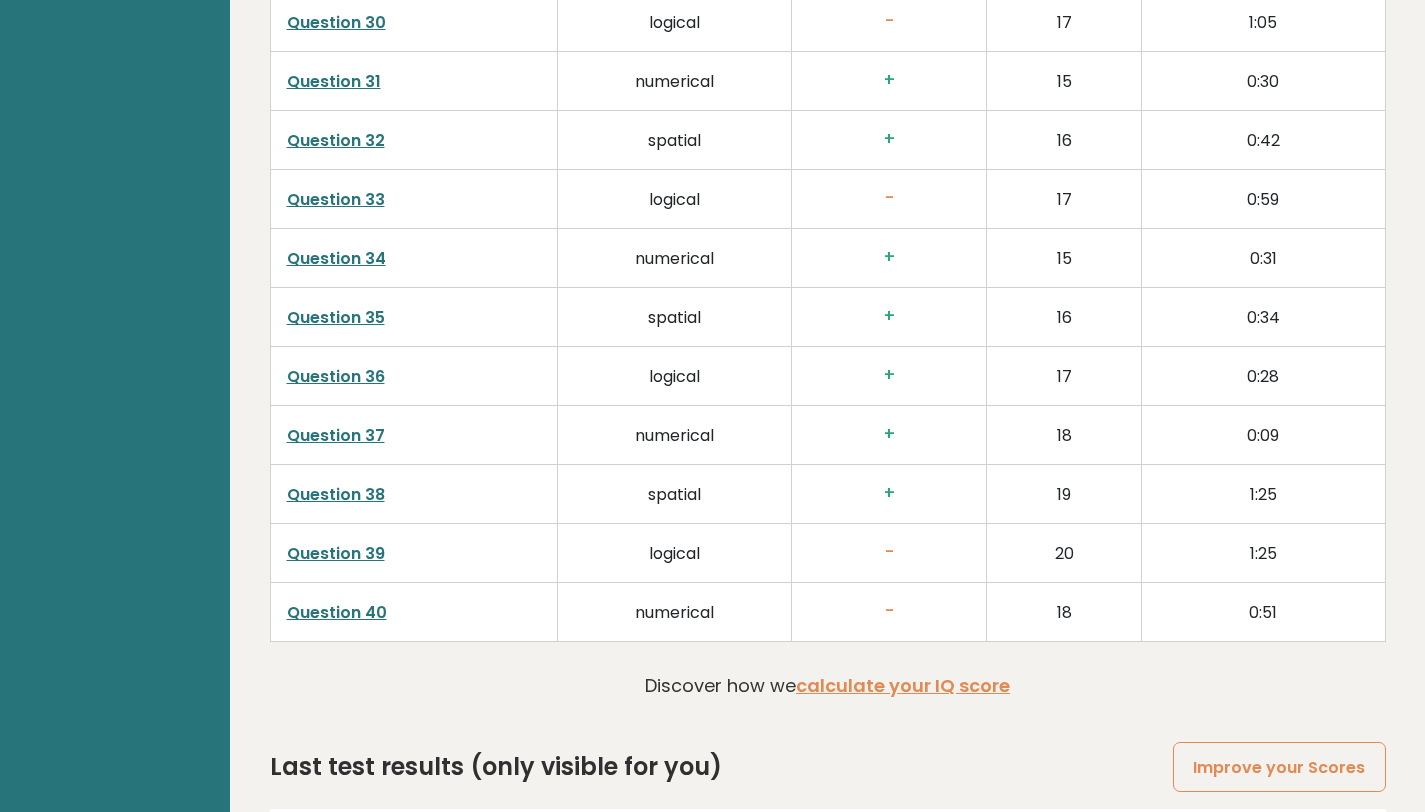 scroll, scrollTop: 5505, scrollLeft: 0, axis: vertical 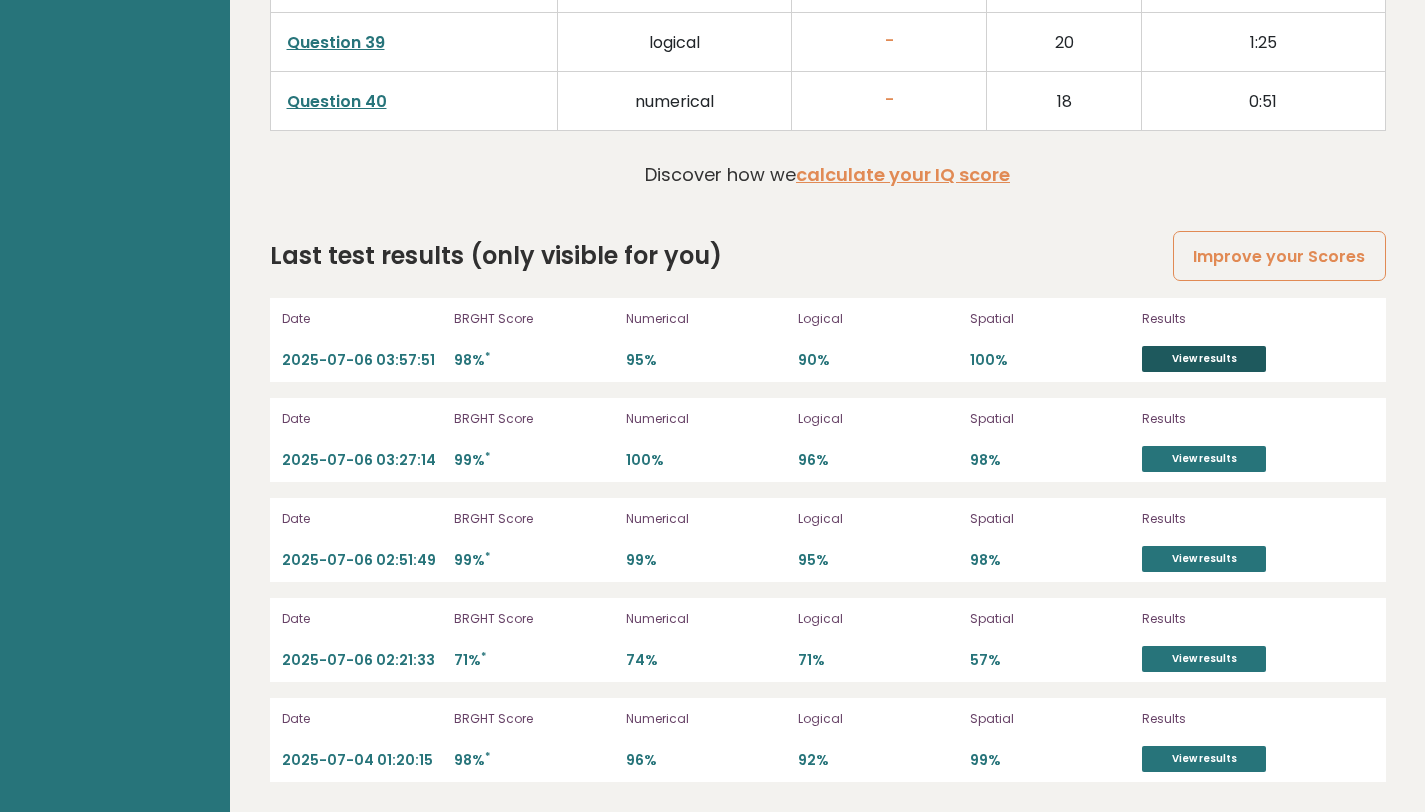 click on "View results" at bounding box center (1204, 359) 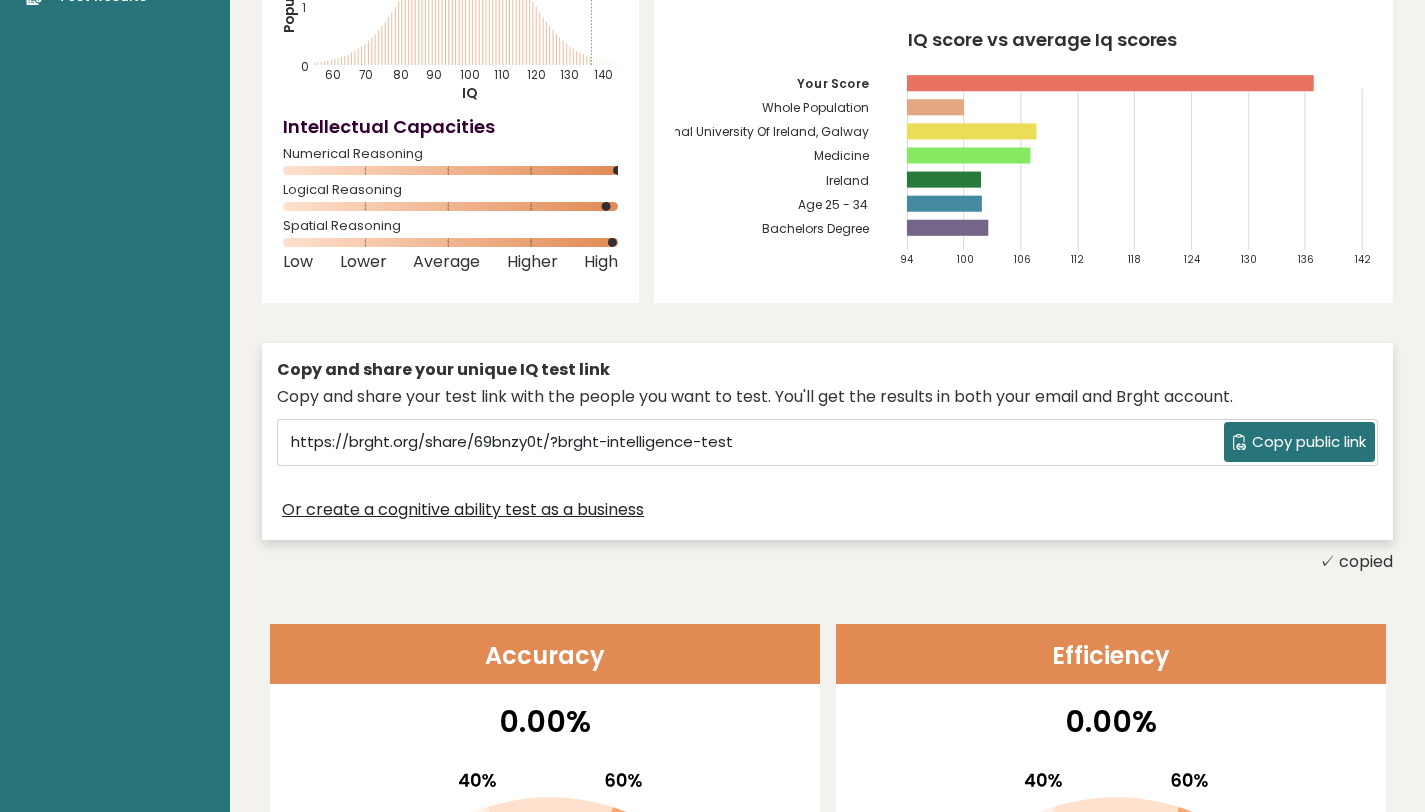 scroll, scrollTop: 0, scrollLeft: 0, axis: both 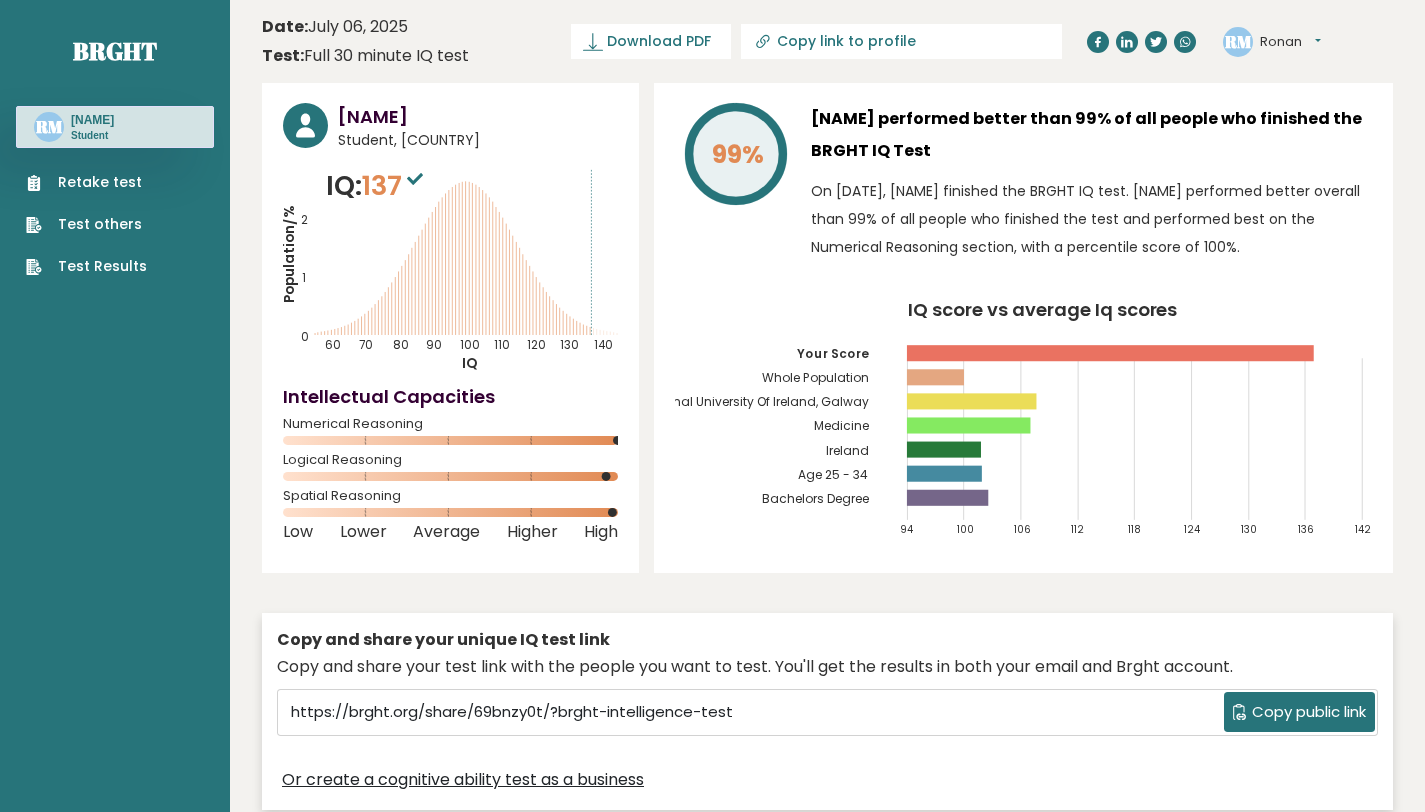 click on "IQ score vs average Iq scores
94
100
106
112
118
124
130
136
142
Your Score
Whole Population
National University Of Ireland, Galway
Medicine
Ireland
Age 25 - 34" at bounding box center [1023, 427] 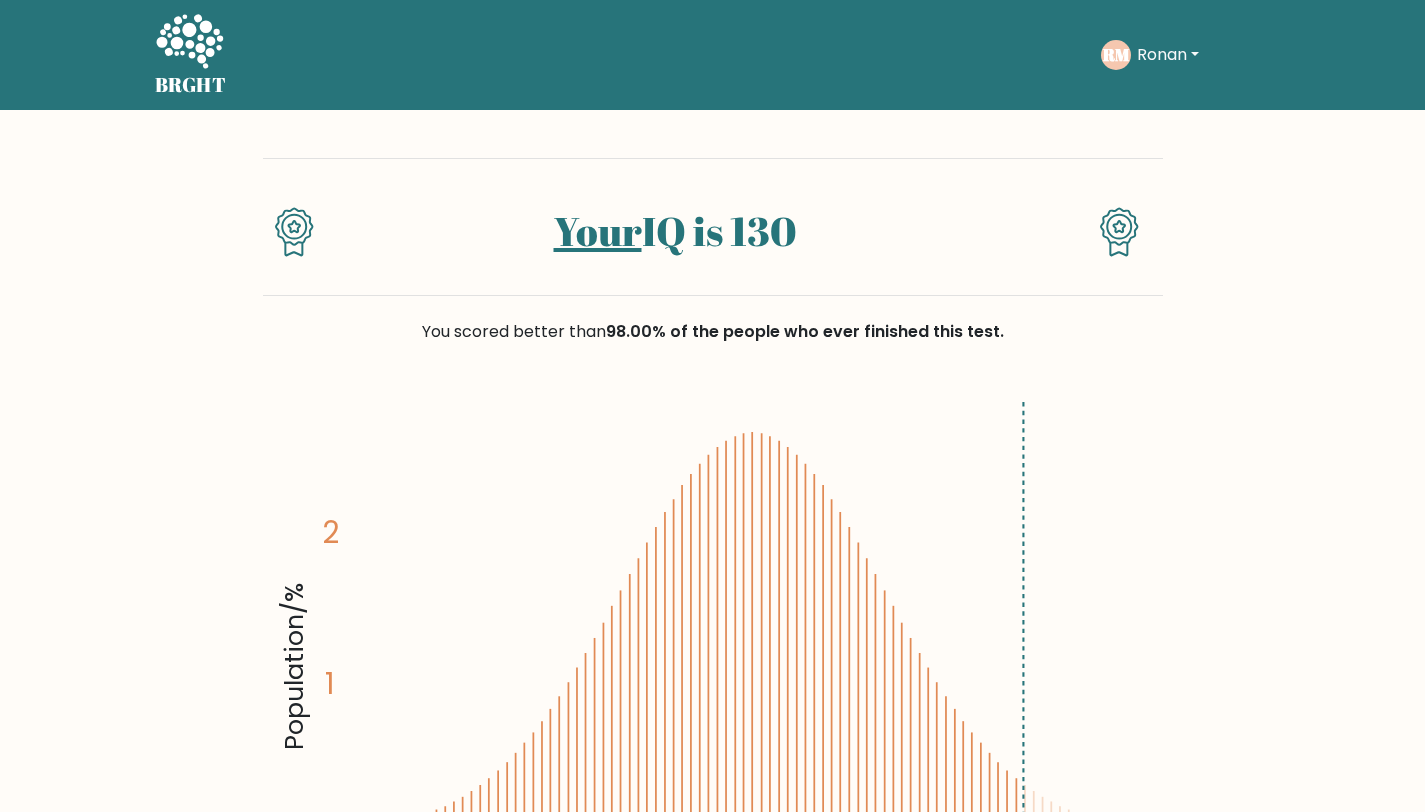 scroll, scrollTop: 0, scrollLeft: 0, axis: both 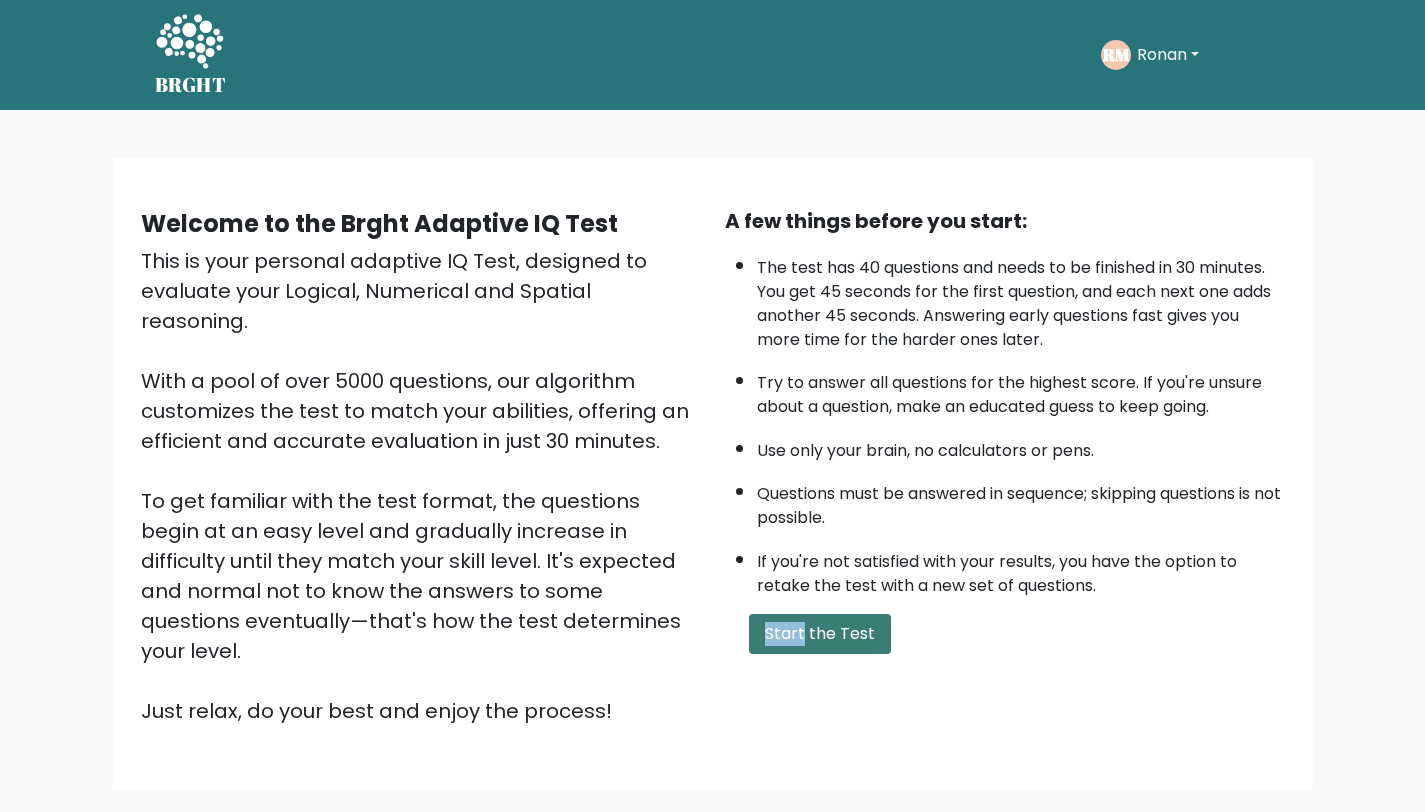 click on "Start the Test" at bounding box center [820, 634] 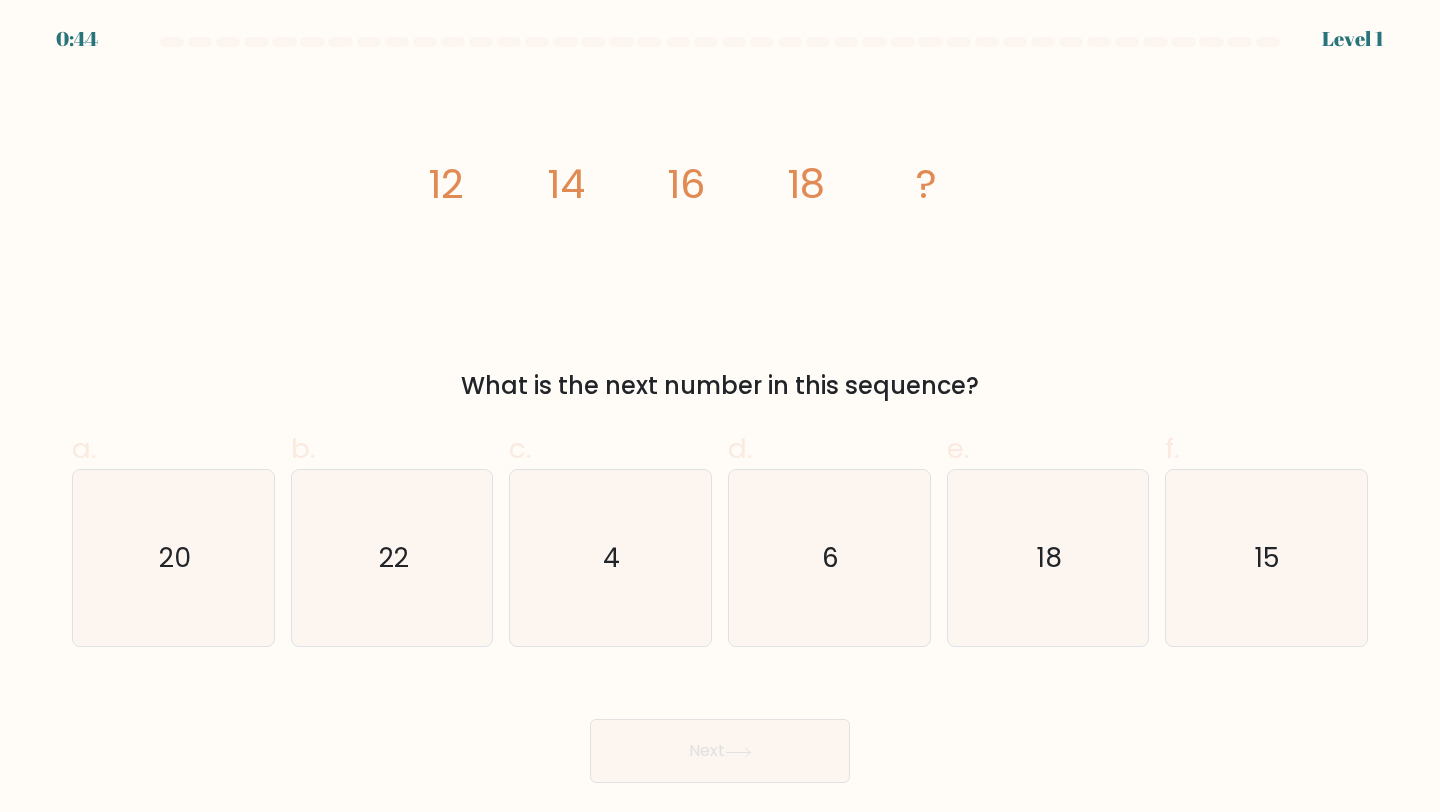 scroll, scrollTop: 0, scrollLeft: 0, axis: both 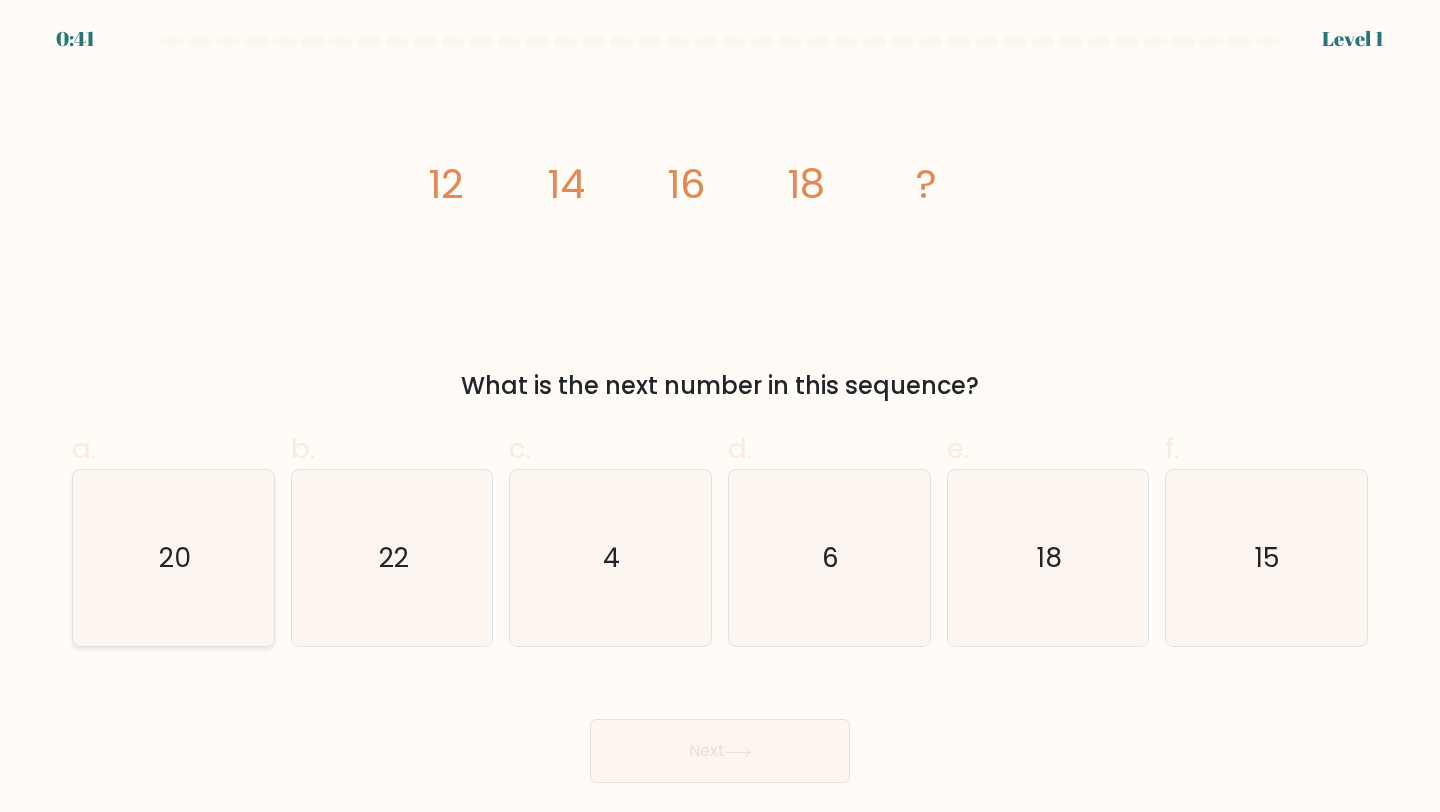 click on "20" at bounding box center [173, 558] 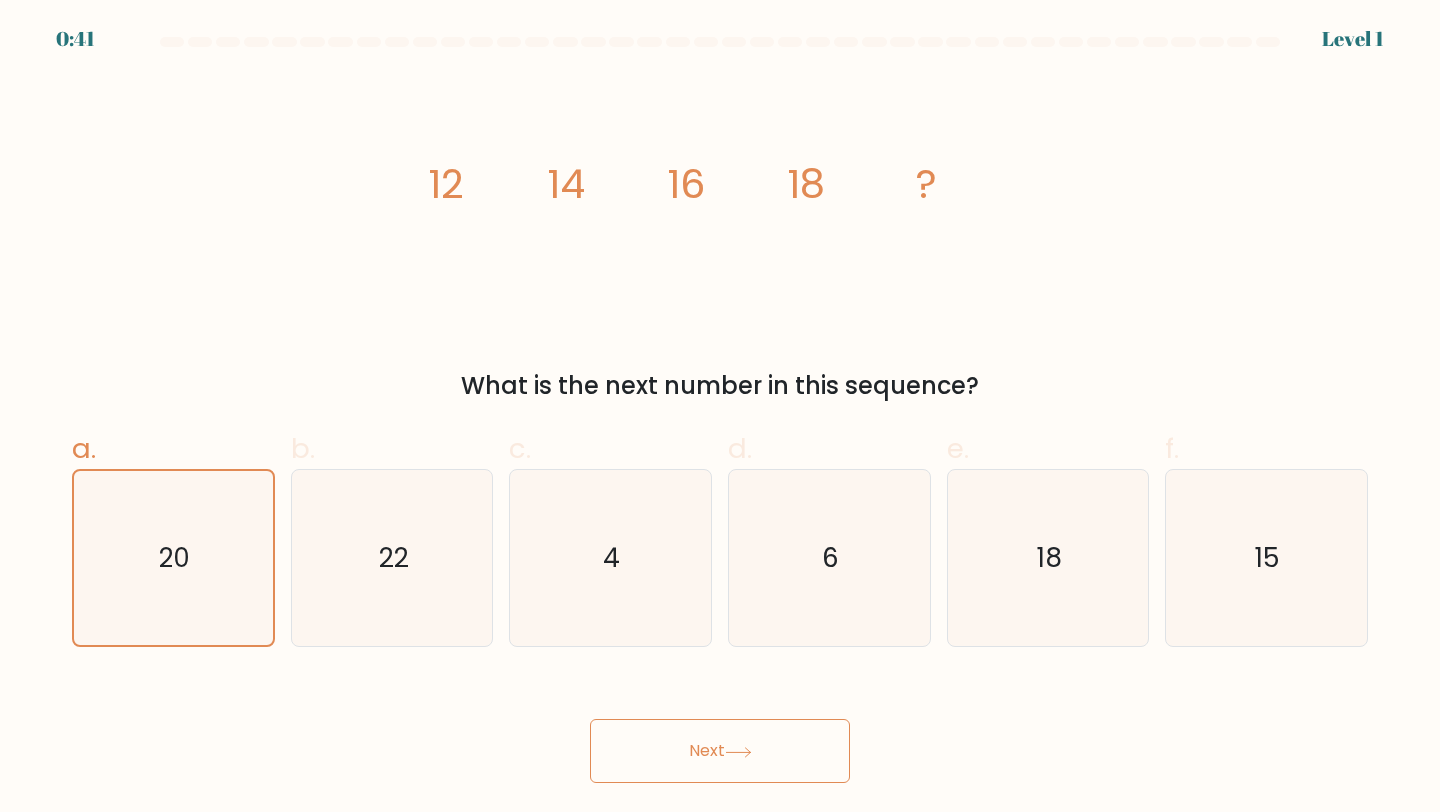 click on "Next" at bounding box center [720, 751] 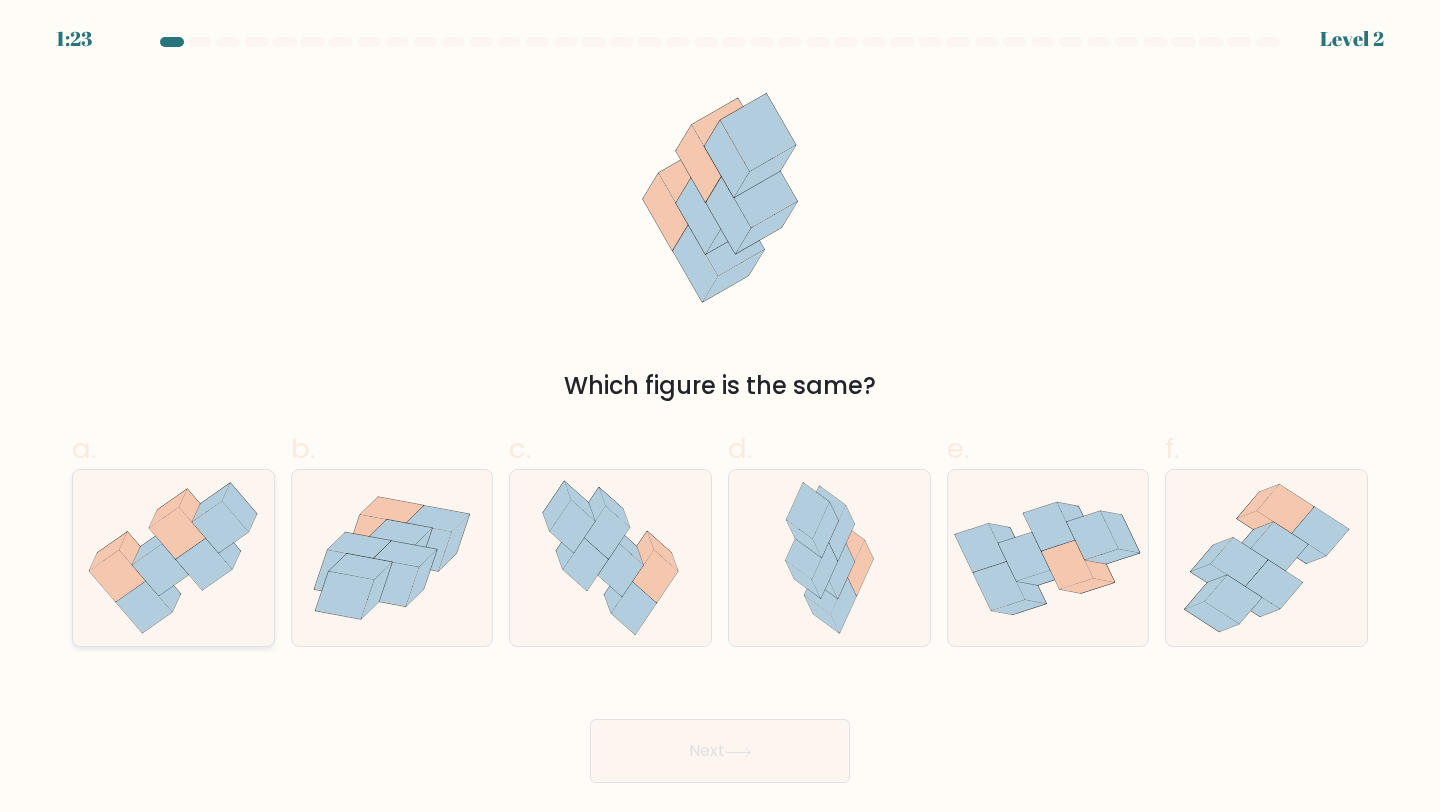 click at bounding box center [136, 556] 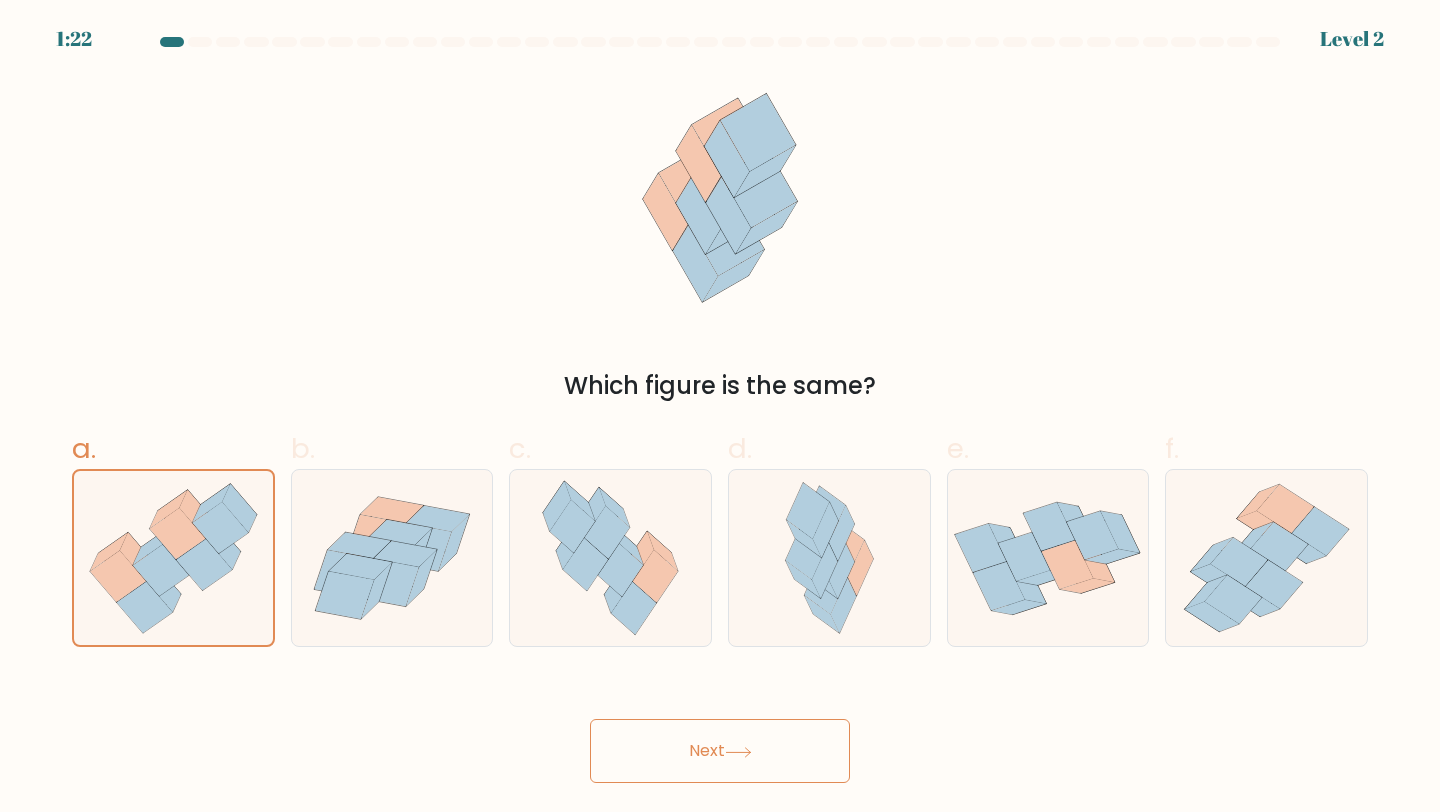 click on "Next" at bounding box center [720, 751] 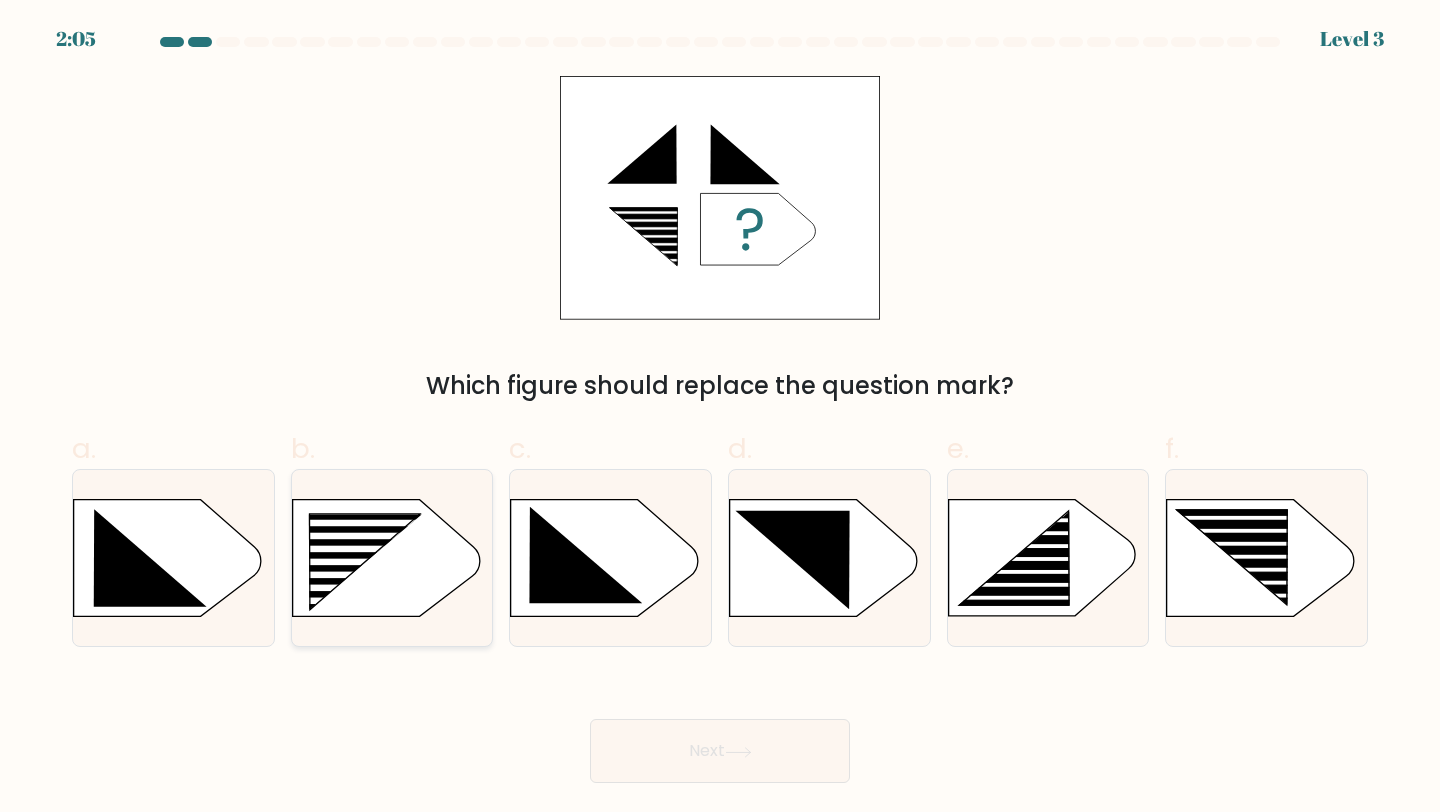 click at bounding box center (350, 575) 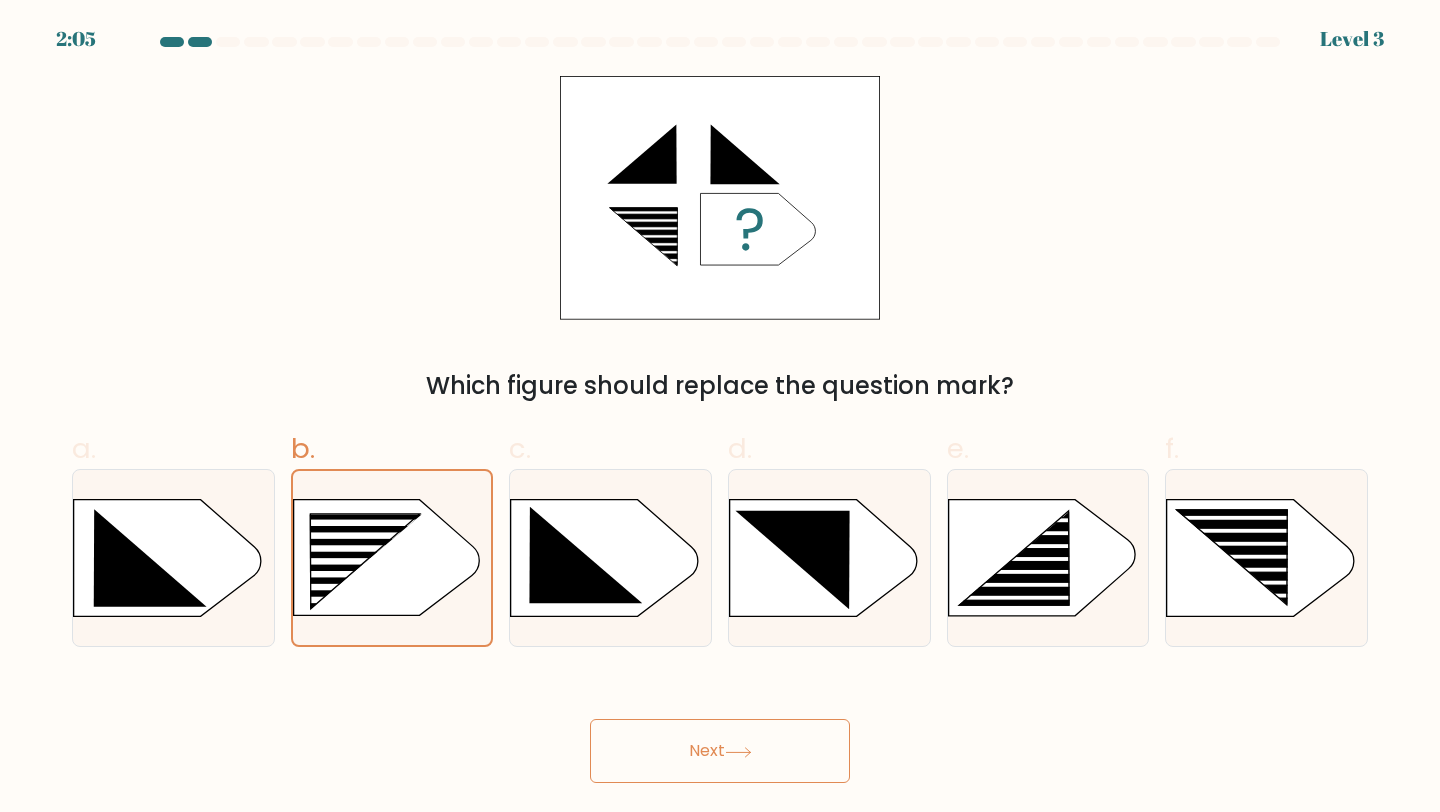 click on "Next" at bounding box center (720, 751) 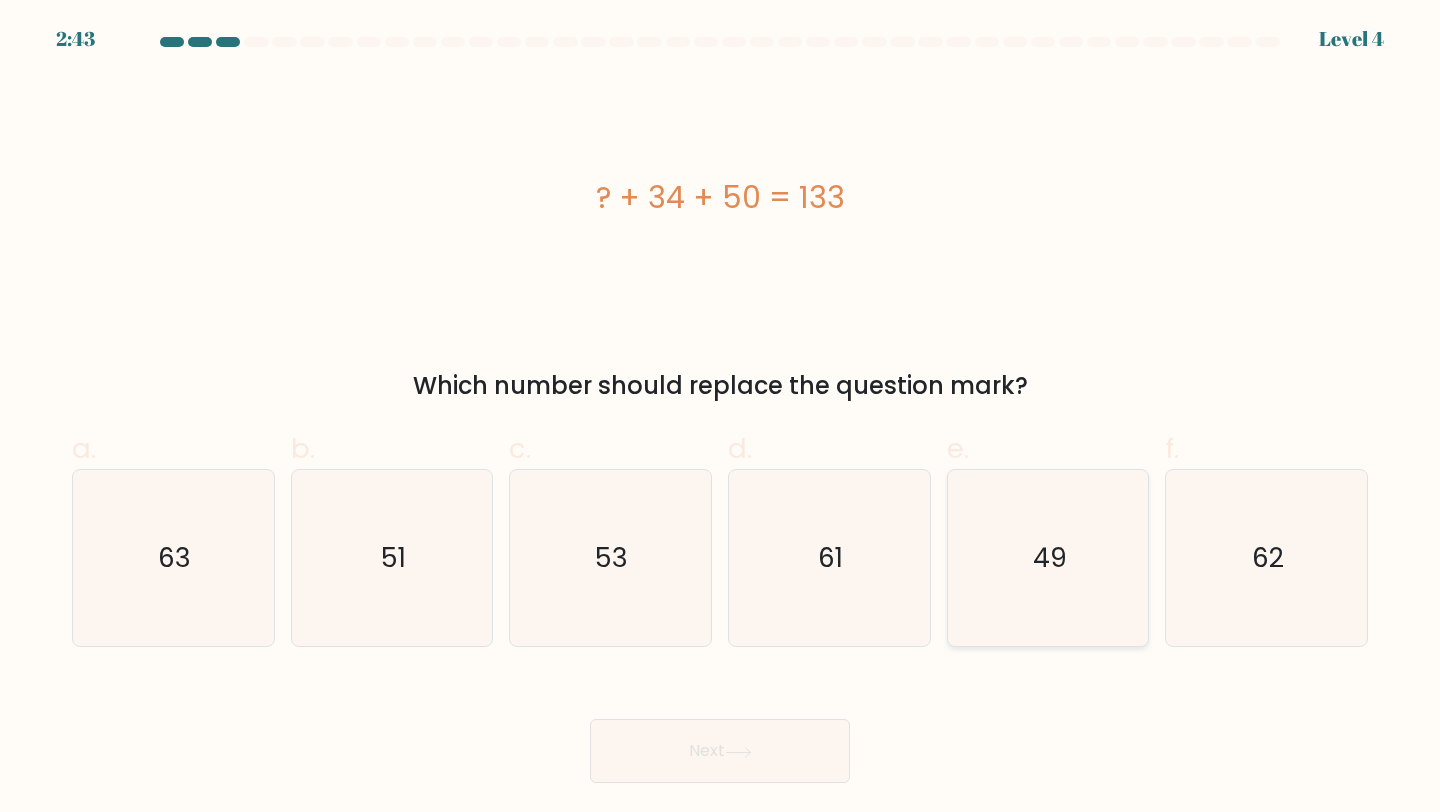 click on "49" at bounding box center (1048, 558) 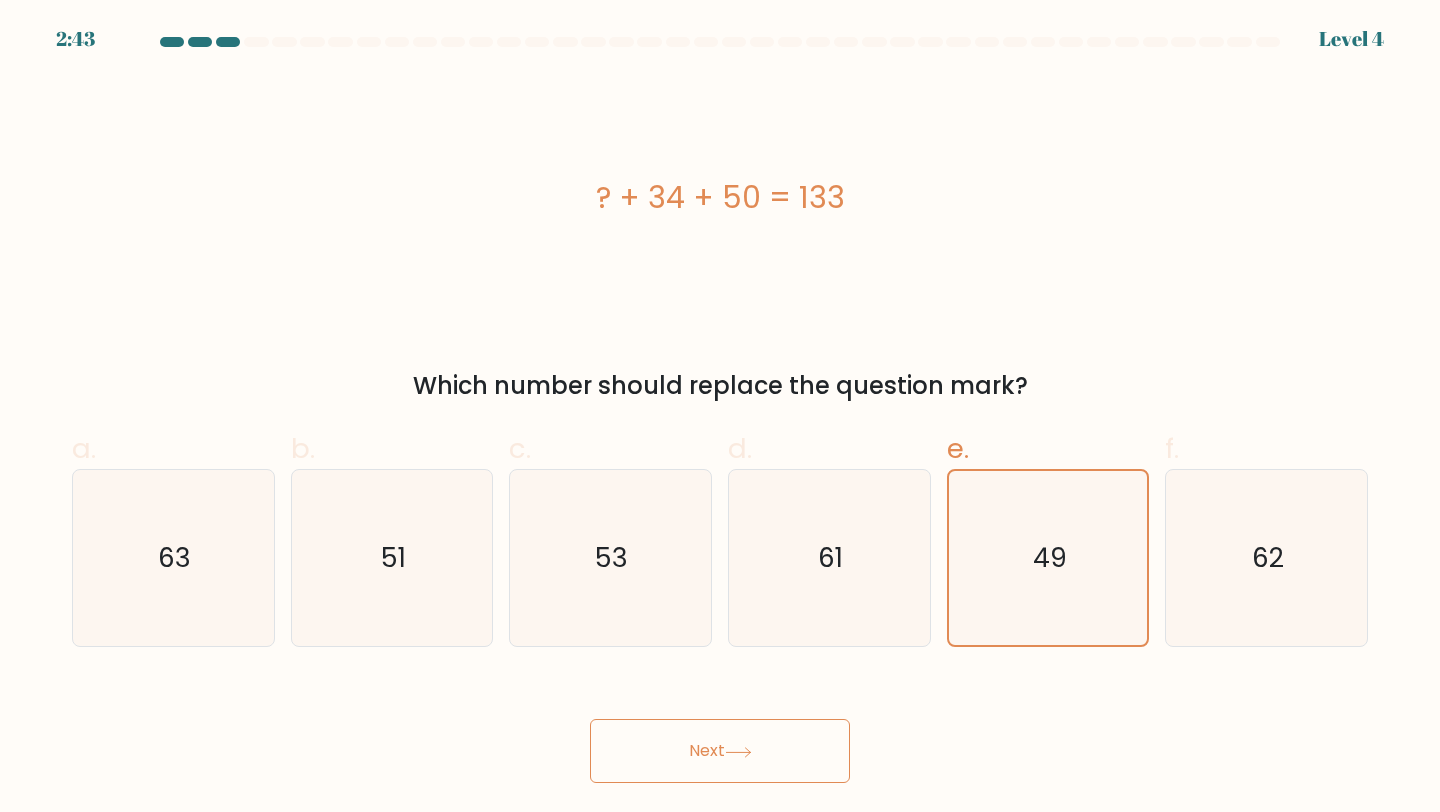 click on "Next" at bounding box center [720, 751] 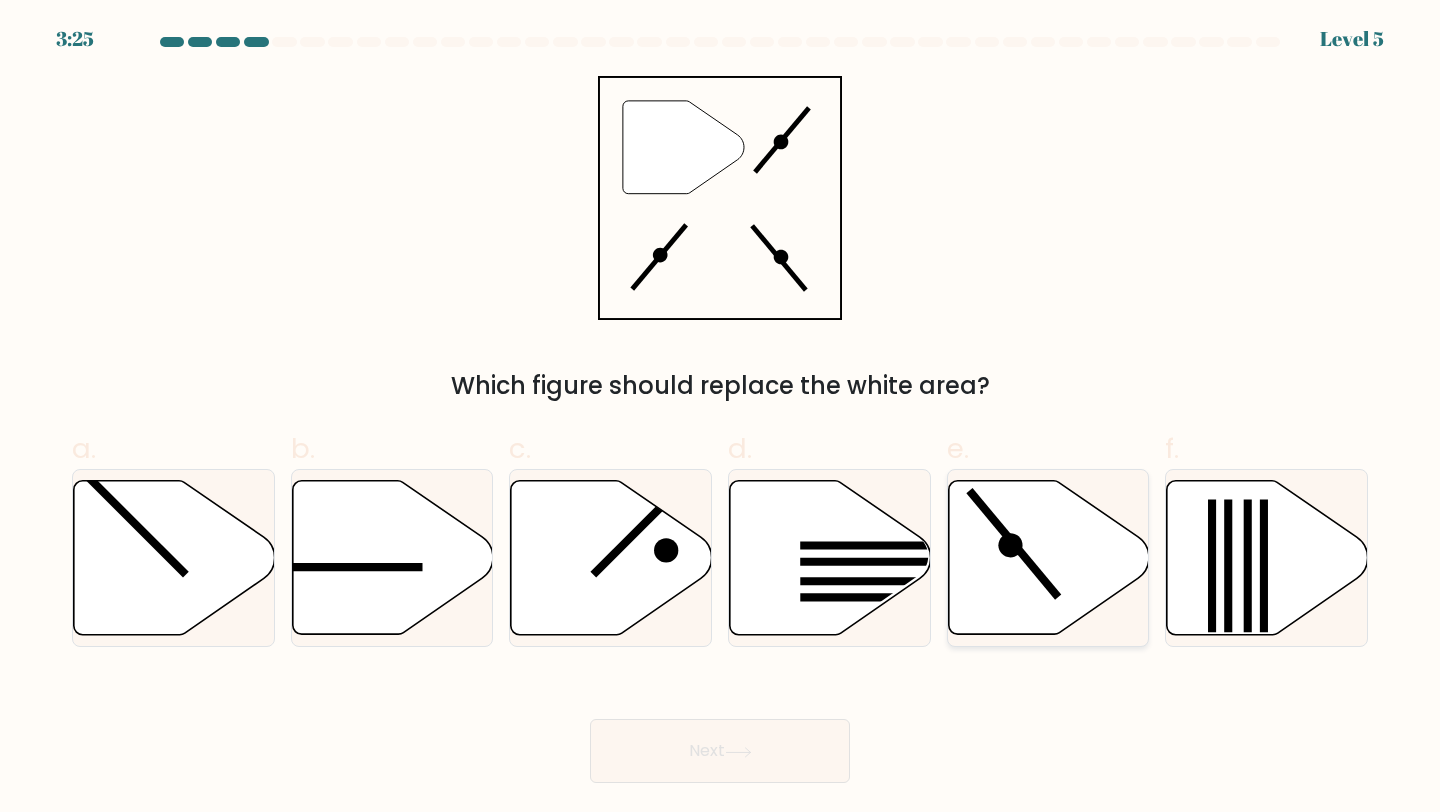 click at bounding box center [1010, 545] 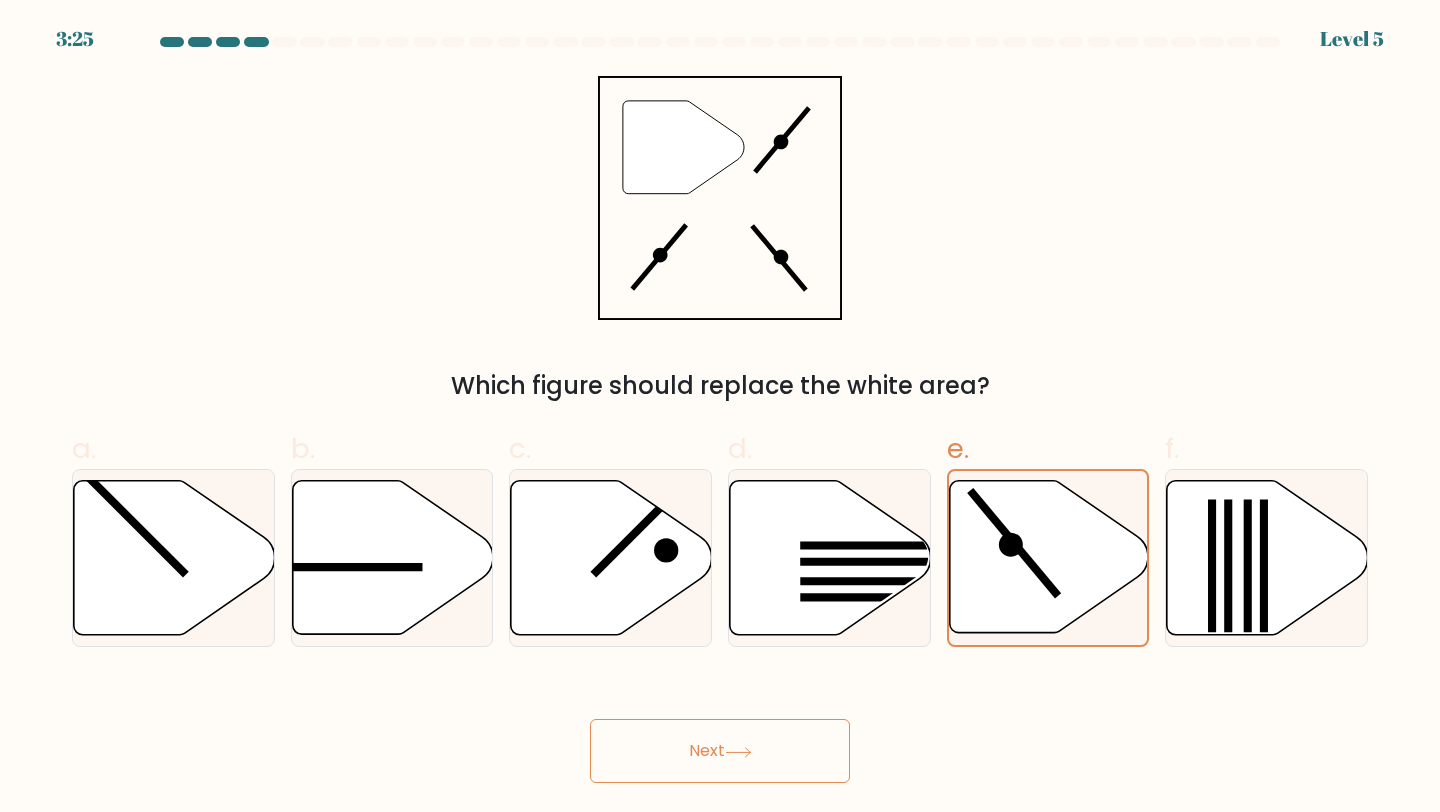 click on "Next" at bounding box center [720, 751] 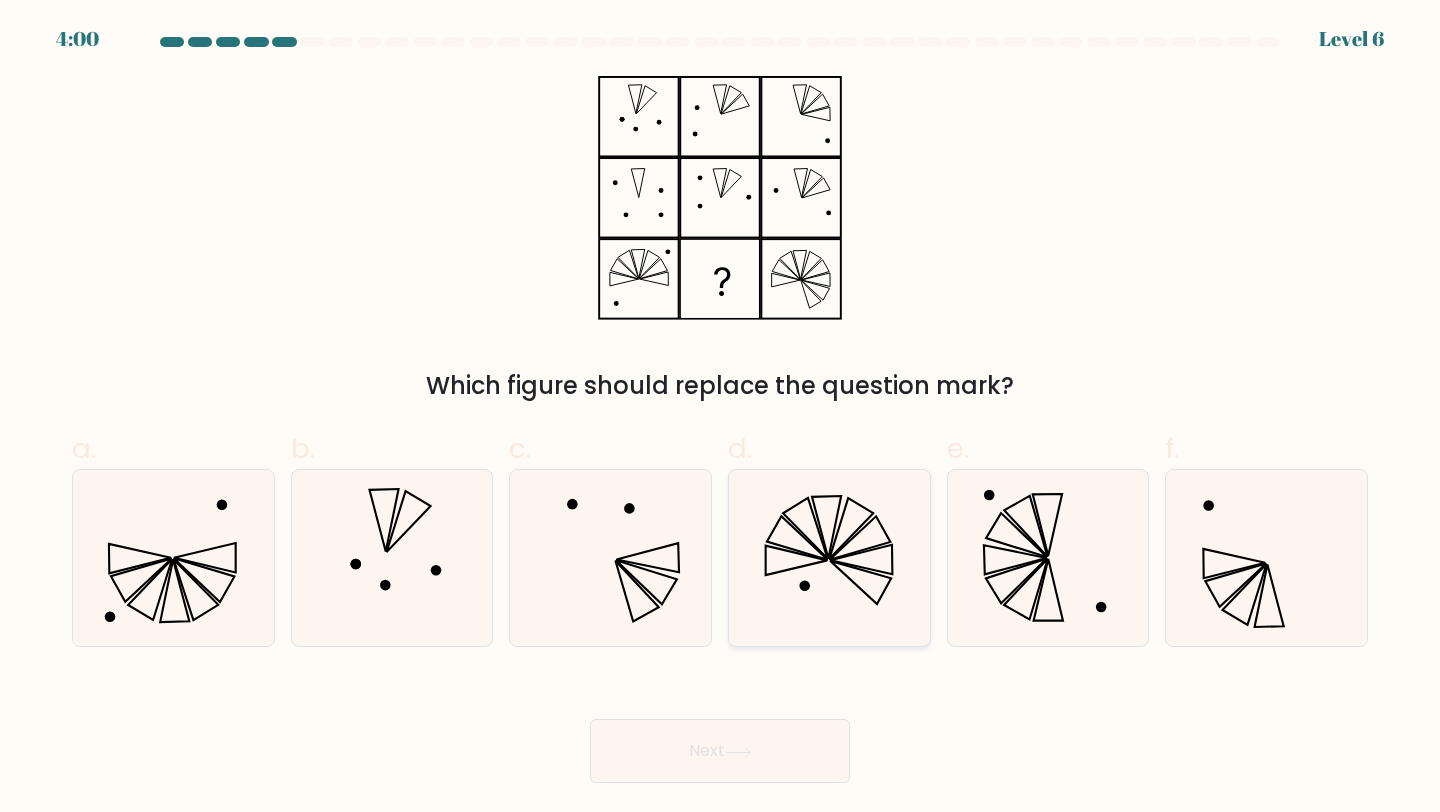 click at bounding box center [829, 558] 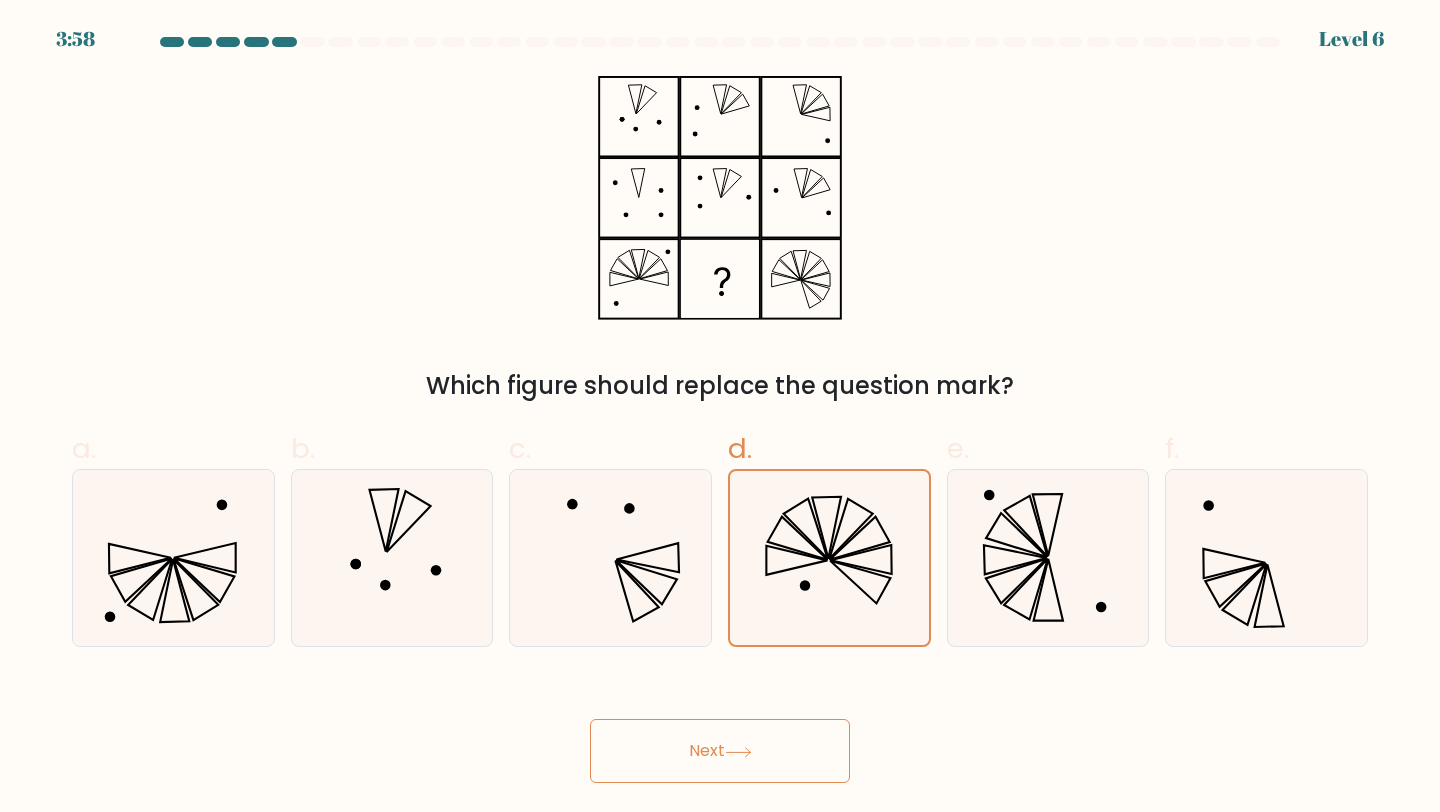 click on "Next" at bounding box center [720, 751] 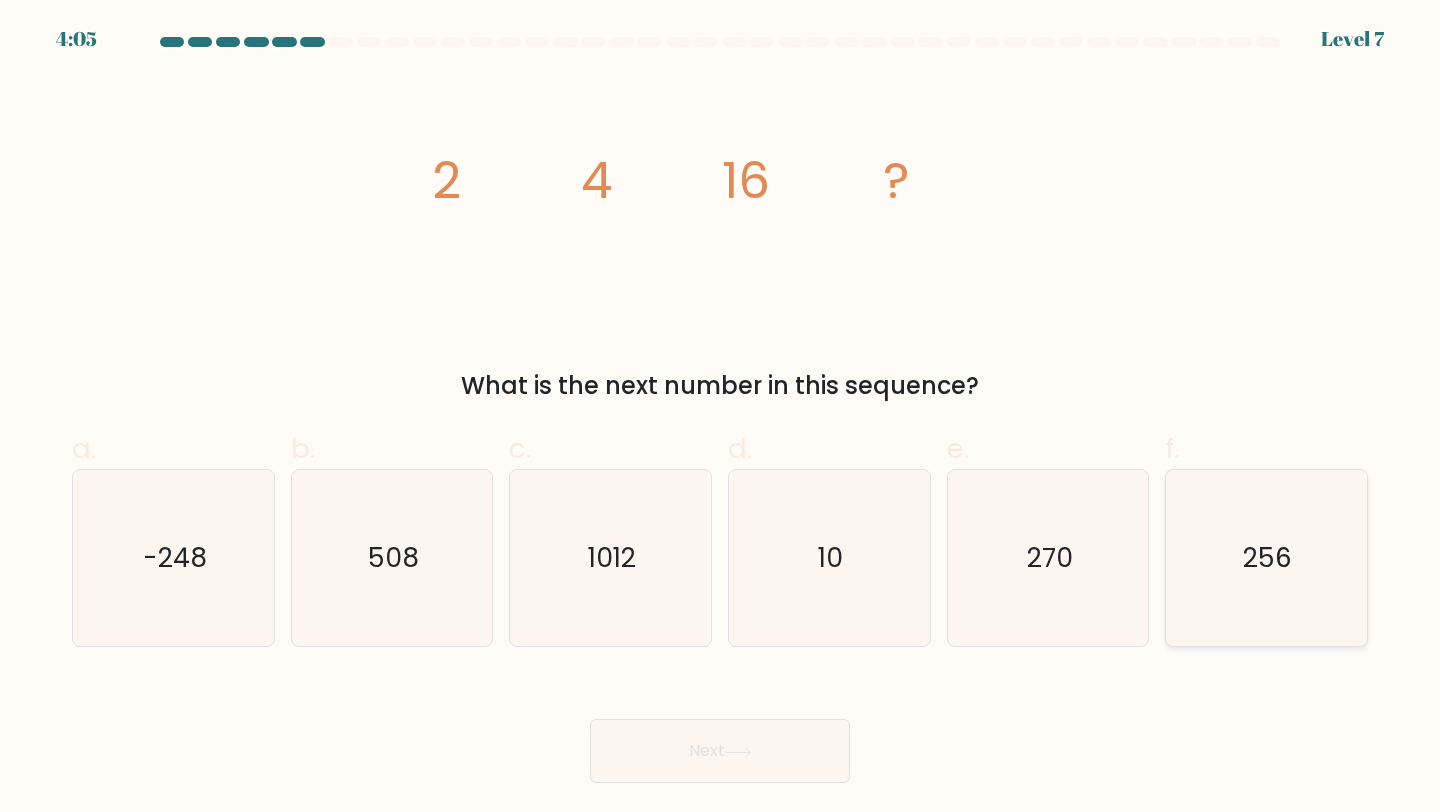 click on "256" at bounding box center (1268, 557) 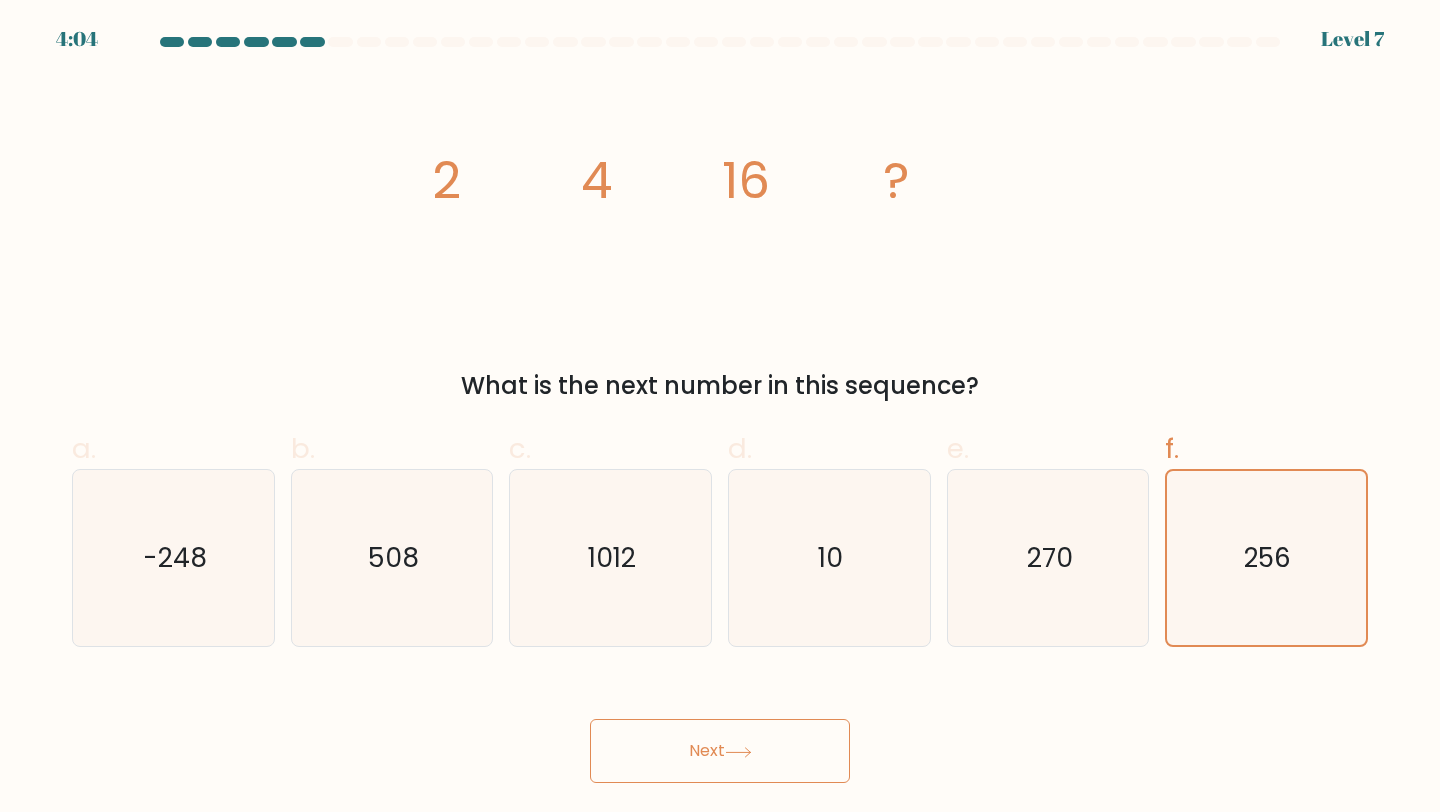 click on "Next" at bounding box center (720, 751) 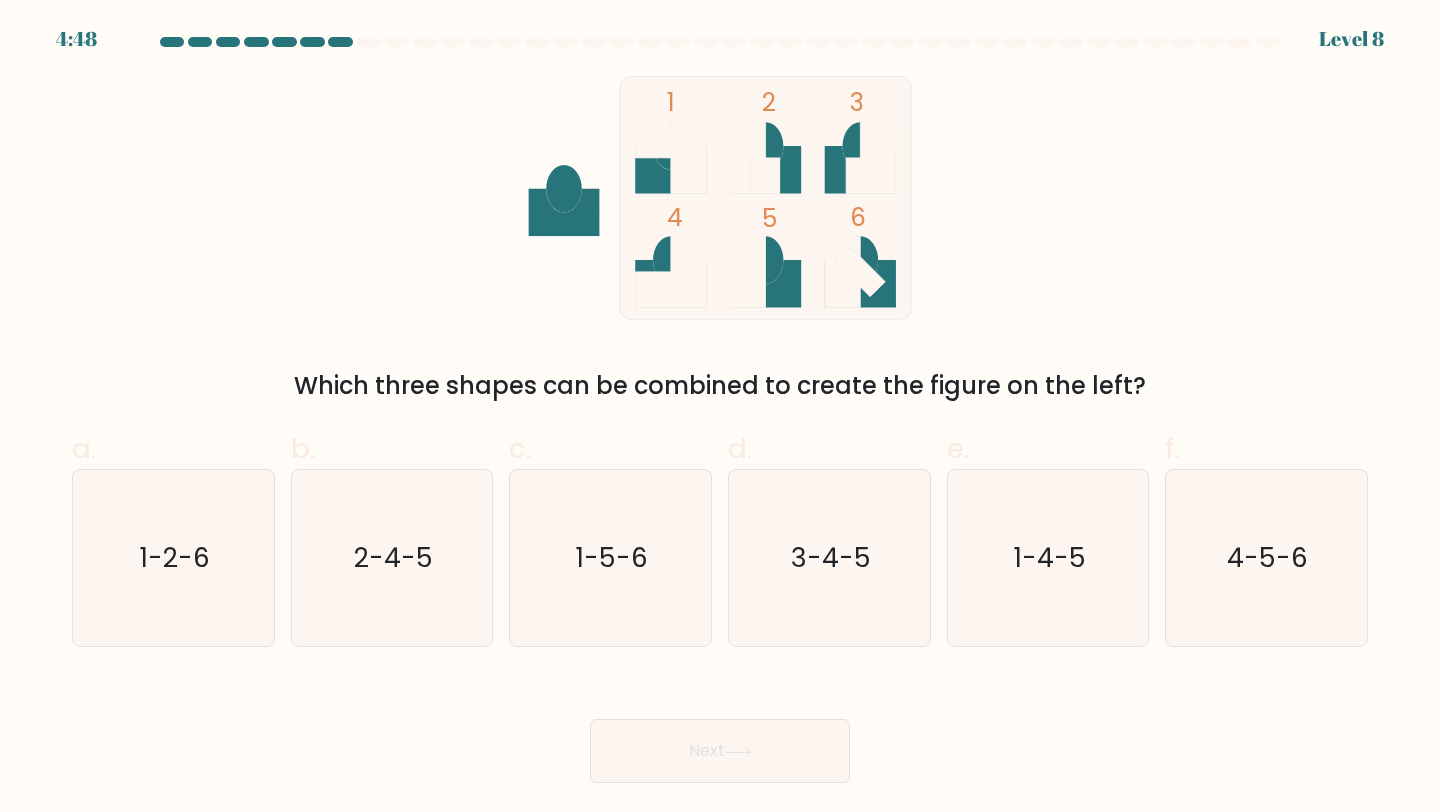 click on "Next" at bounding box center [720, 727] 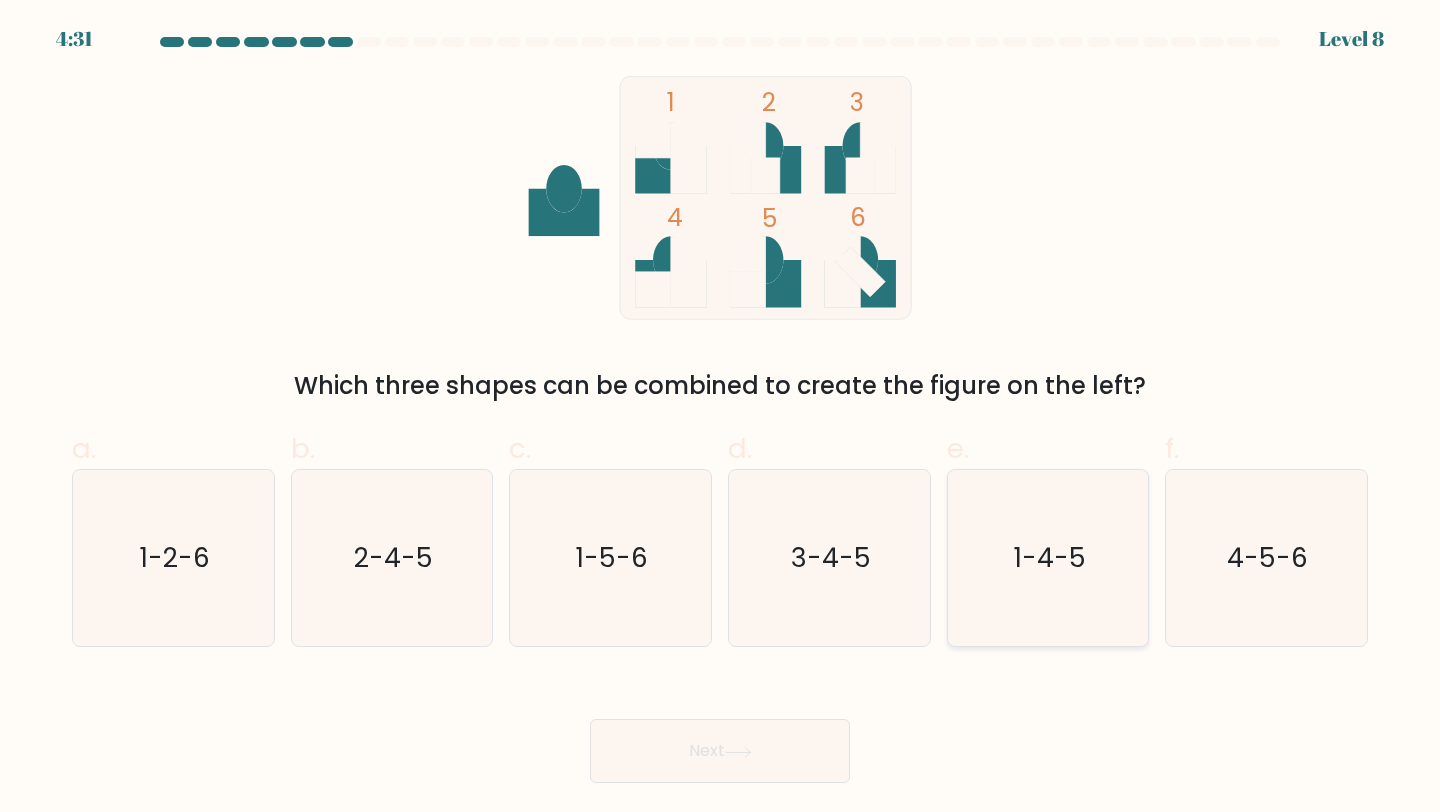 click on "1-4-5" at bounding box center (1048, 558) 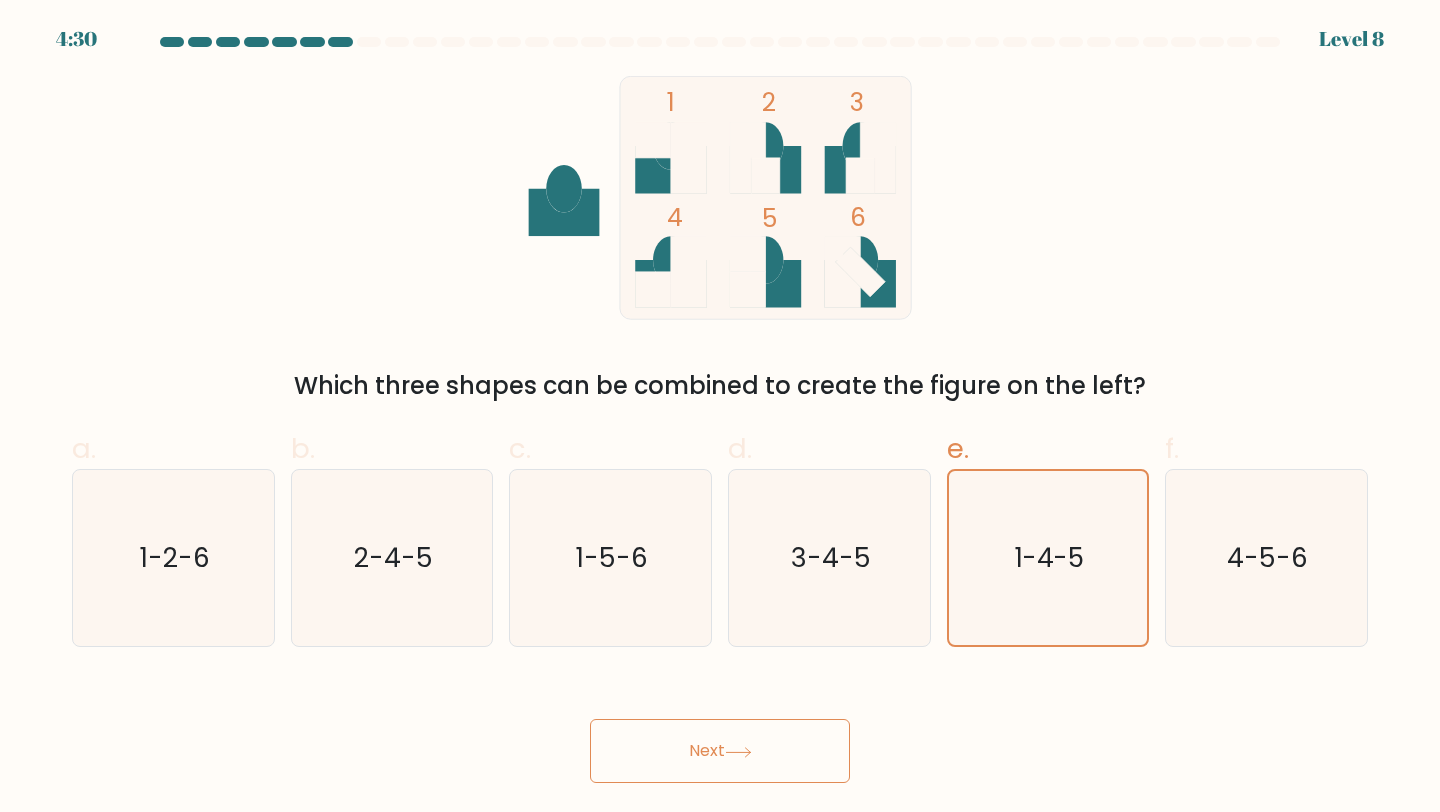 click on "Next" at bounding box center (720, 751) 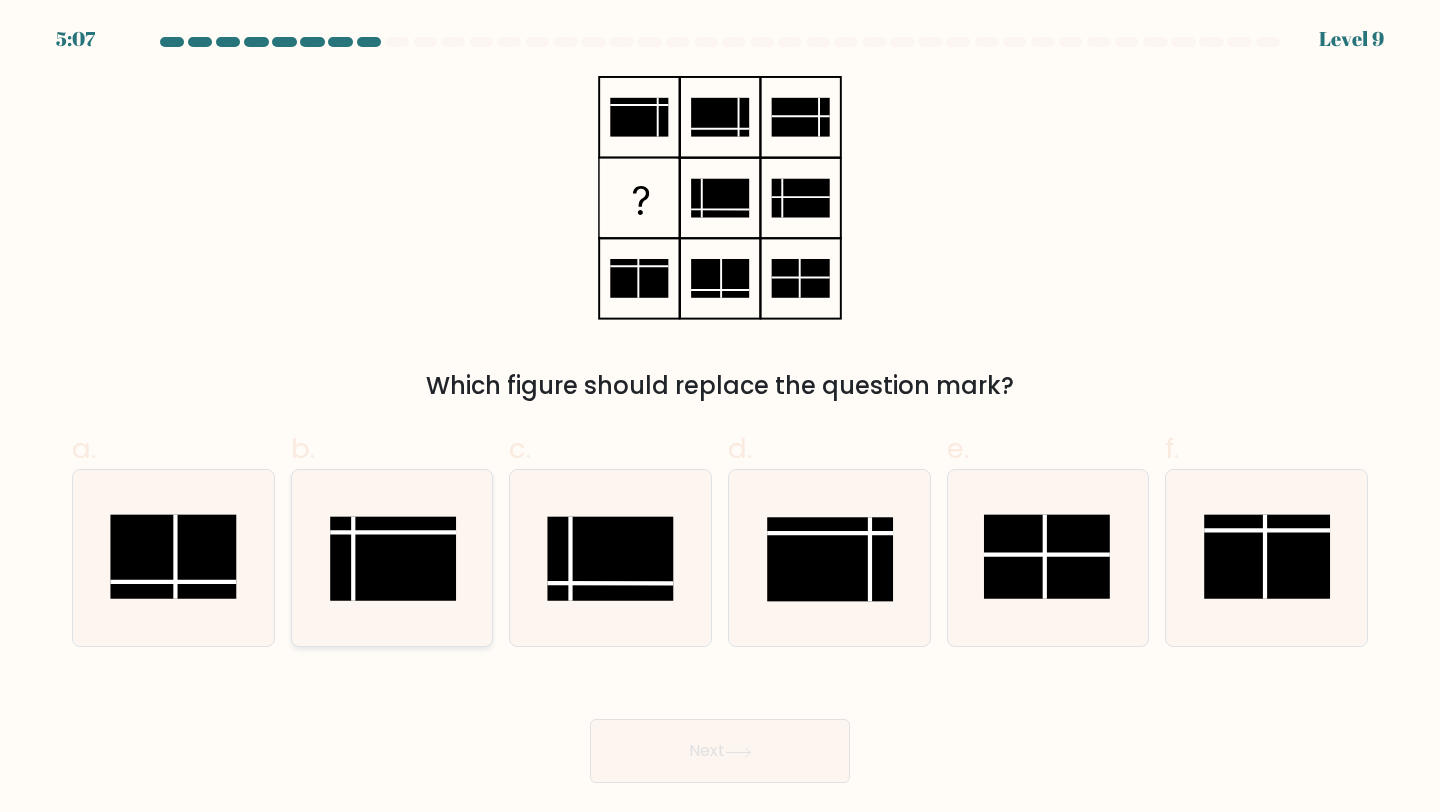 click at bounding box center [393, 559] 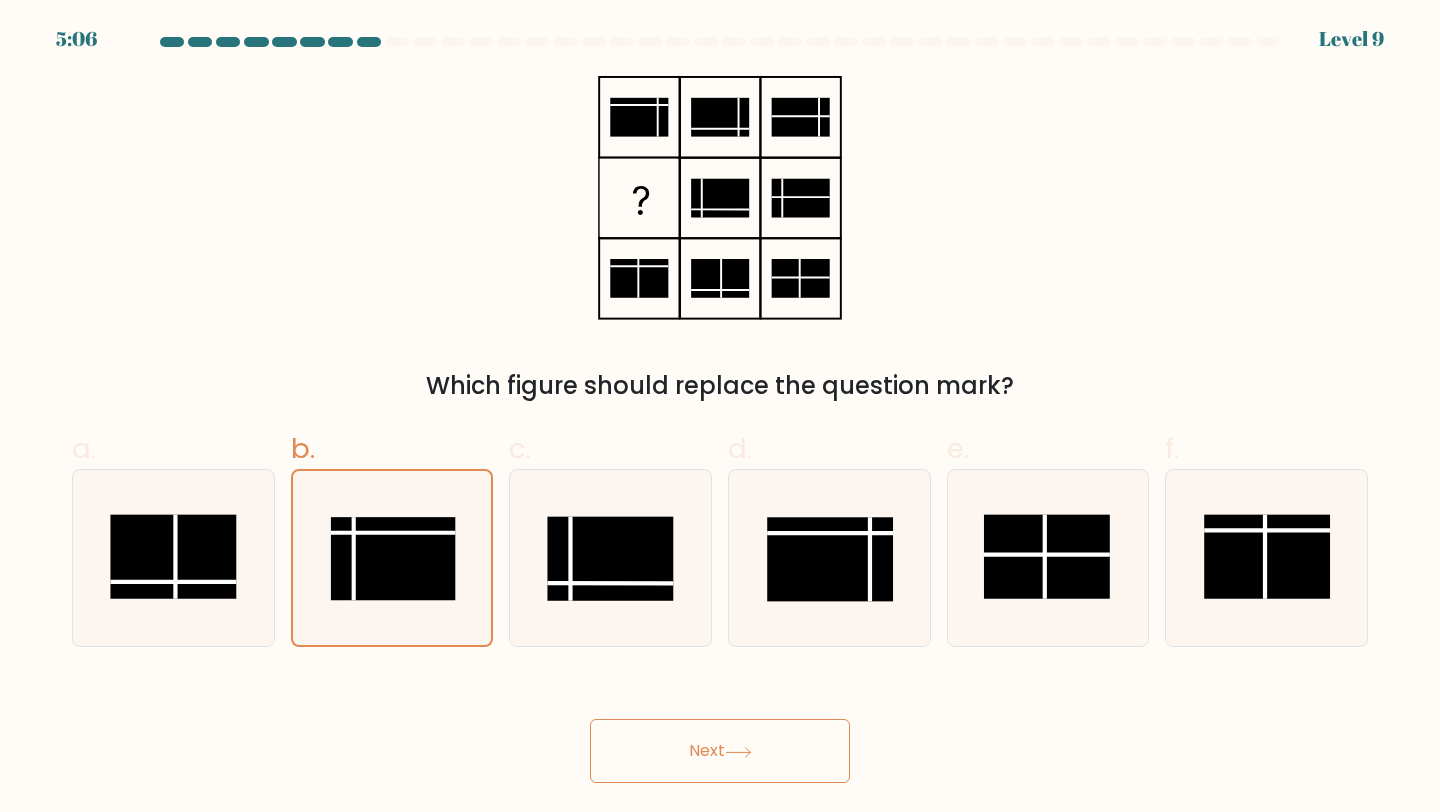 click on "Next" at bounding box center [720, 751] 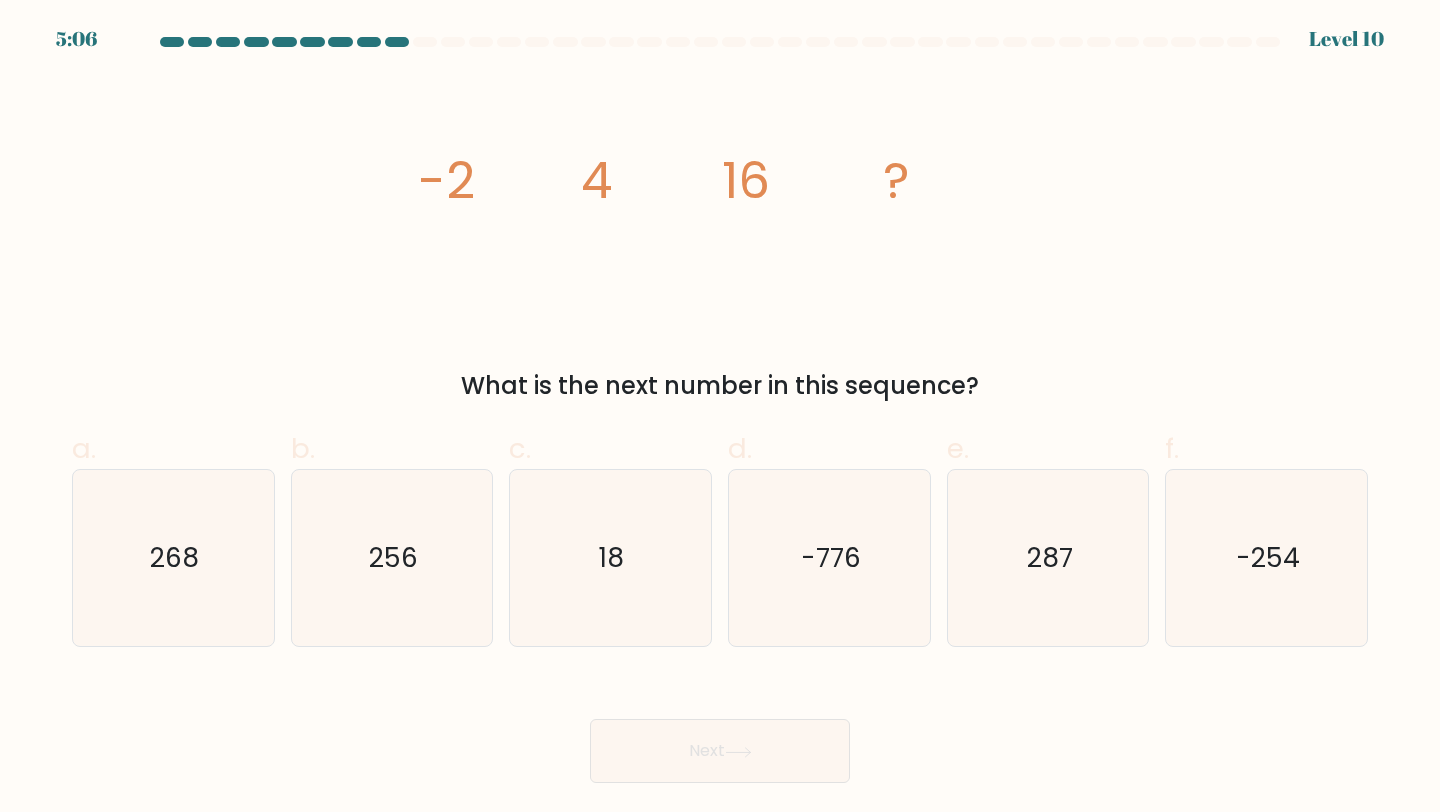 click on "Next" at bounding box center [720, 727] 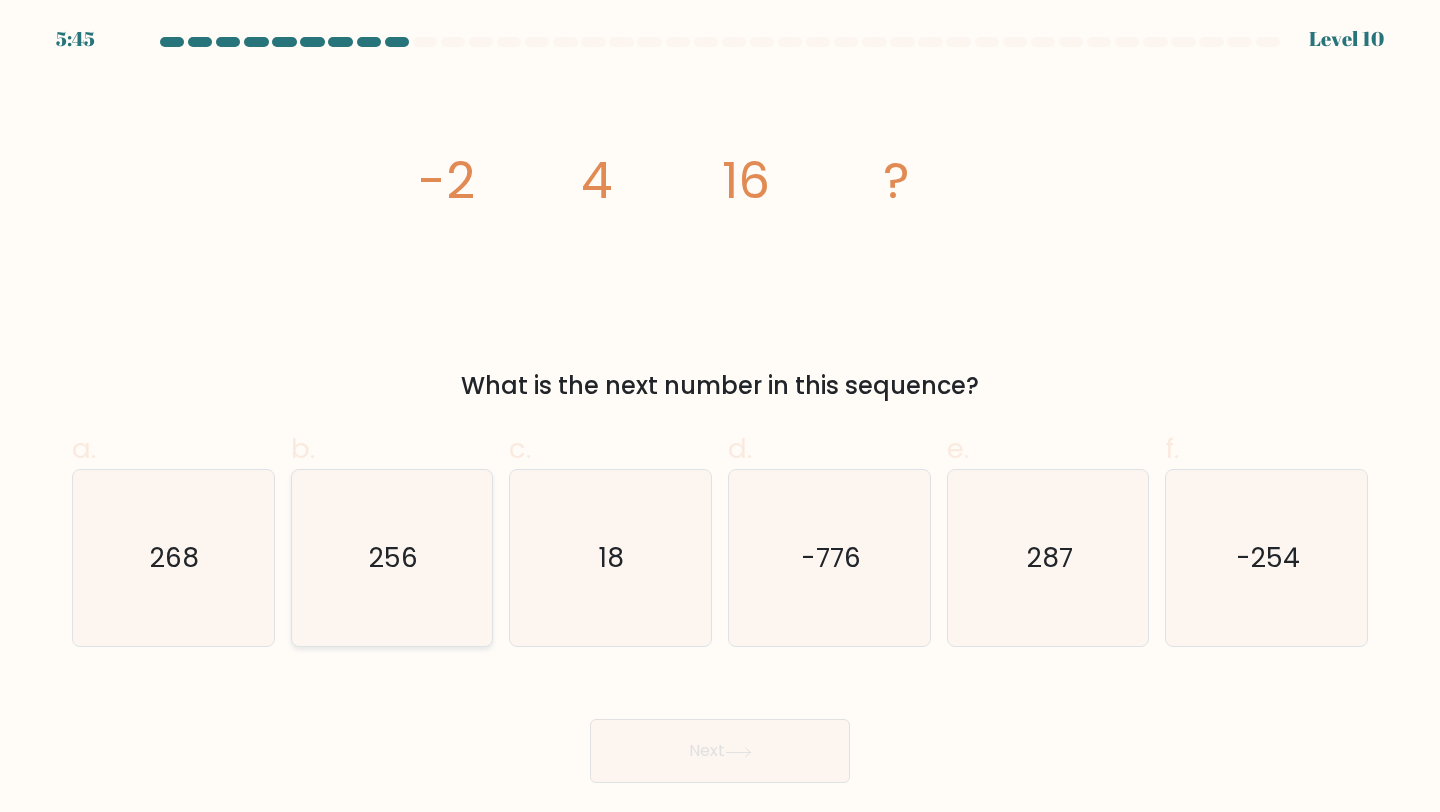 click on "256" at bounding box center [393, 557] 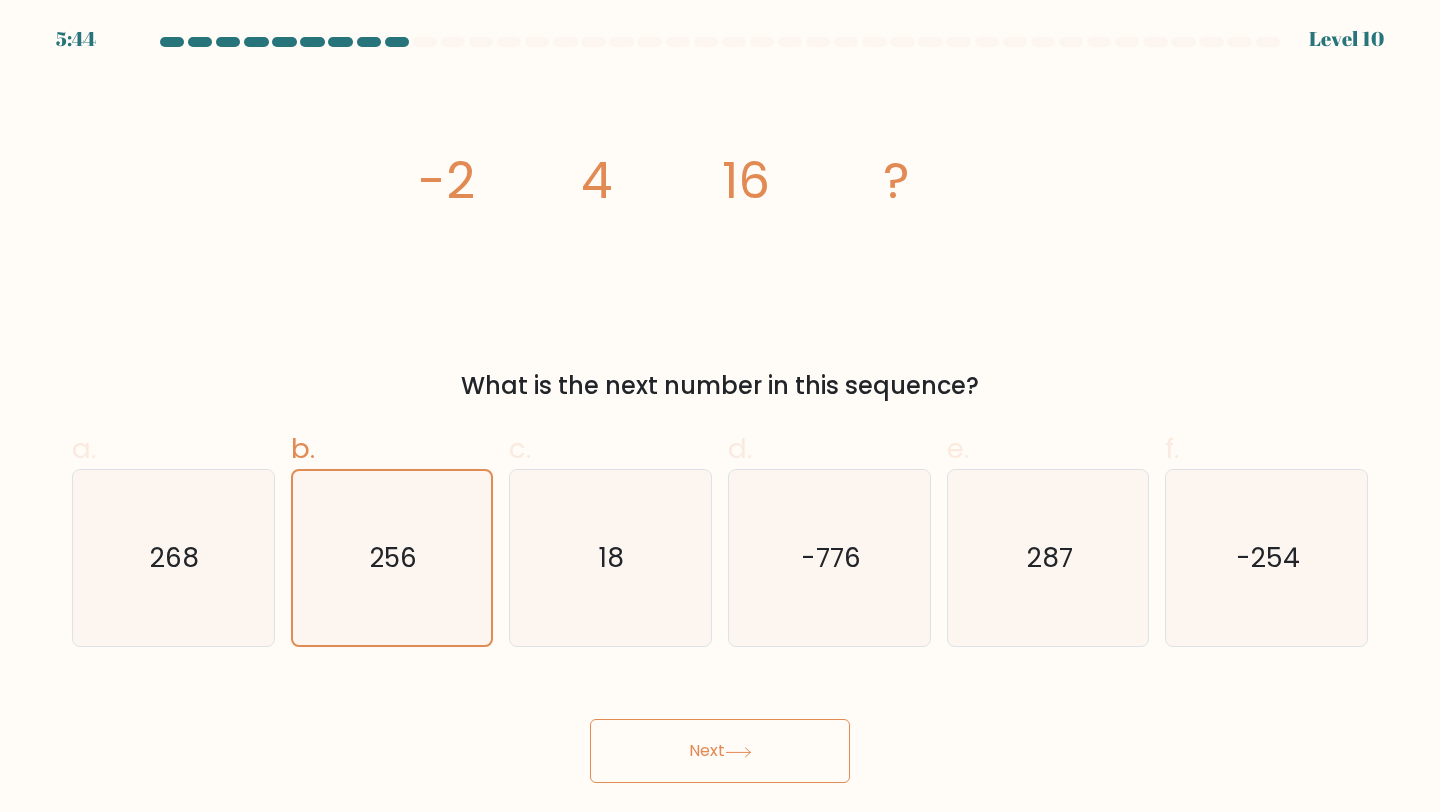 click on "Next" at bounding box center (720, 751) 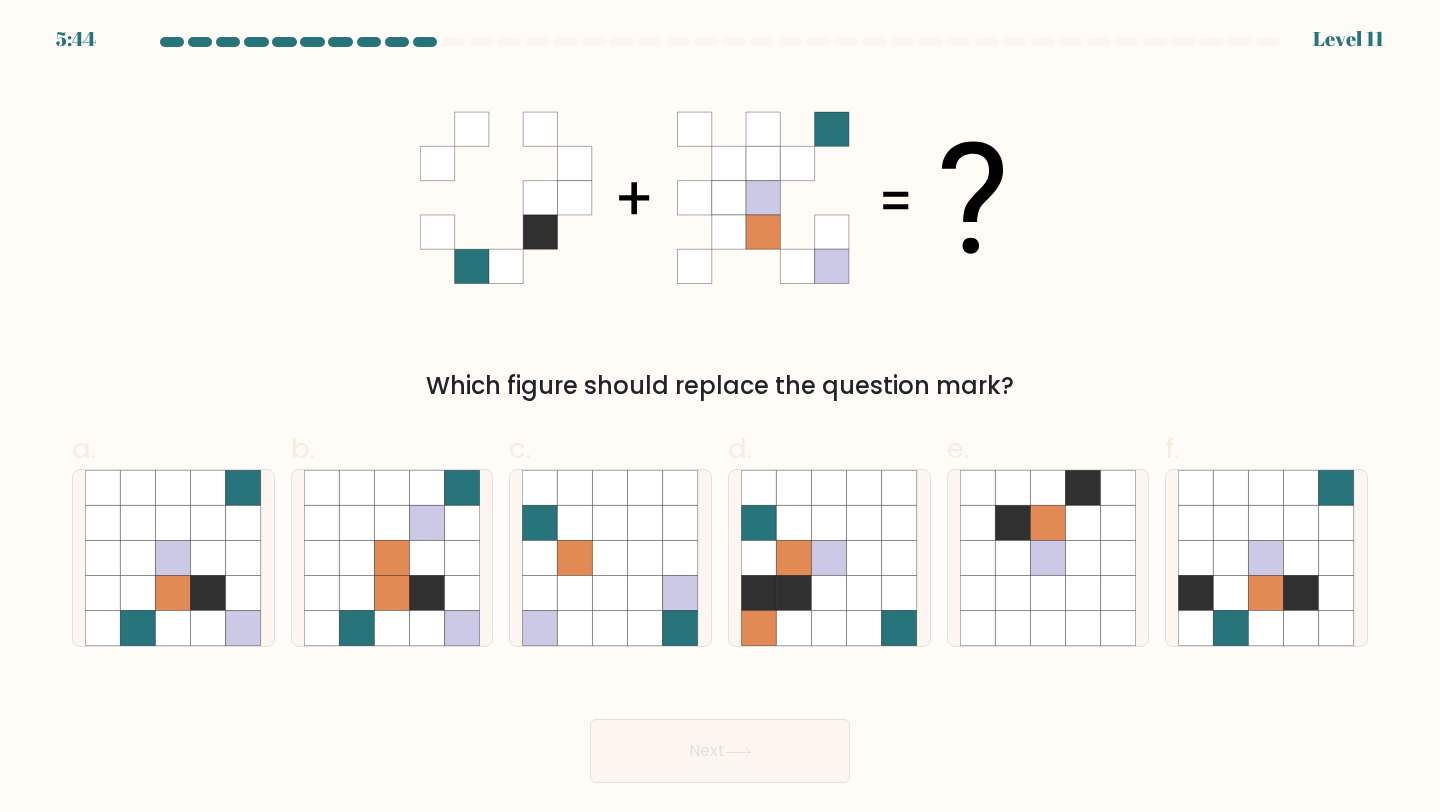 click on "Next" at bounding box center (720, 727) 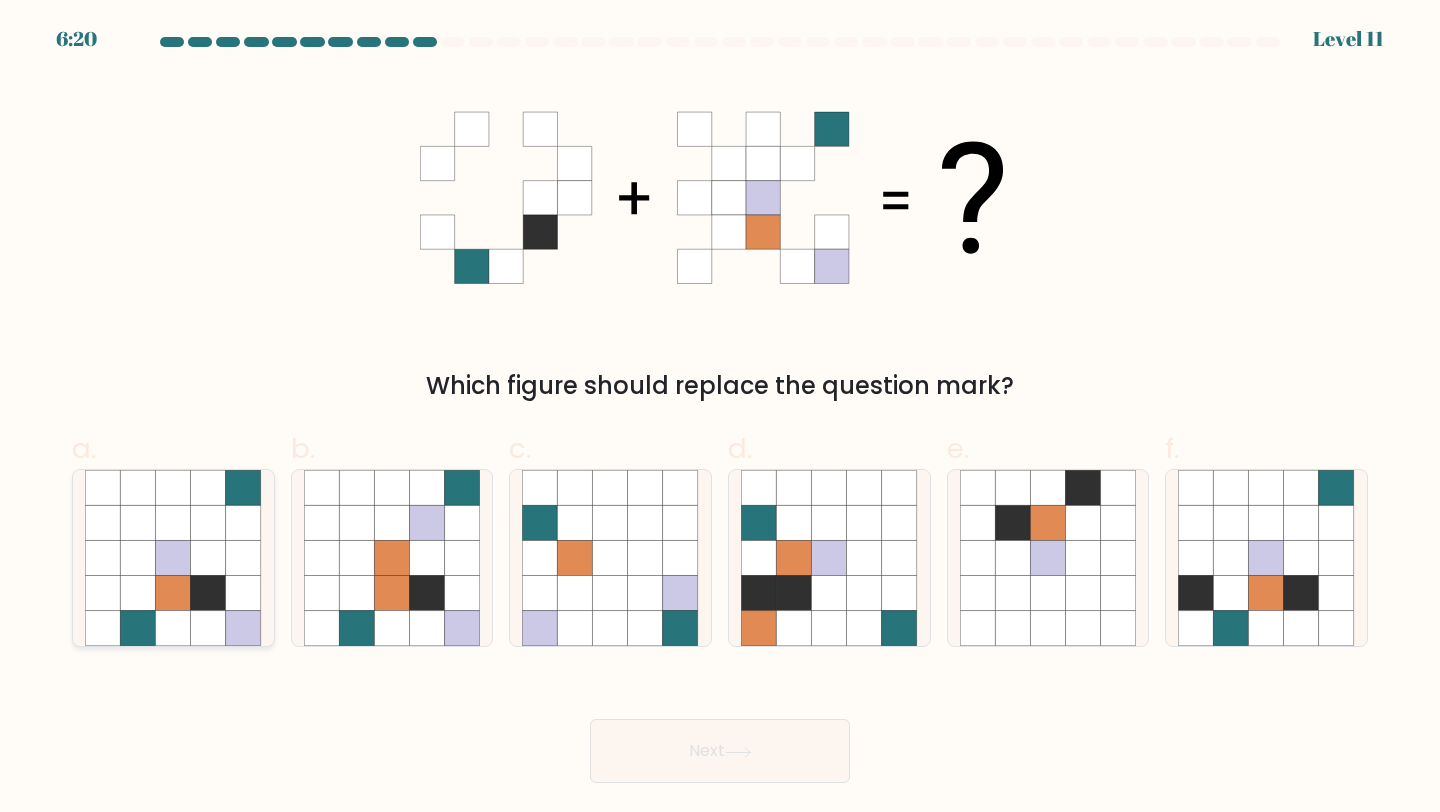 click at bounding box center [173, 593] 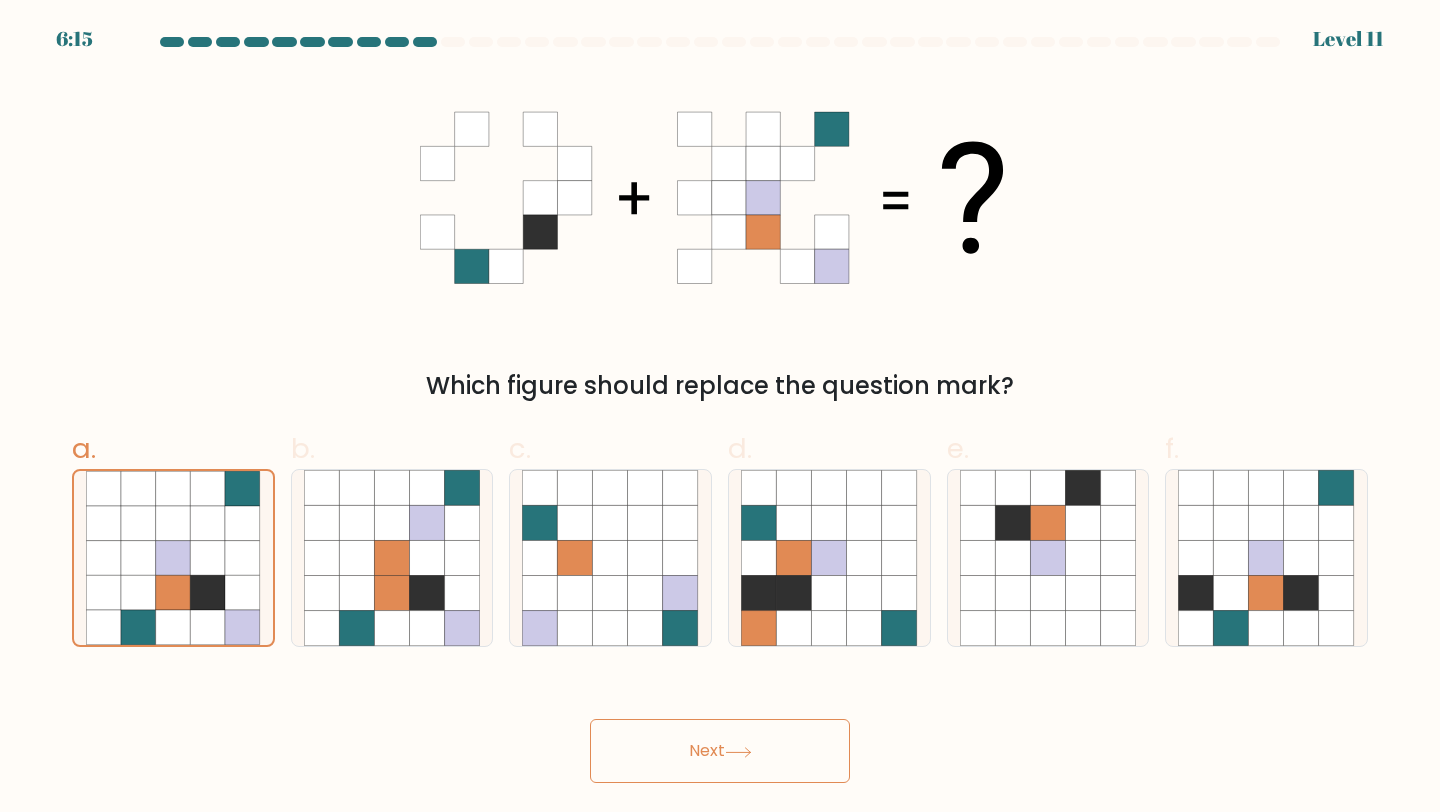 click on "Next" at bounding box center [720, 751] 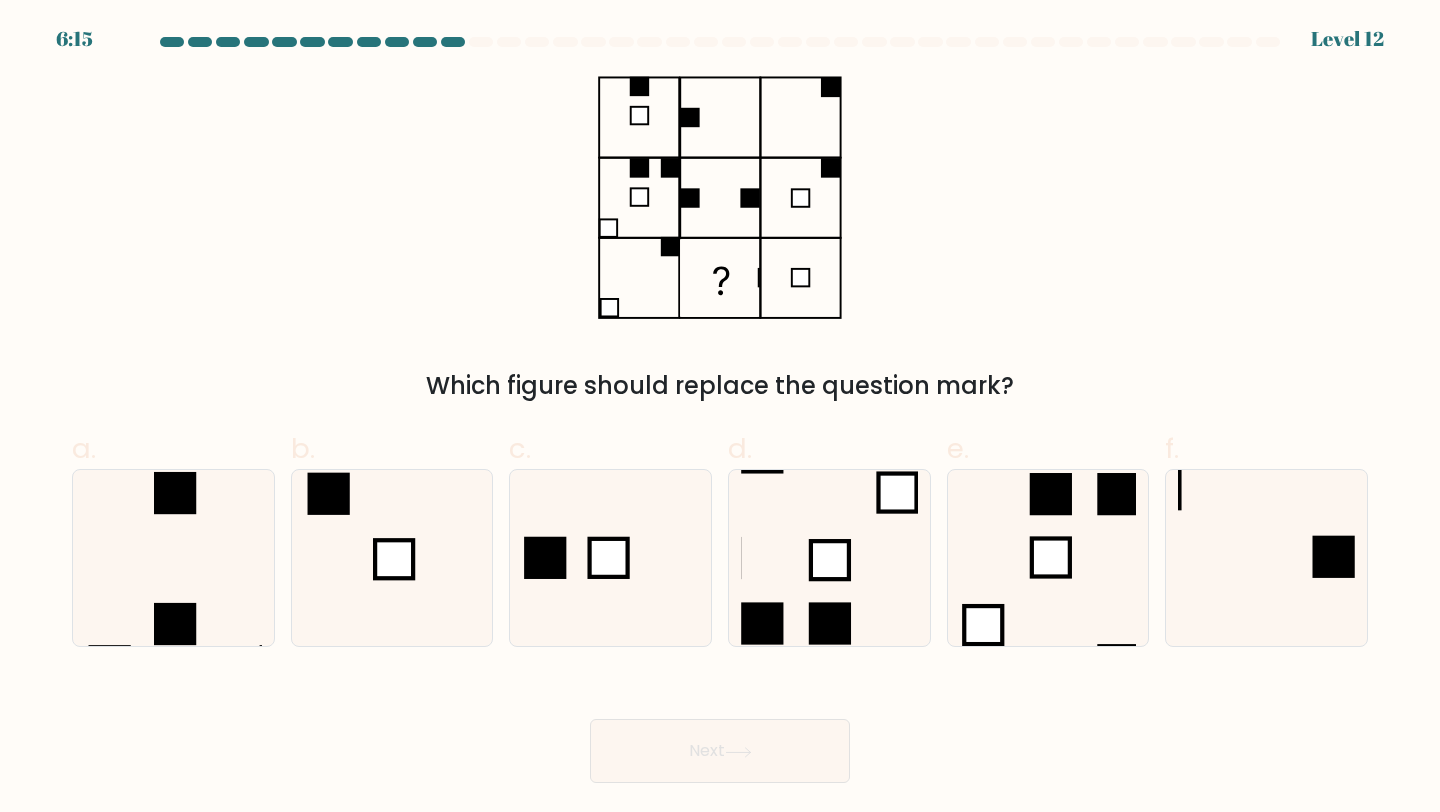 click on "Next" at bounding box center (720, 727) 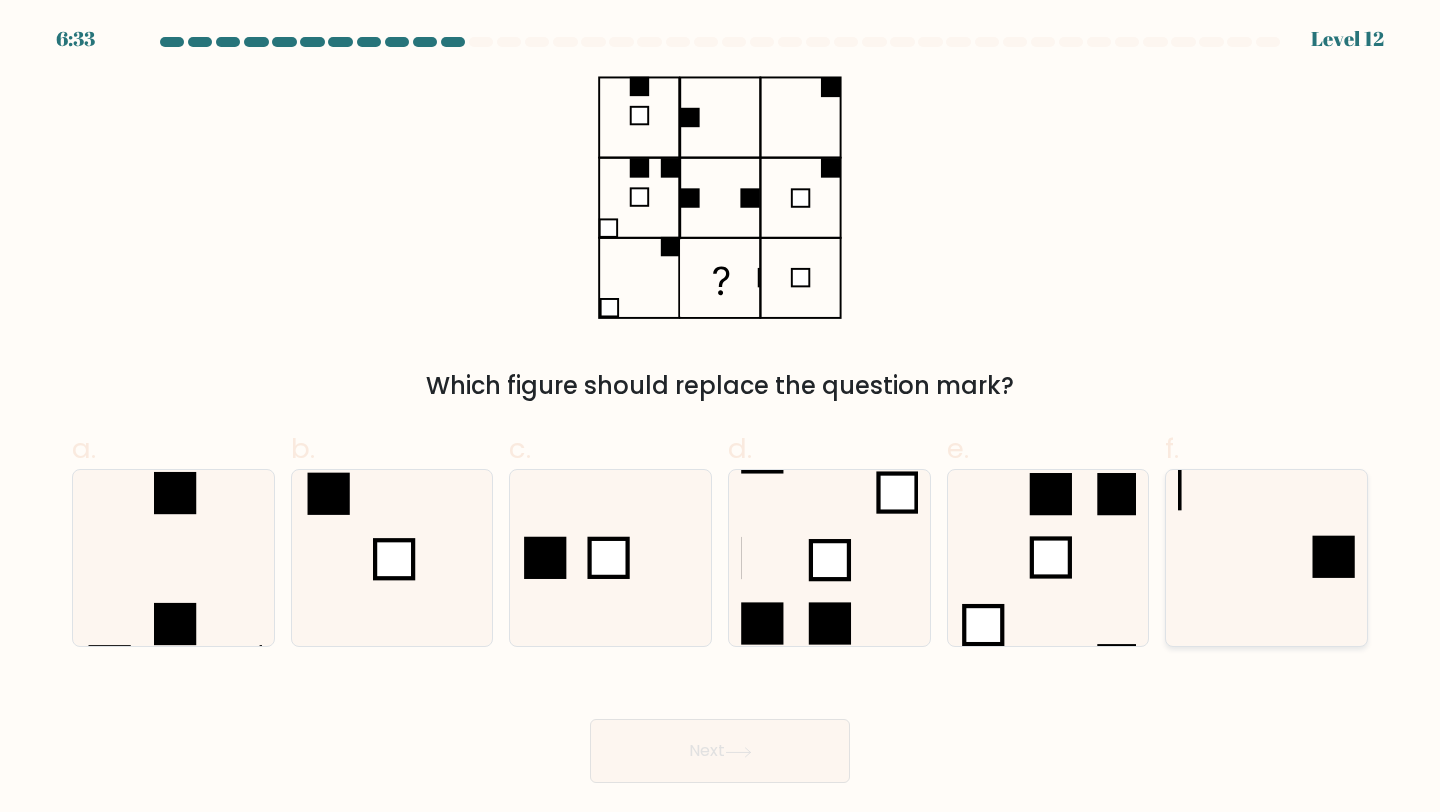 click at bounding box center [1266, 558] 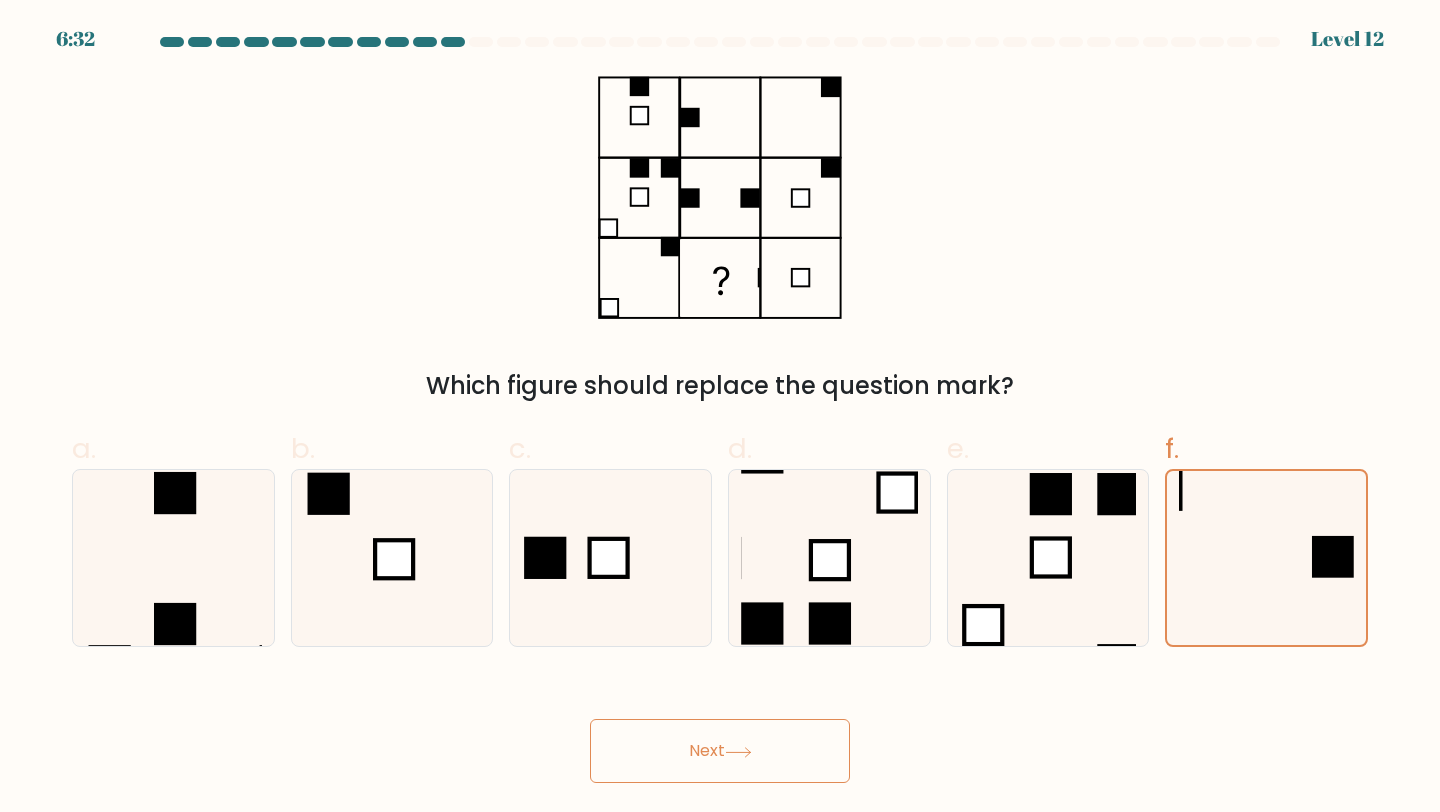 click on "Next" at bounding box center [720, 751] 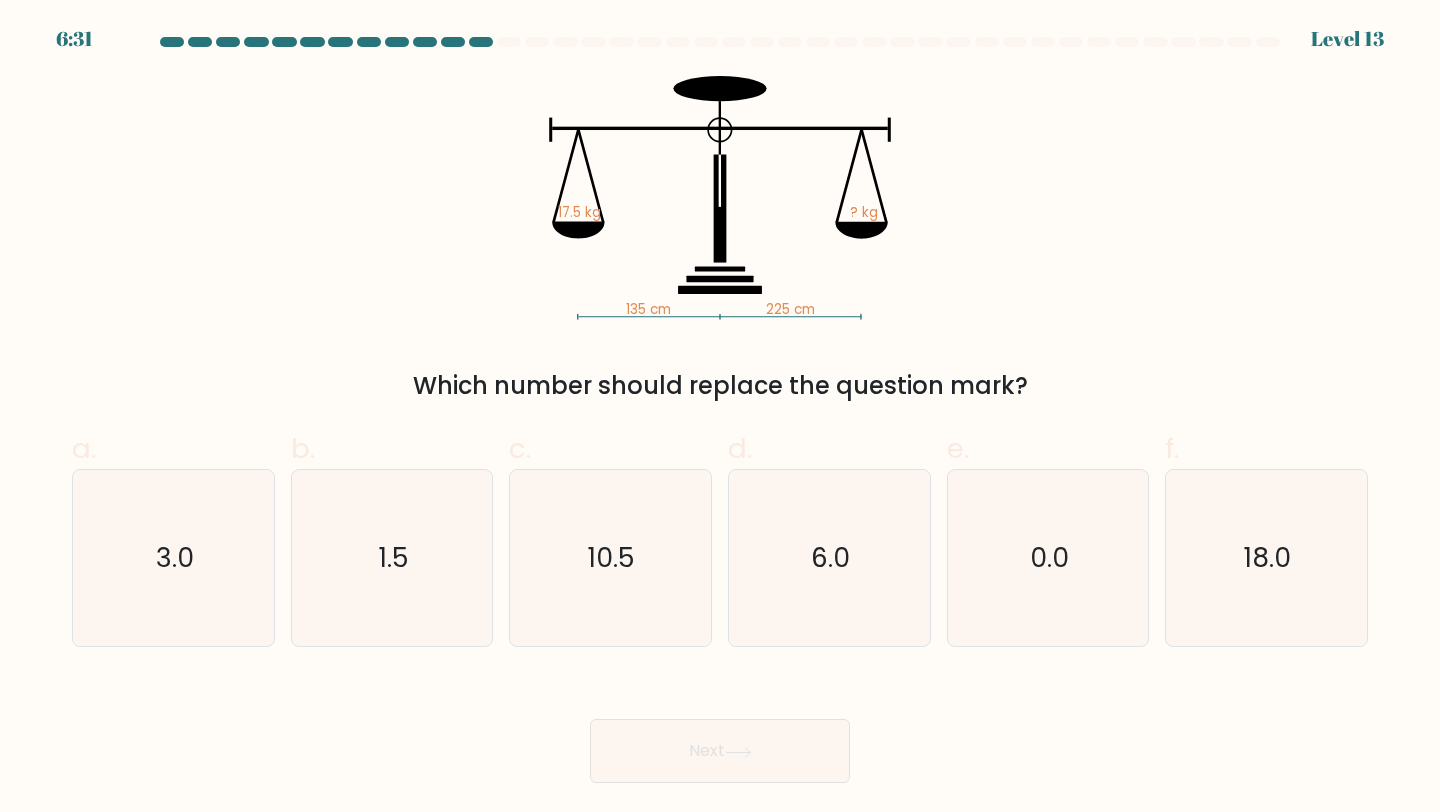 click on "Next" at bounding box center [720, 727] 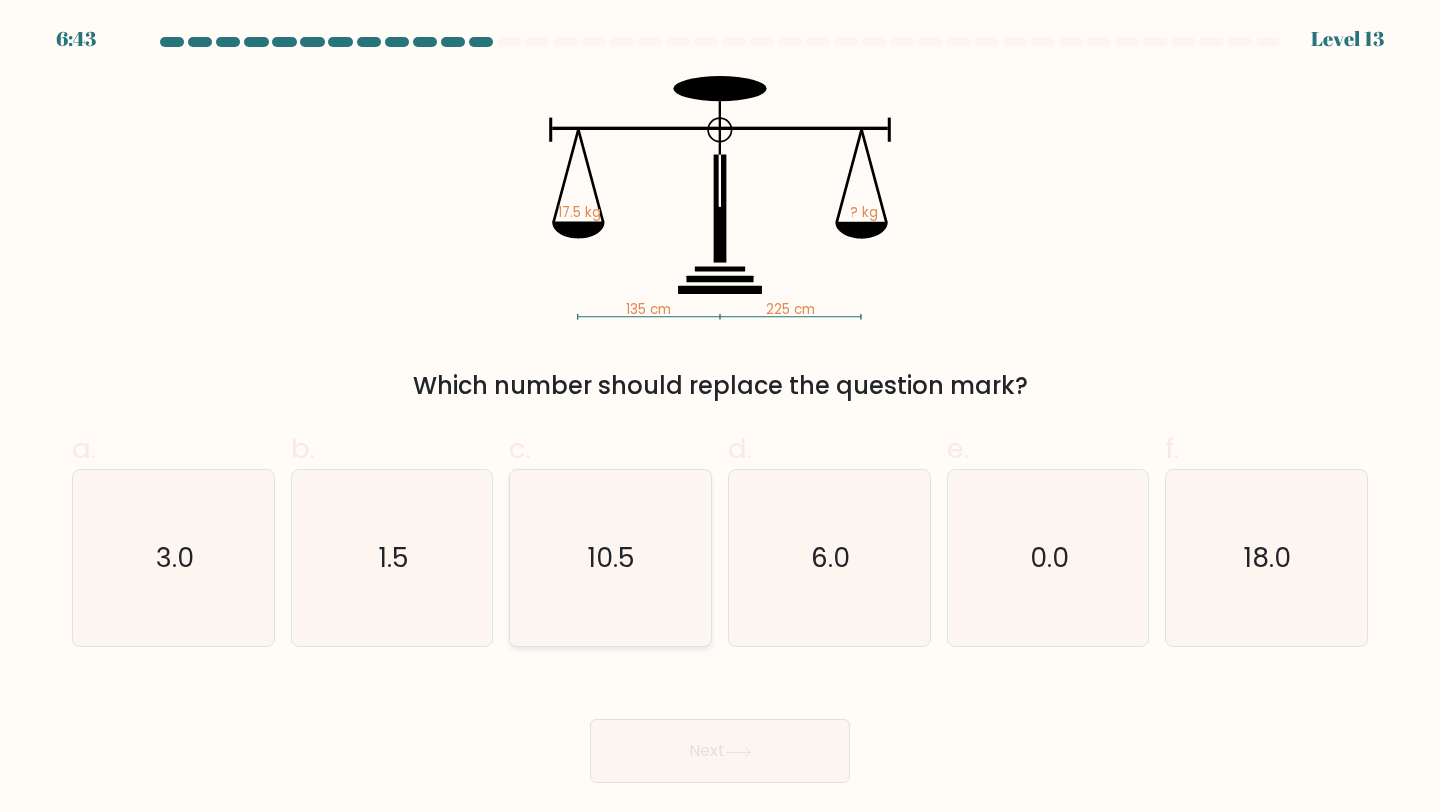 click on "10.5" at bounding box center [610, 558] 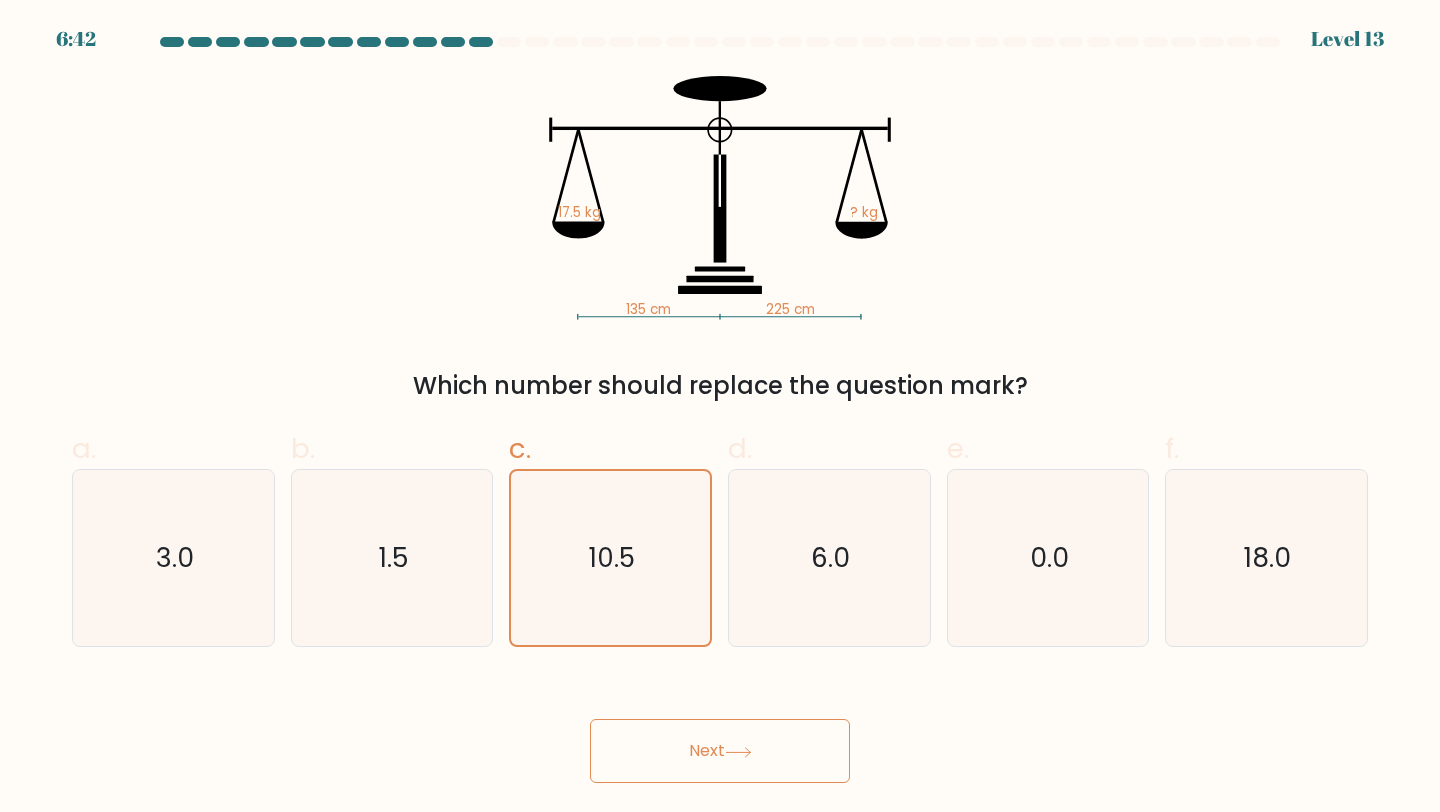 click on "Next" at bounding box center [720, 751] 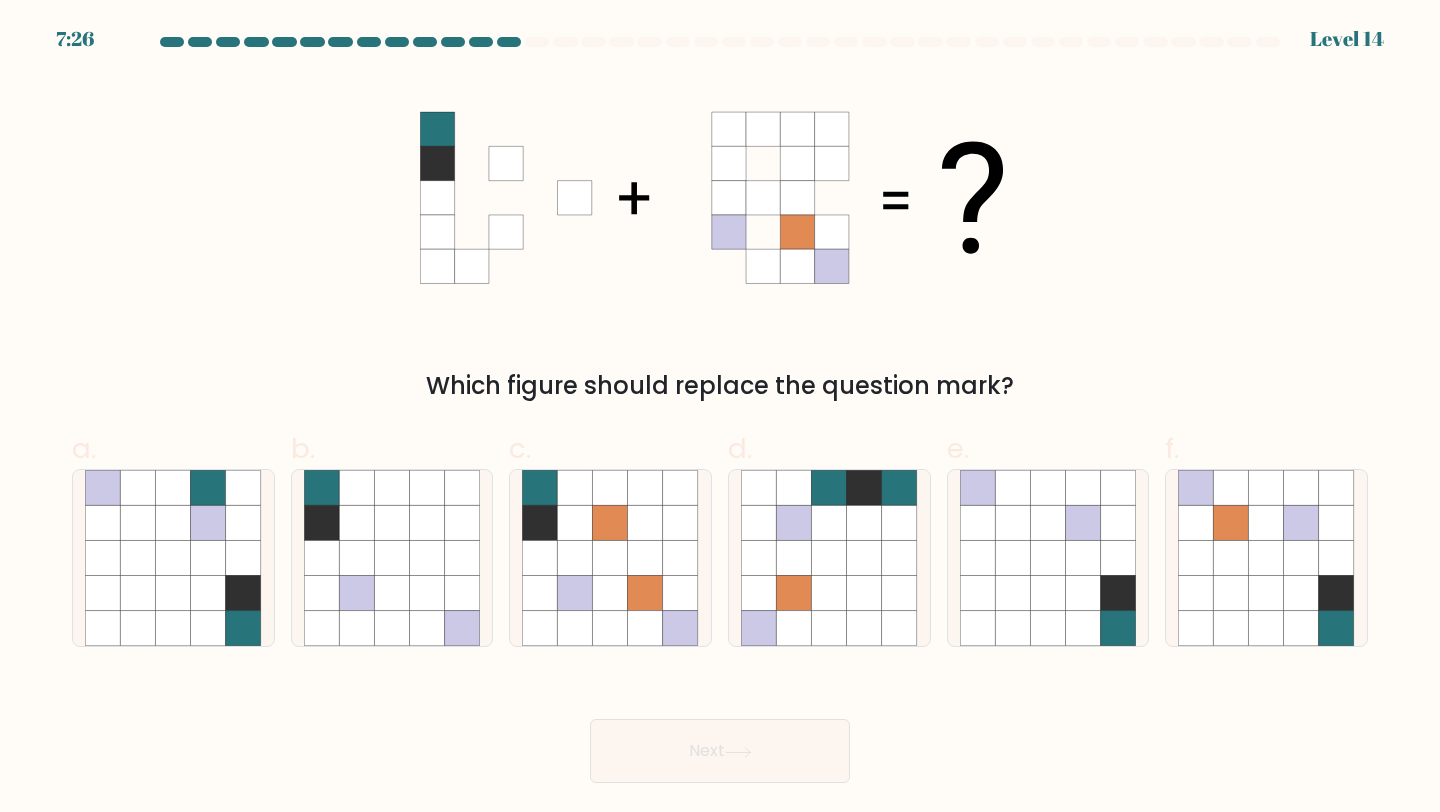 click on "Next" at bounding box center [720, 727] 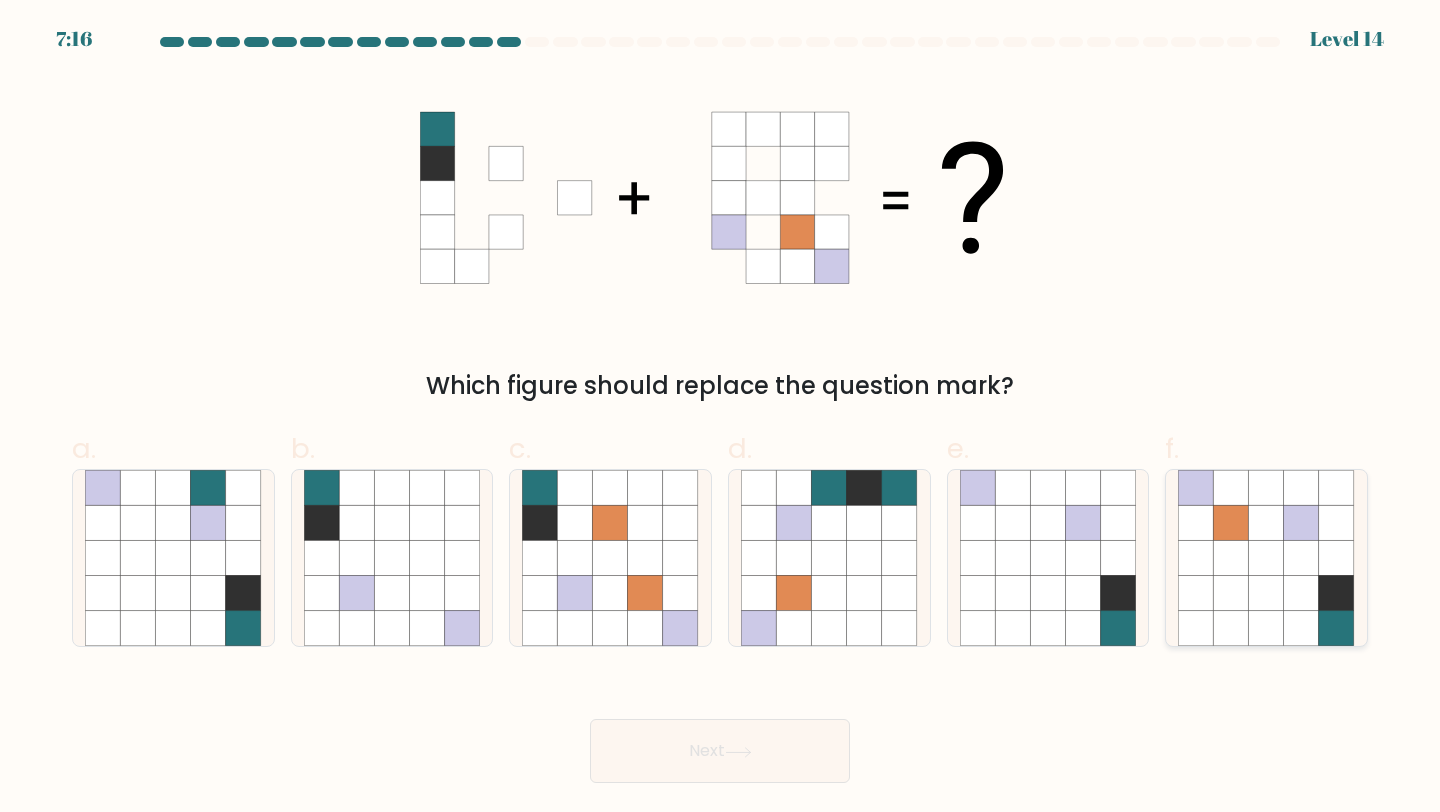 click at bounding box center (1301, 593) 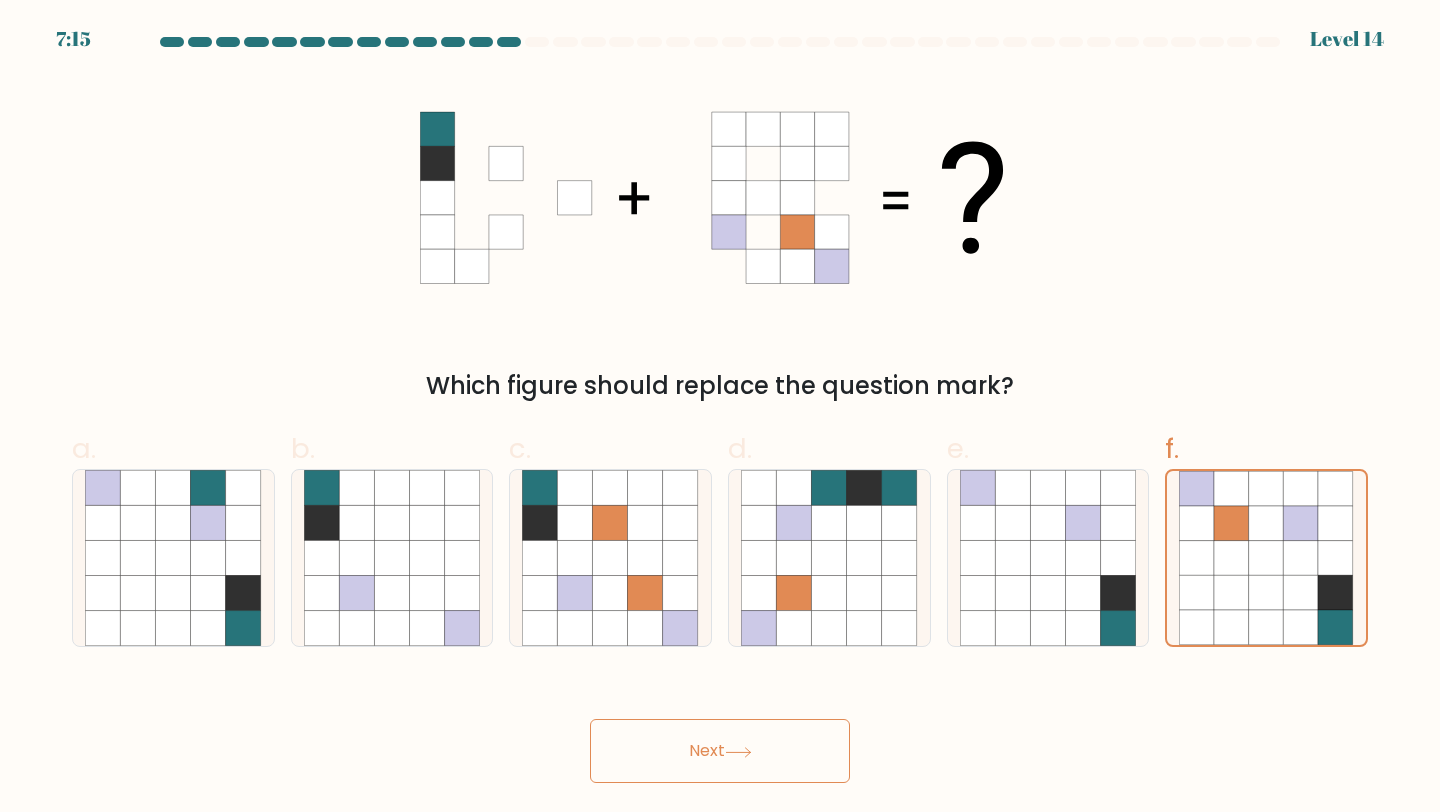 click on "Next" at bounding box center (720, 751) 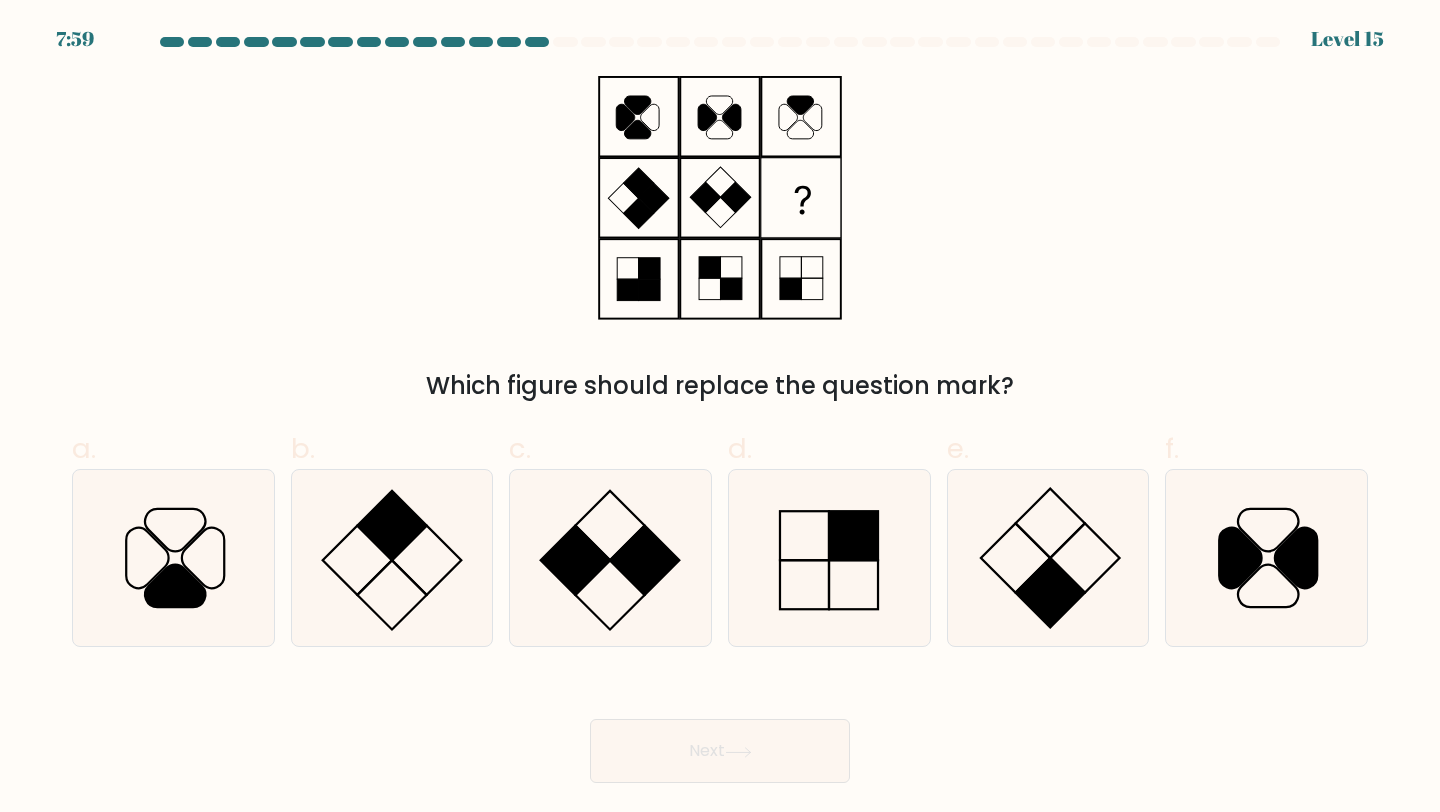 click on "Next" at bounding box center [720, 727] 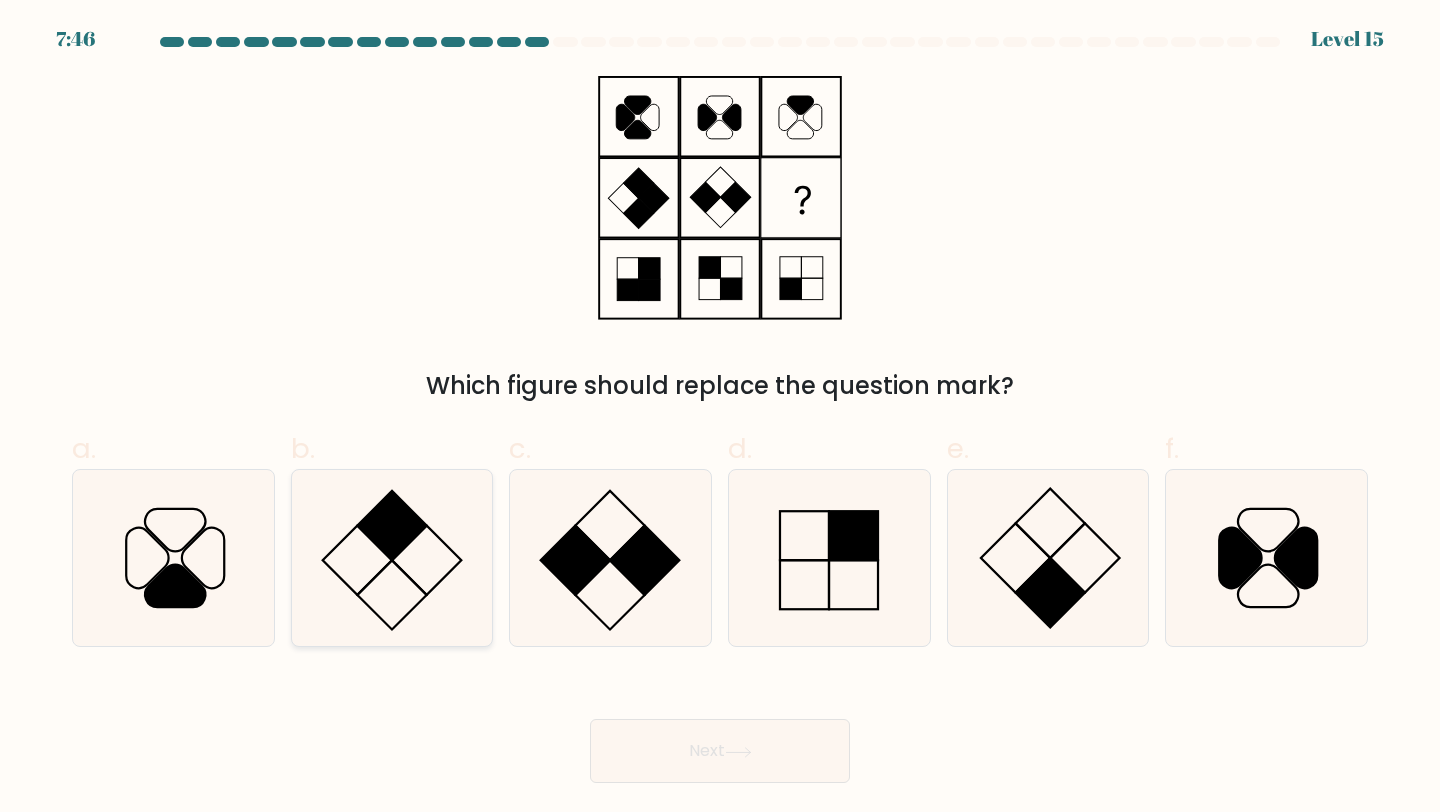 click at bounding box center [392, 558] 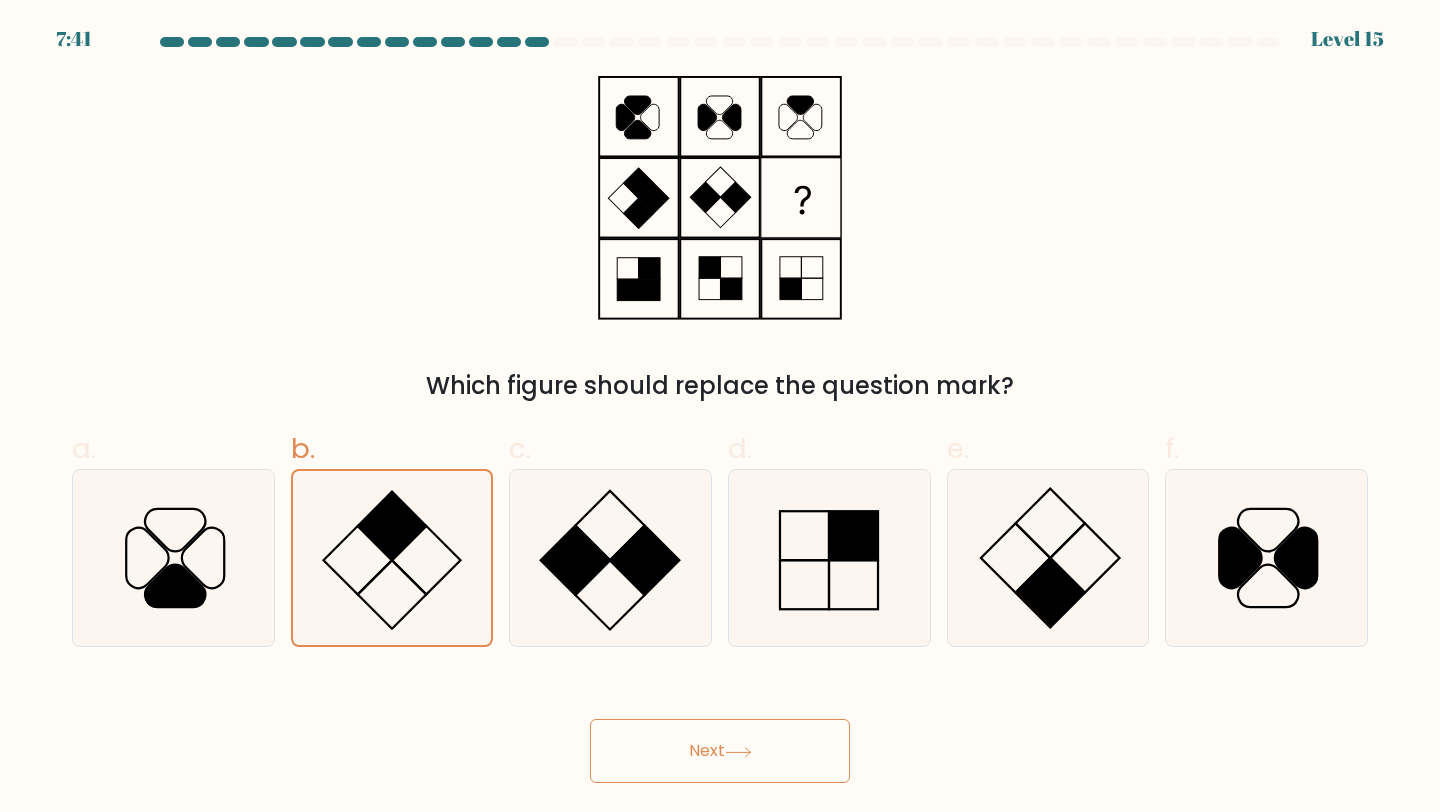 click on "Next" at bounding box center [720, 751] 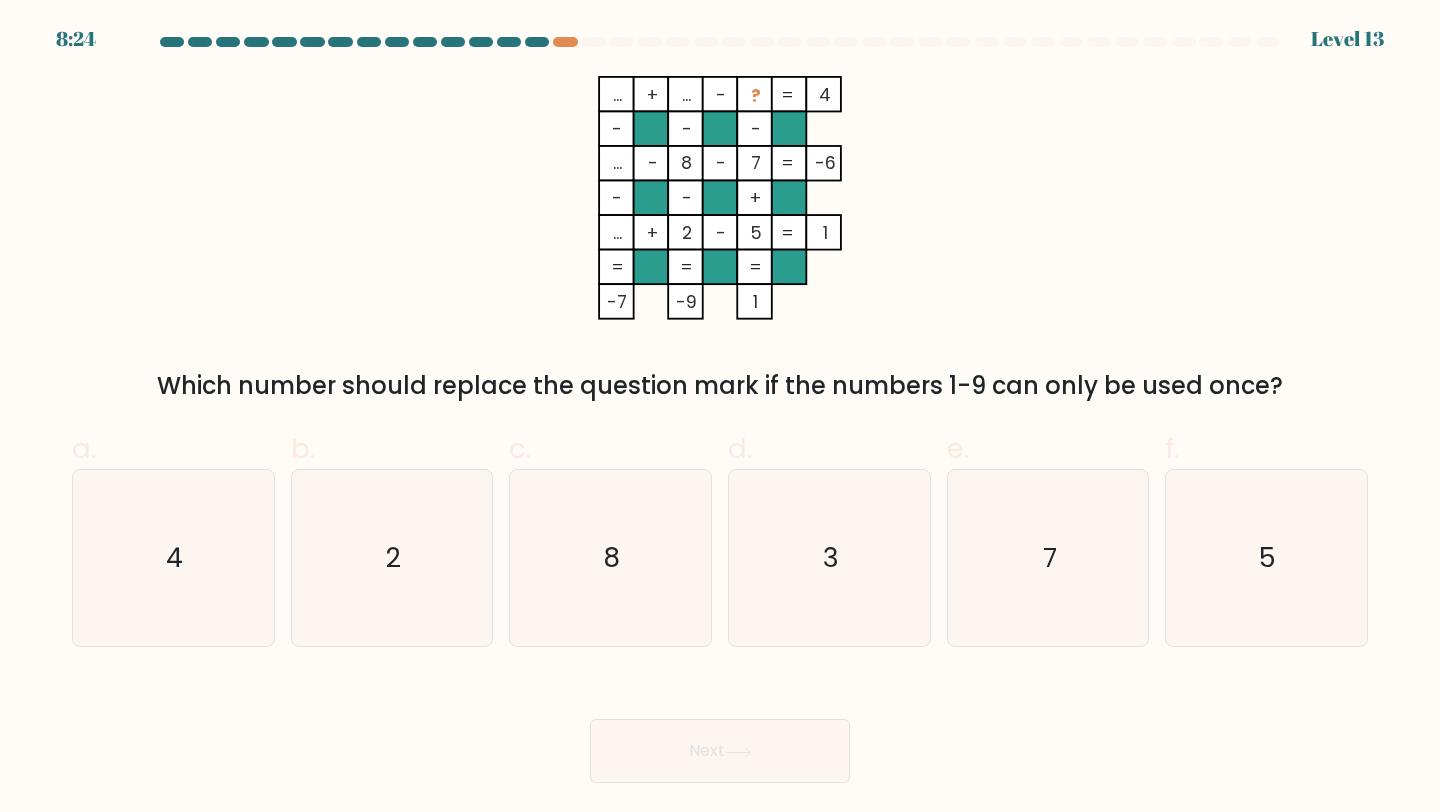 click on "...    +    ...    -    ?    4    -    -    -    ...    -    8    -    7    -6    -    -    +    ...    +    2    -    5    =   1    =   =   =   =   -7    -9    1    =
Which number should replace the question mark if the numbers 1-9 can only be used once?" at bounding box center [720, 240] 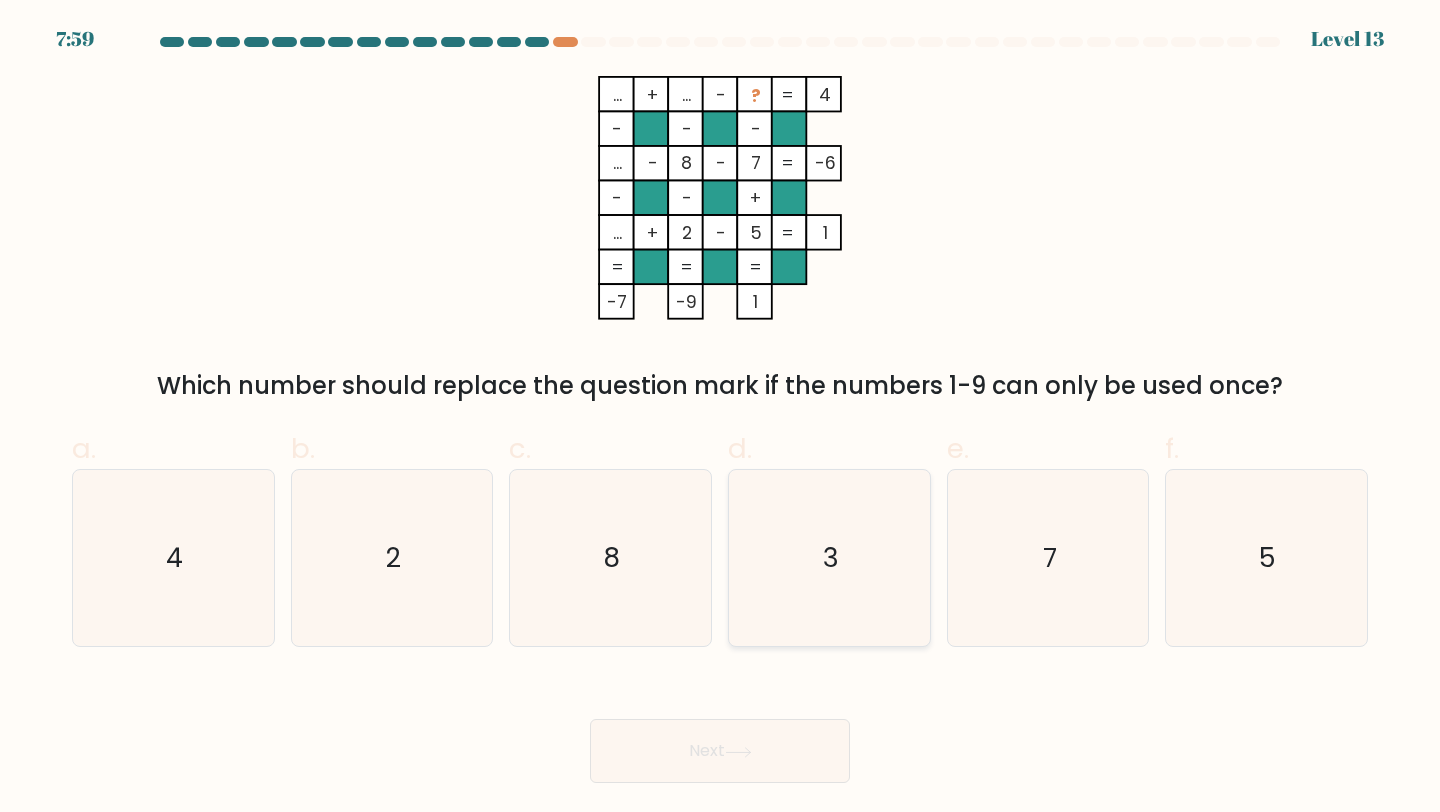click on "3" at bounding box center (829, 558) 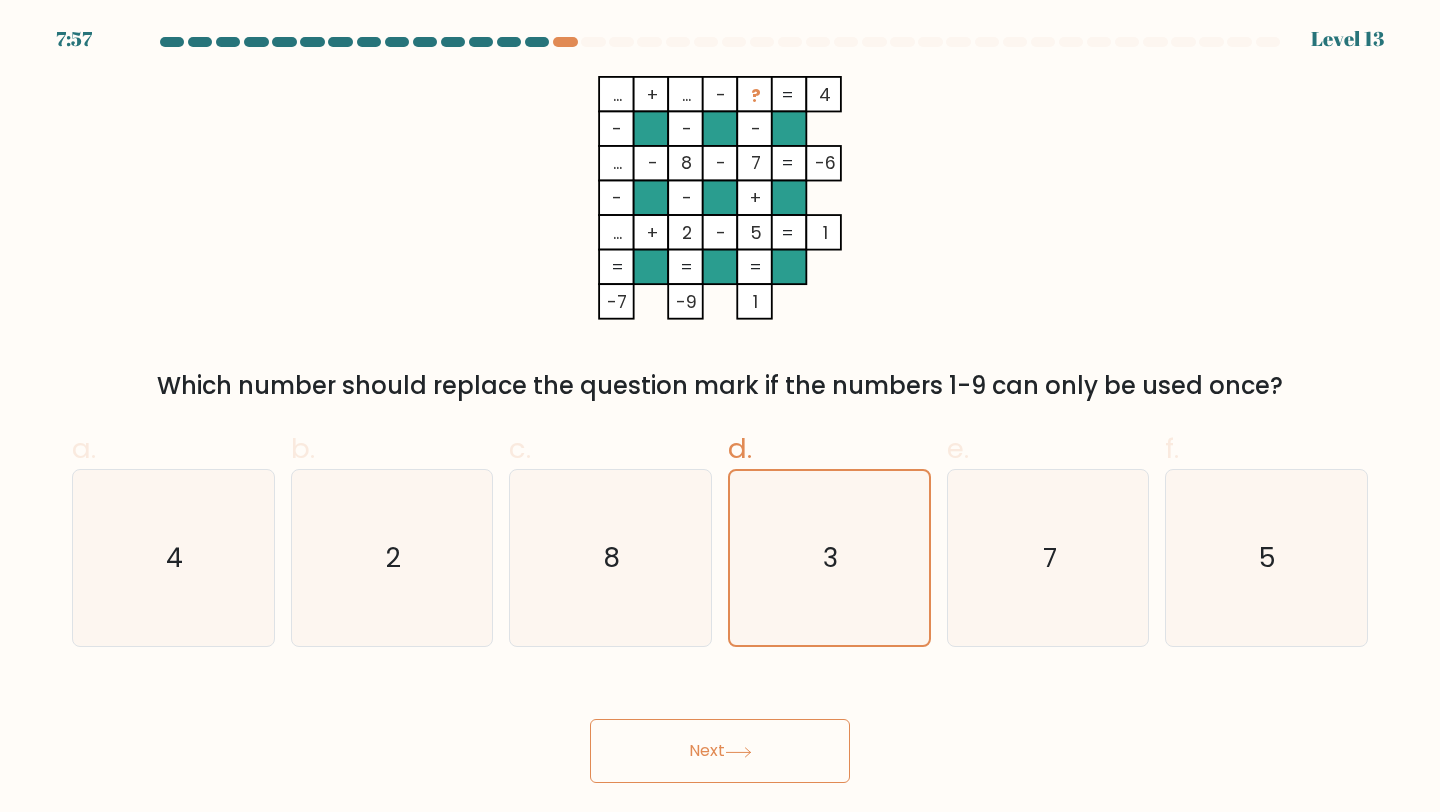 click on "Next" at bounding box center (720, 751) 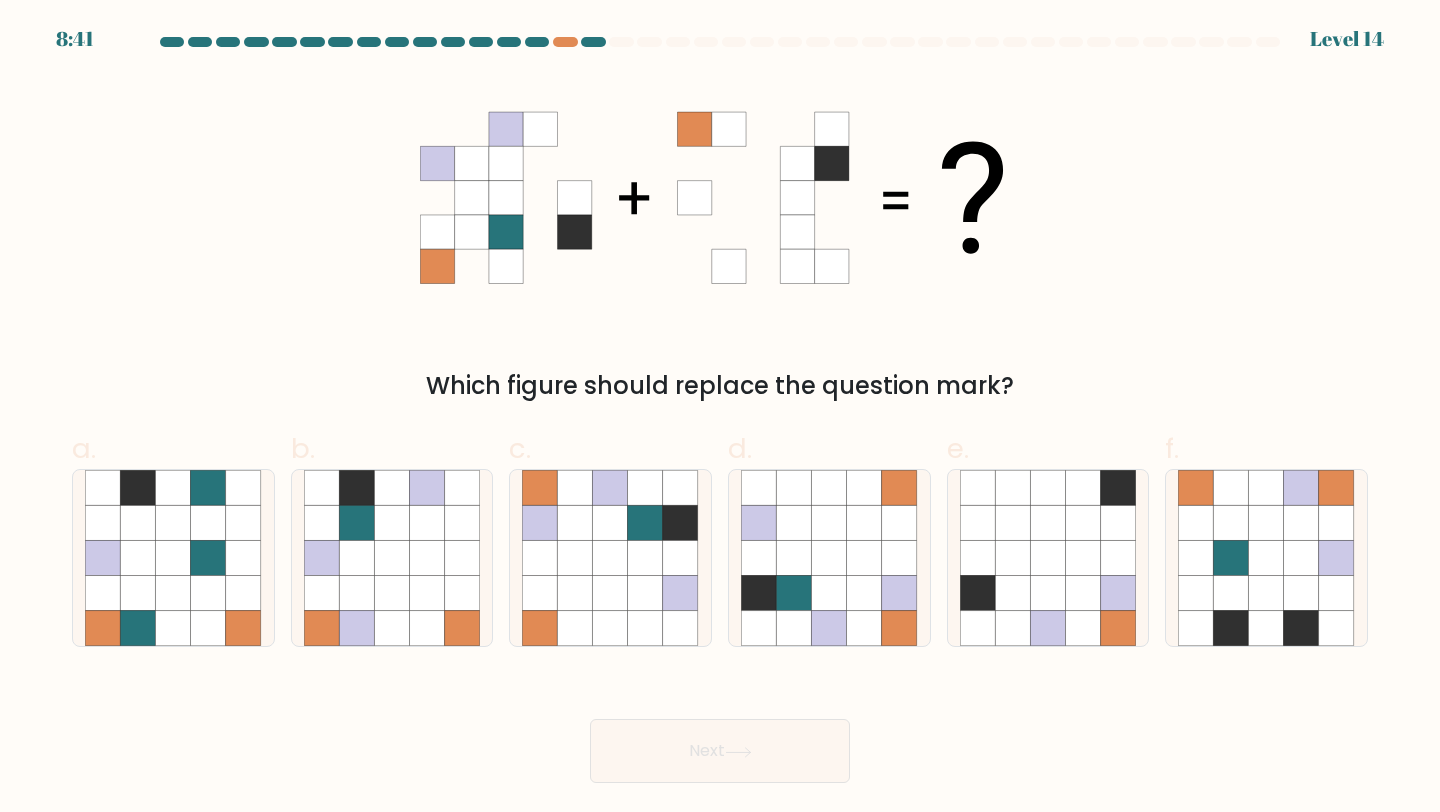 click on "Next" at bounding box center (720, 727) 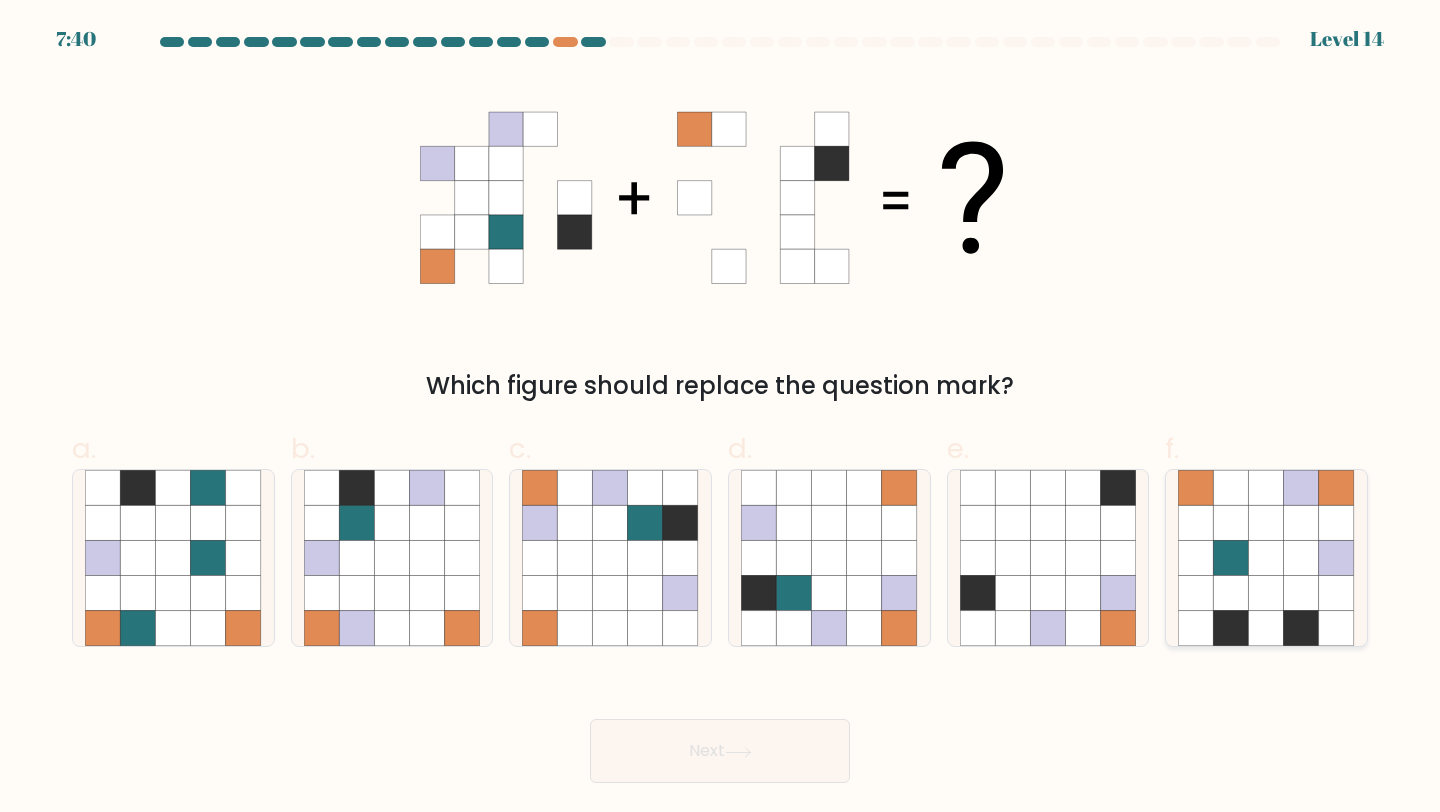 click at bounding box center (1266, 558) 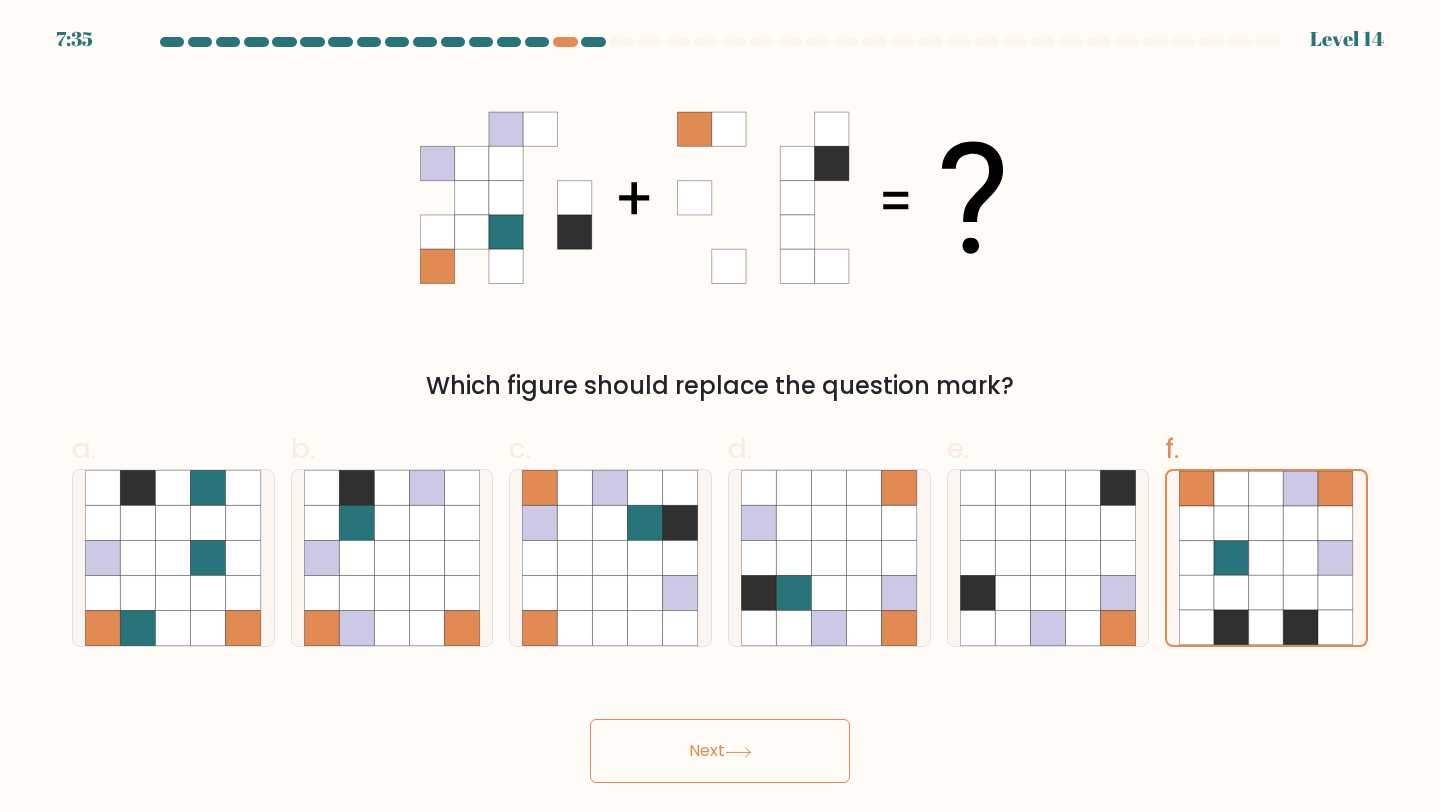 click on "Next" at bounding box center (720, 751) 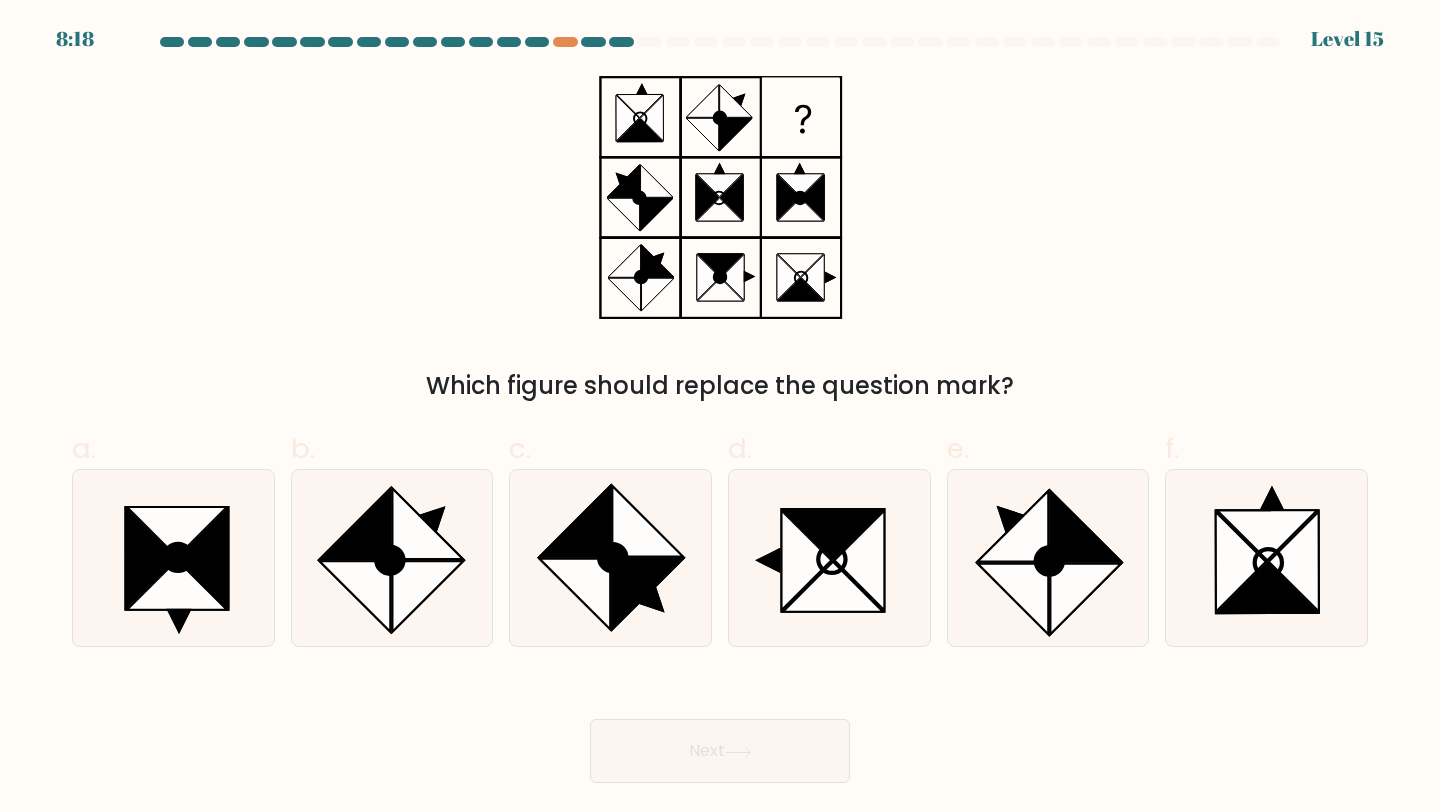click on "Next" at bounding box center (720, 727) 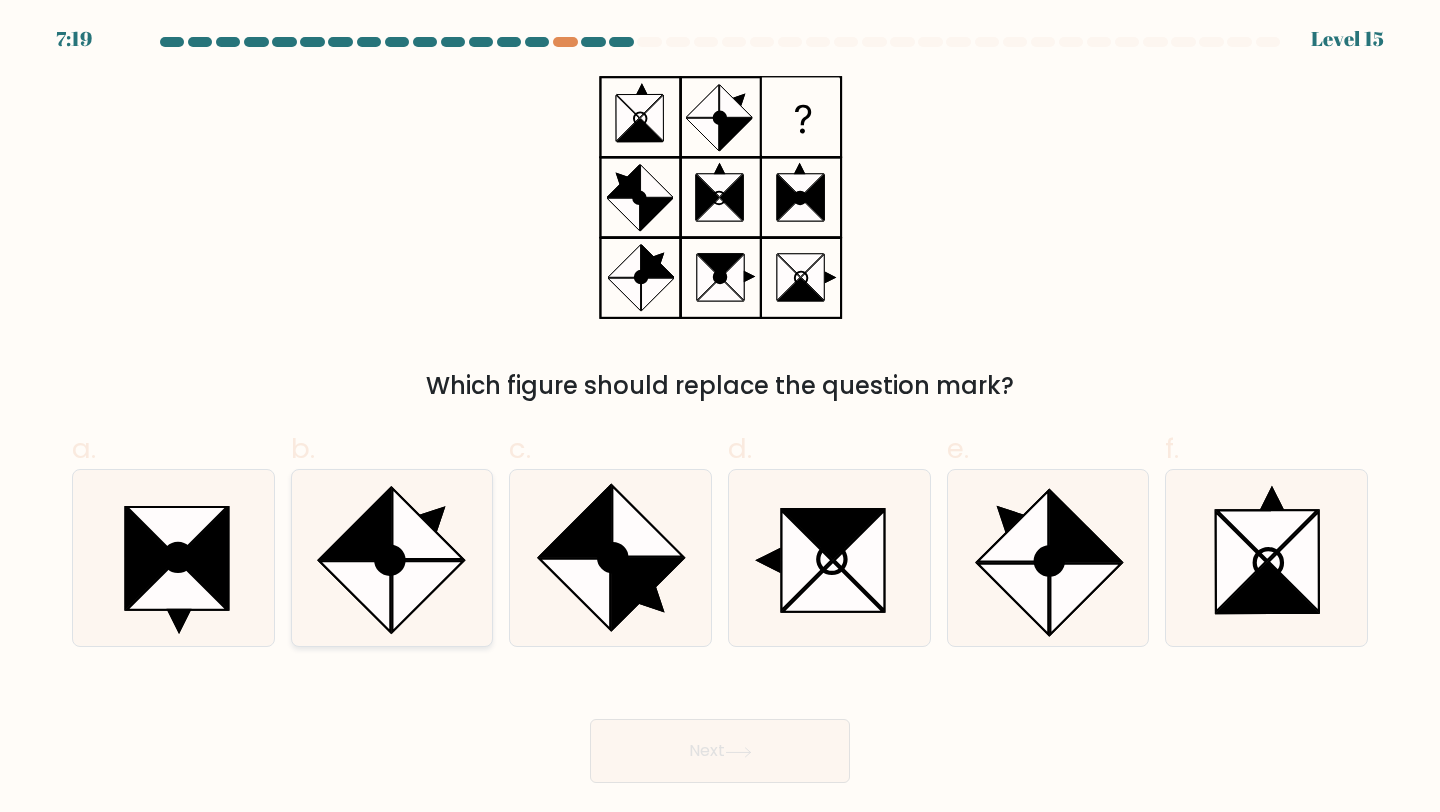 click at bounding box center (427, 596) 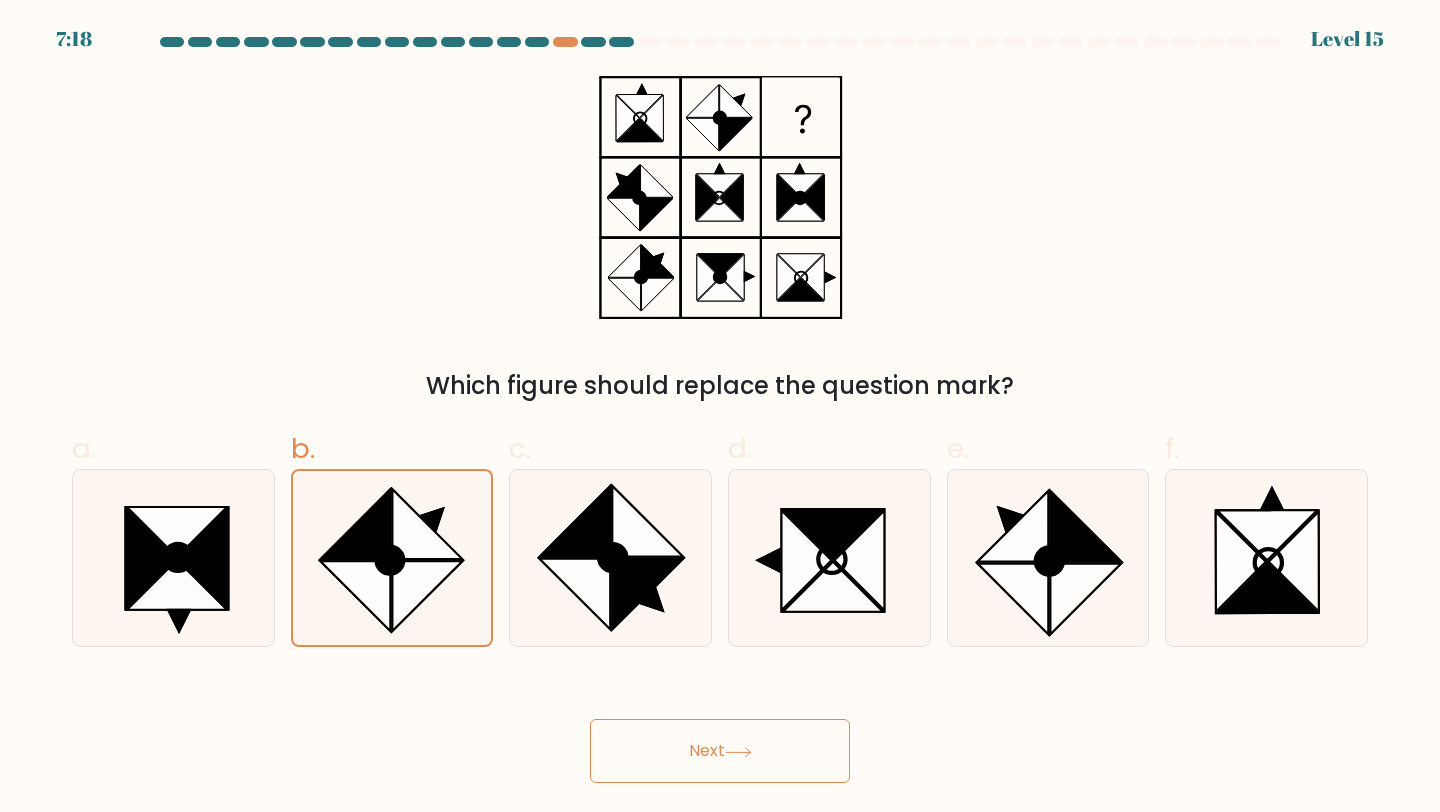 click on "Next" at bounding box center (720, 751) 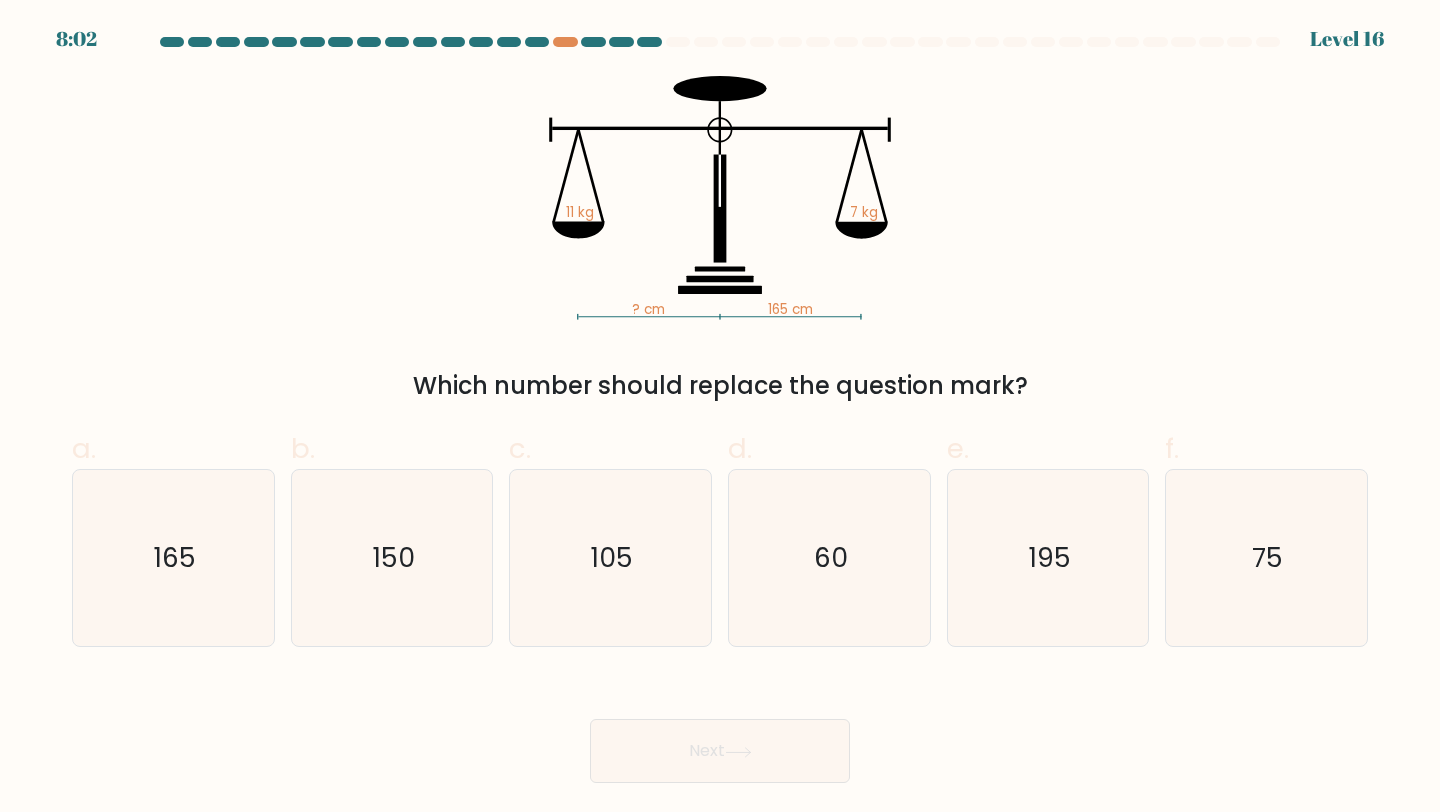 click on "Next" at bounding box center (720, 727) 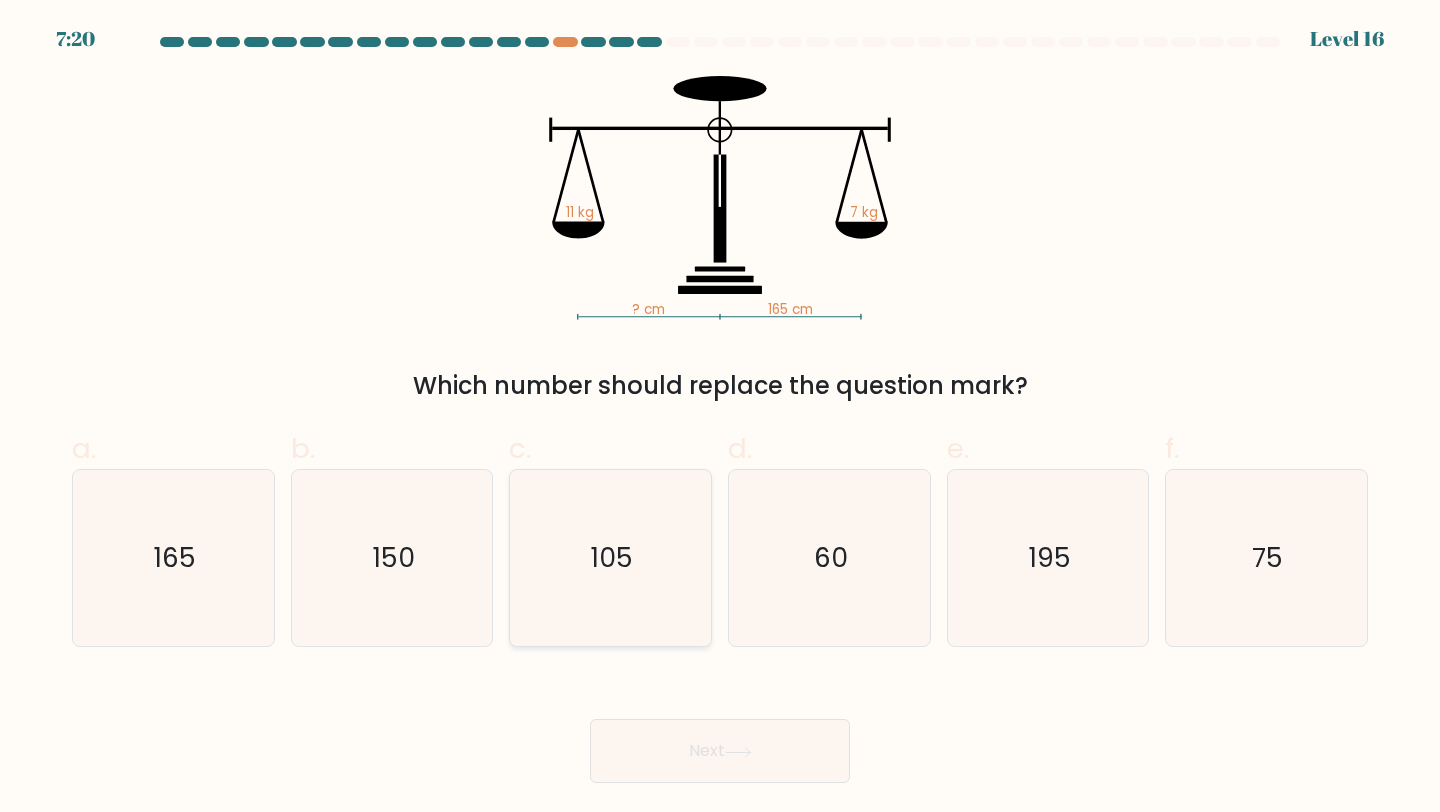click on "105" at bounding box center (610, 558) 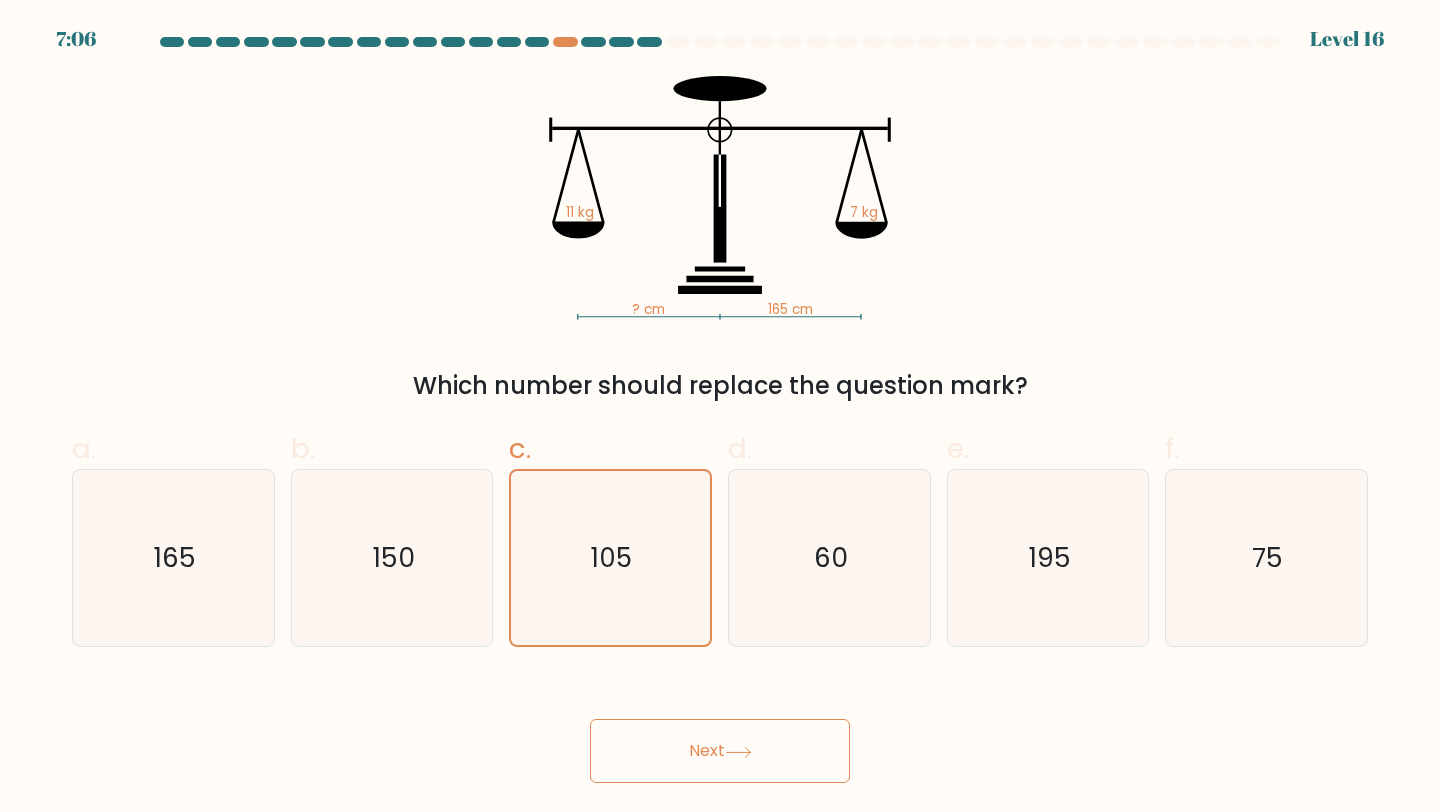 click on "Next" at bounding box center [720, 751] 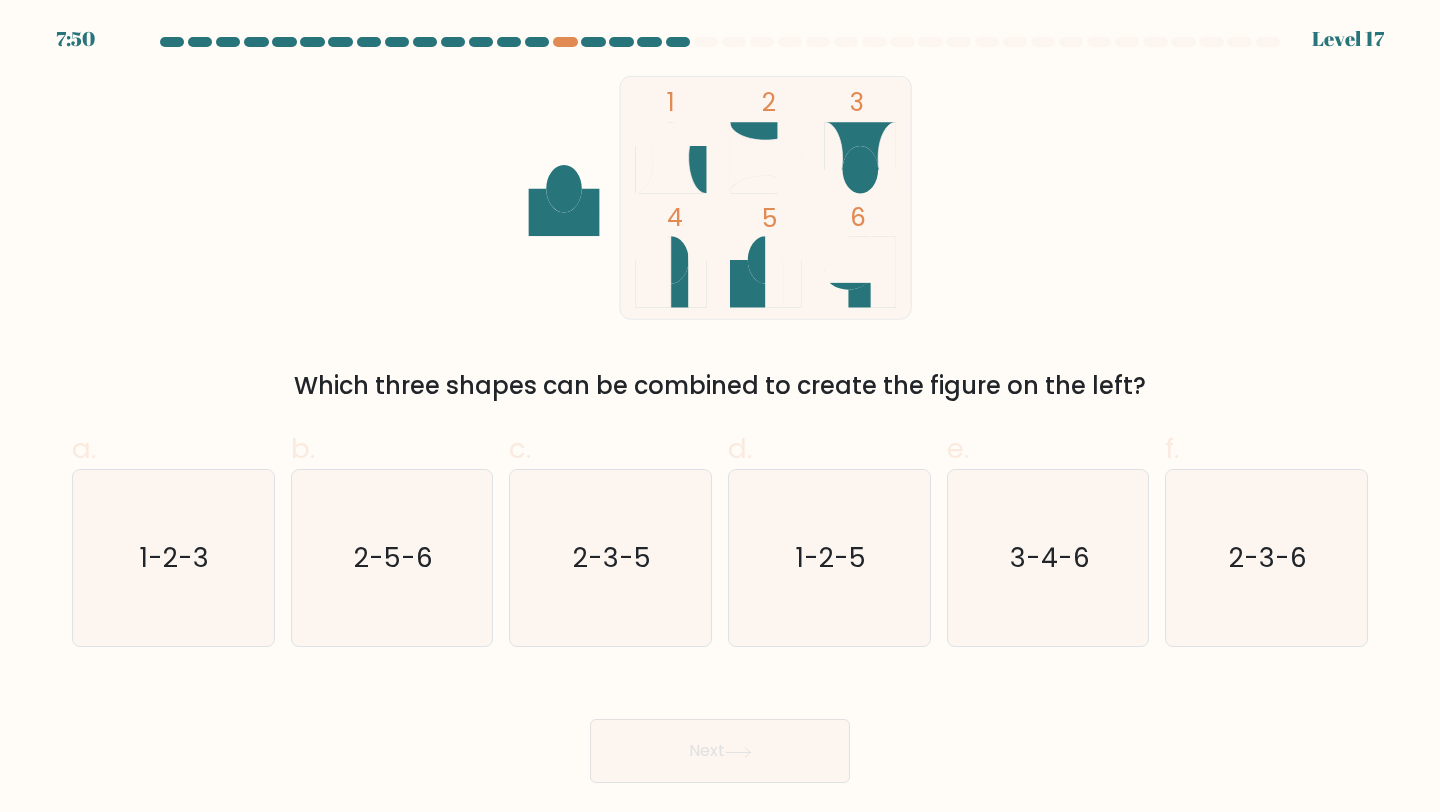 click on "Next" at bounding box center [720, 727] 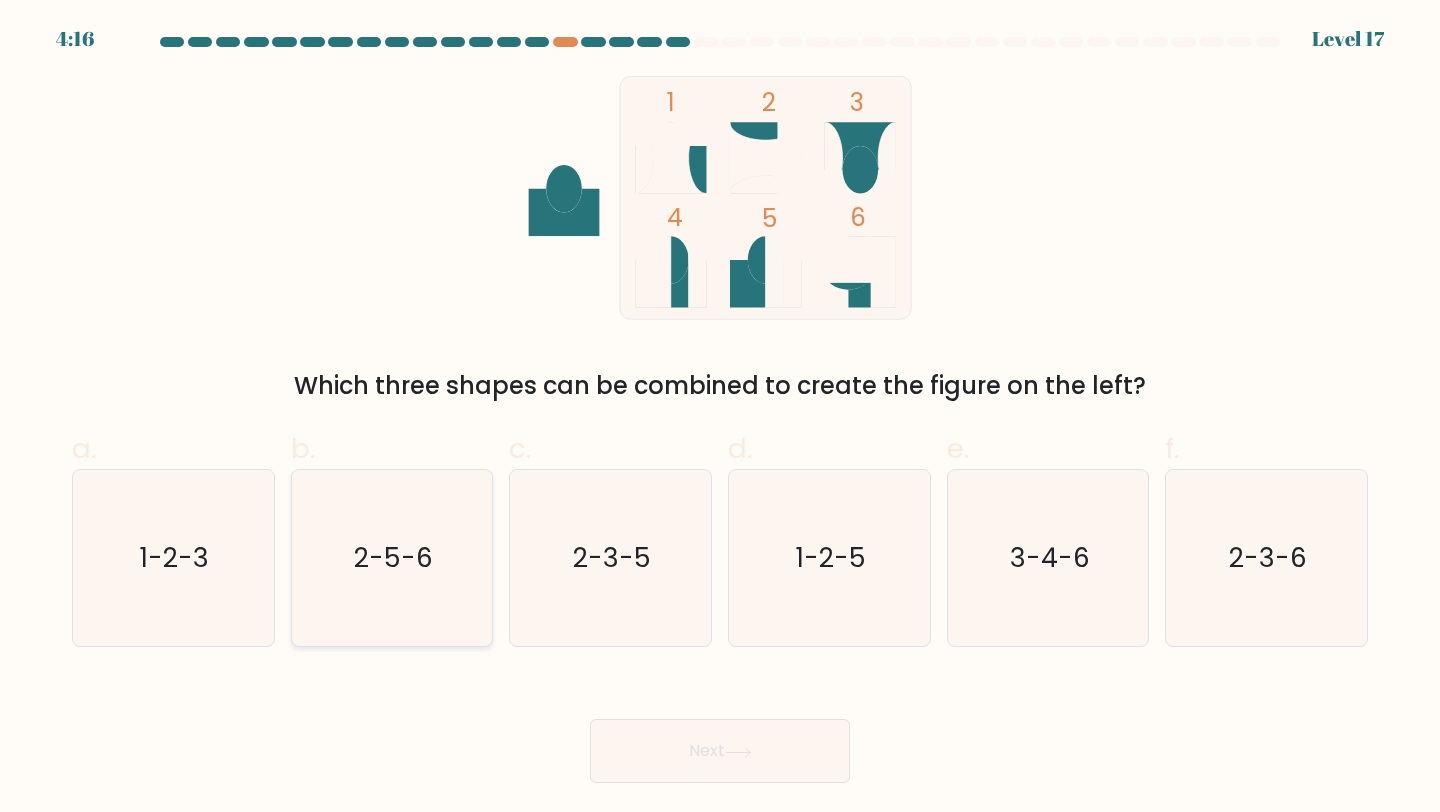 click on "2-5-6" at bounding box center (392, 558) 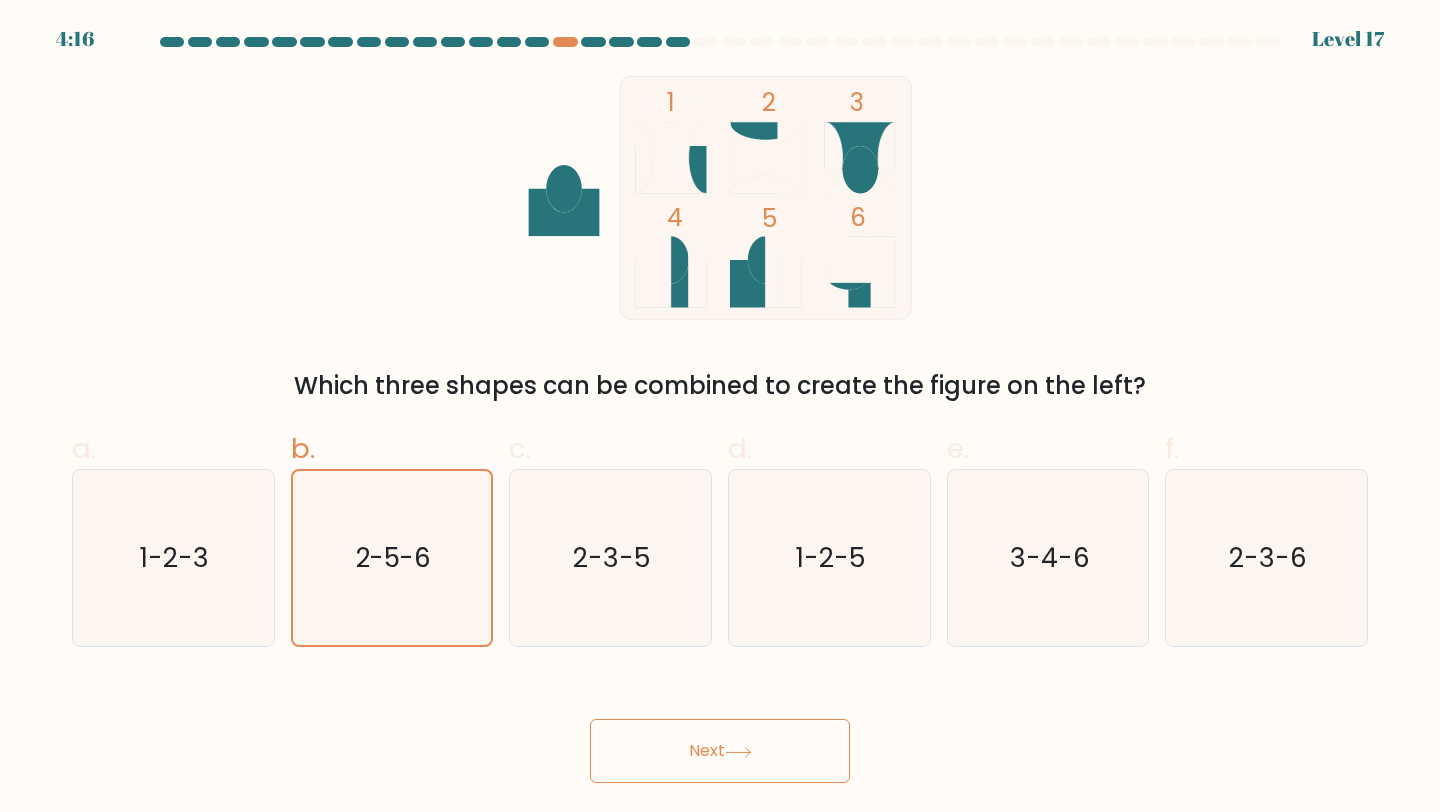 click on "Next" at bounding box center [720, 751] 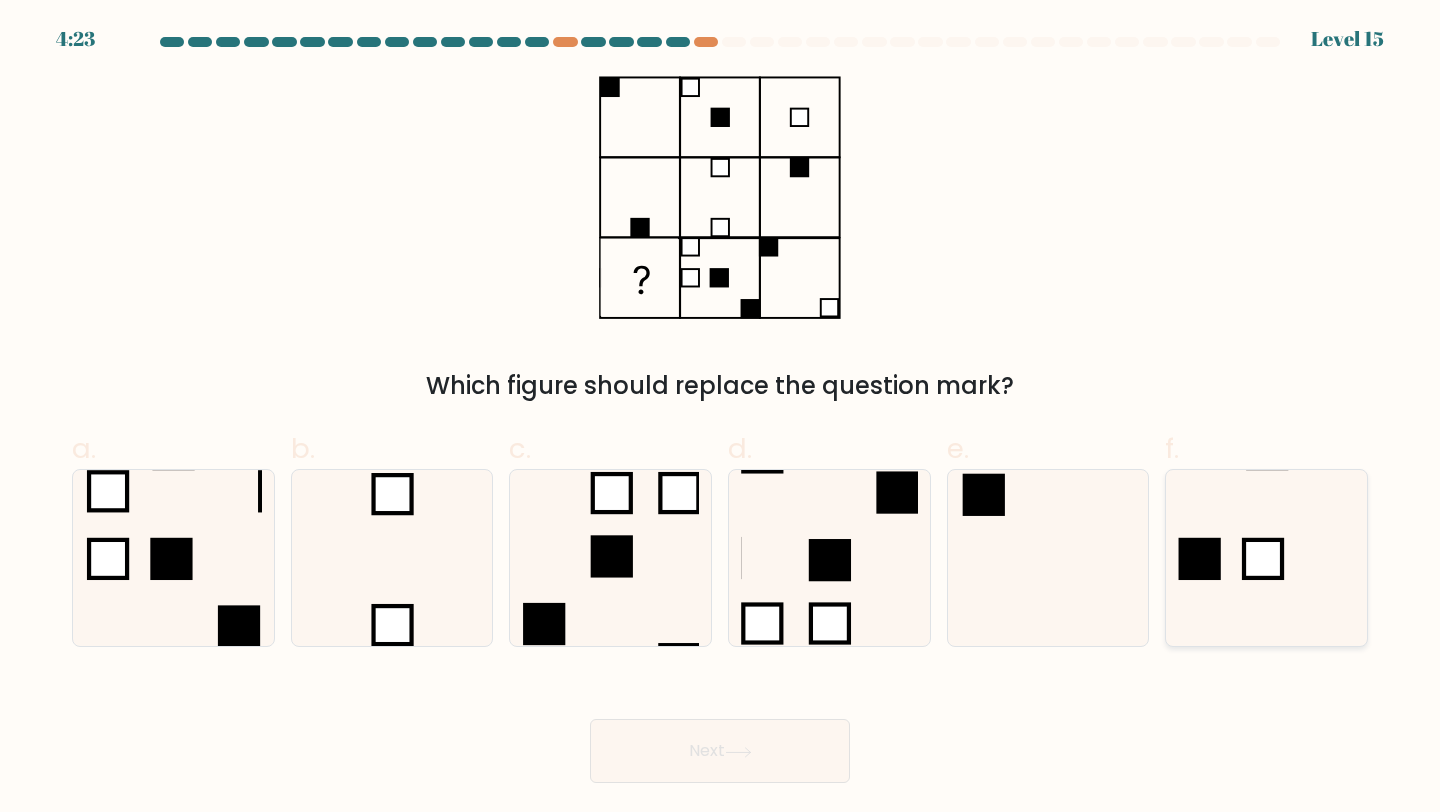 click at bounding box center [1200, 559] 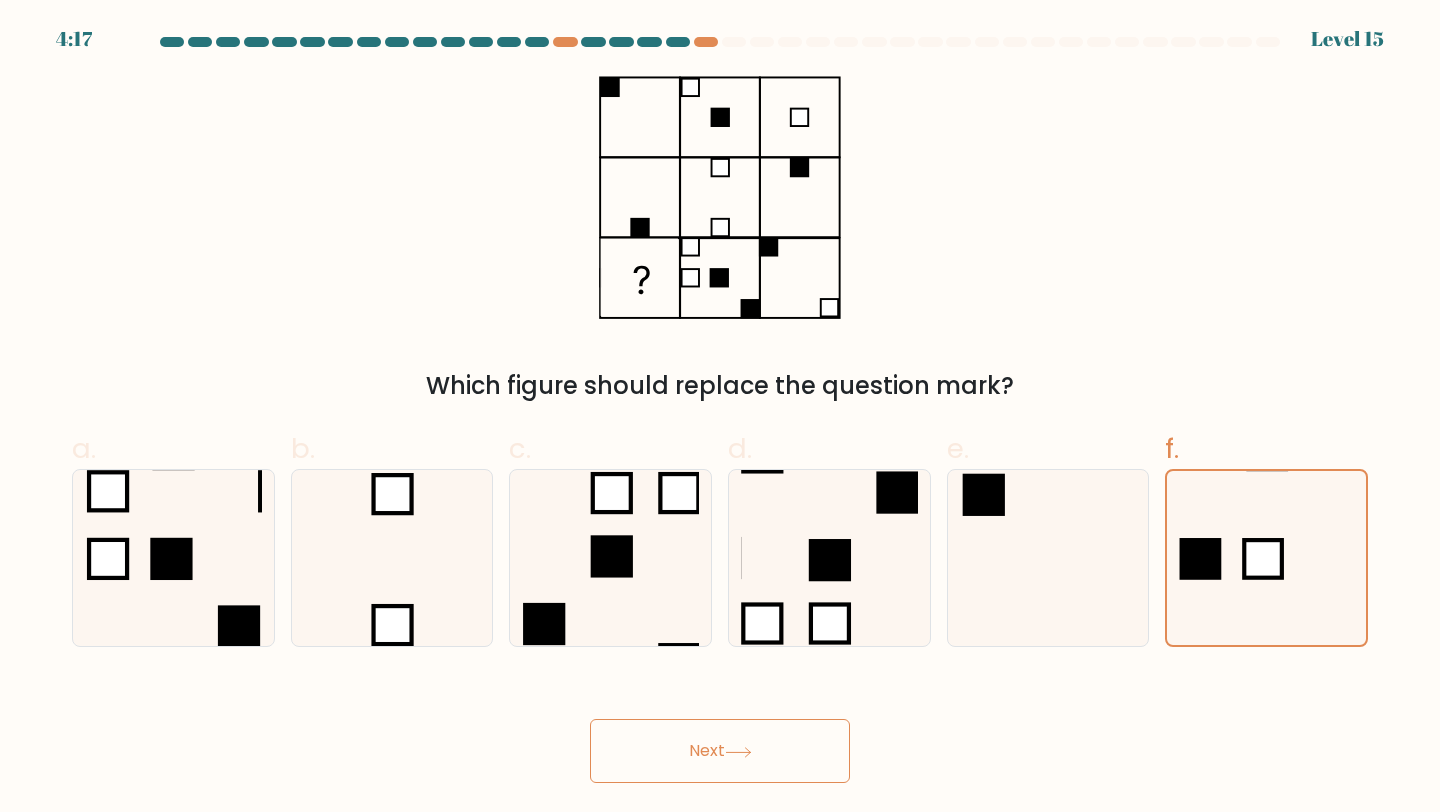 click on "Next" at bounding box center [720, 751] 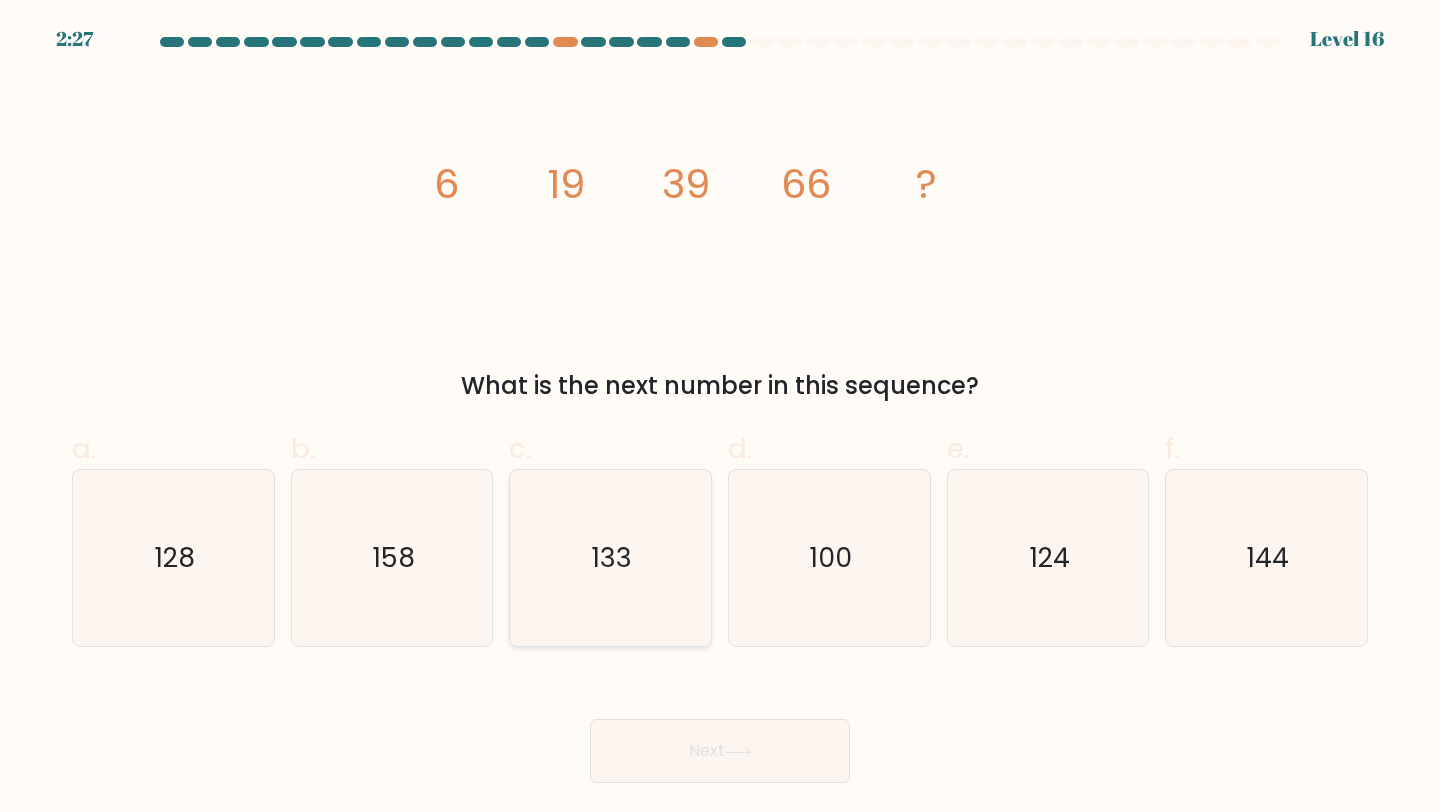 click on "133" at bounding box center [610, 558] 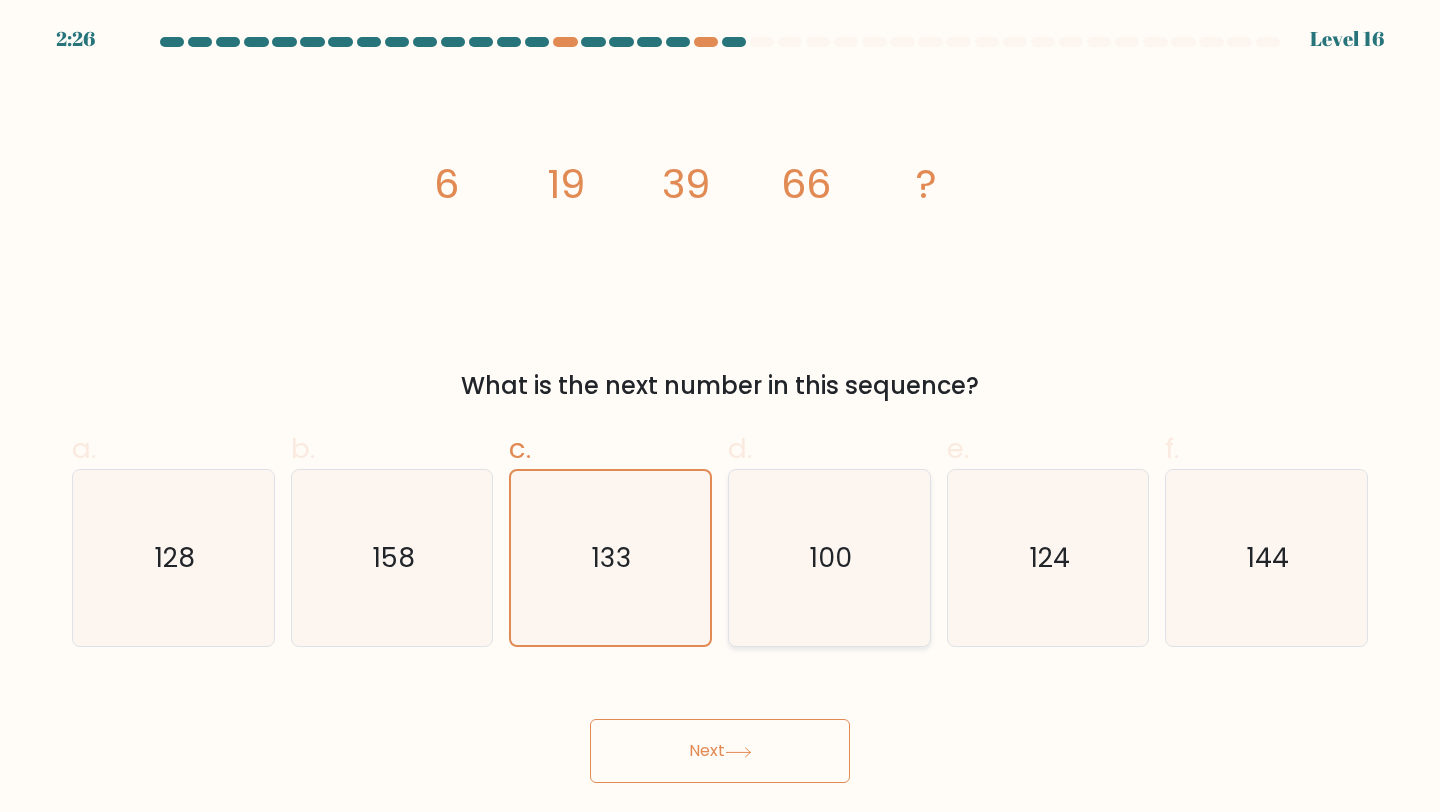 click on "100" at bounding box center [829, 558] 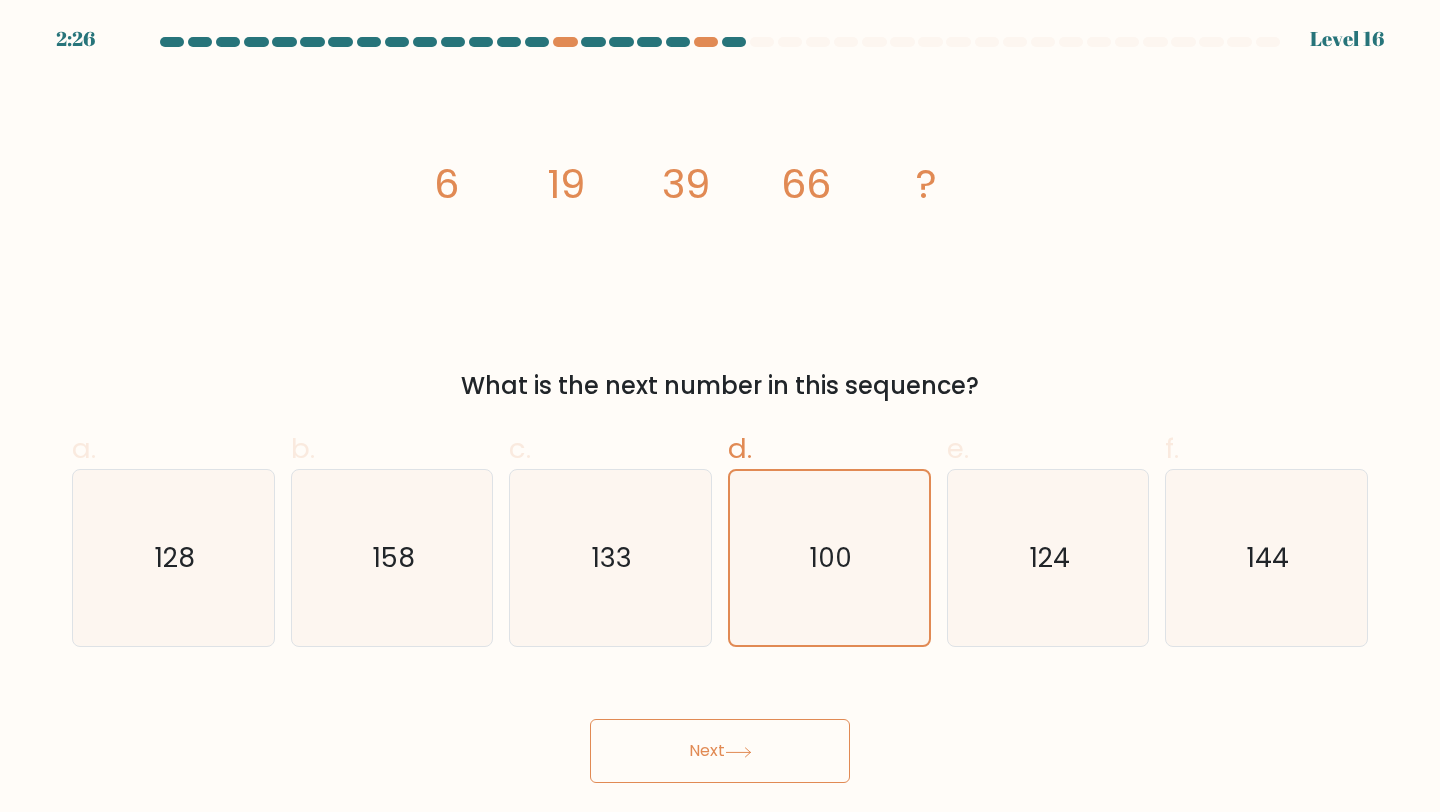 click on "Next" at bounding box center (720, 751) 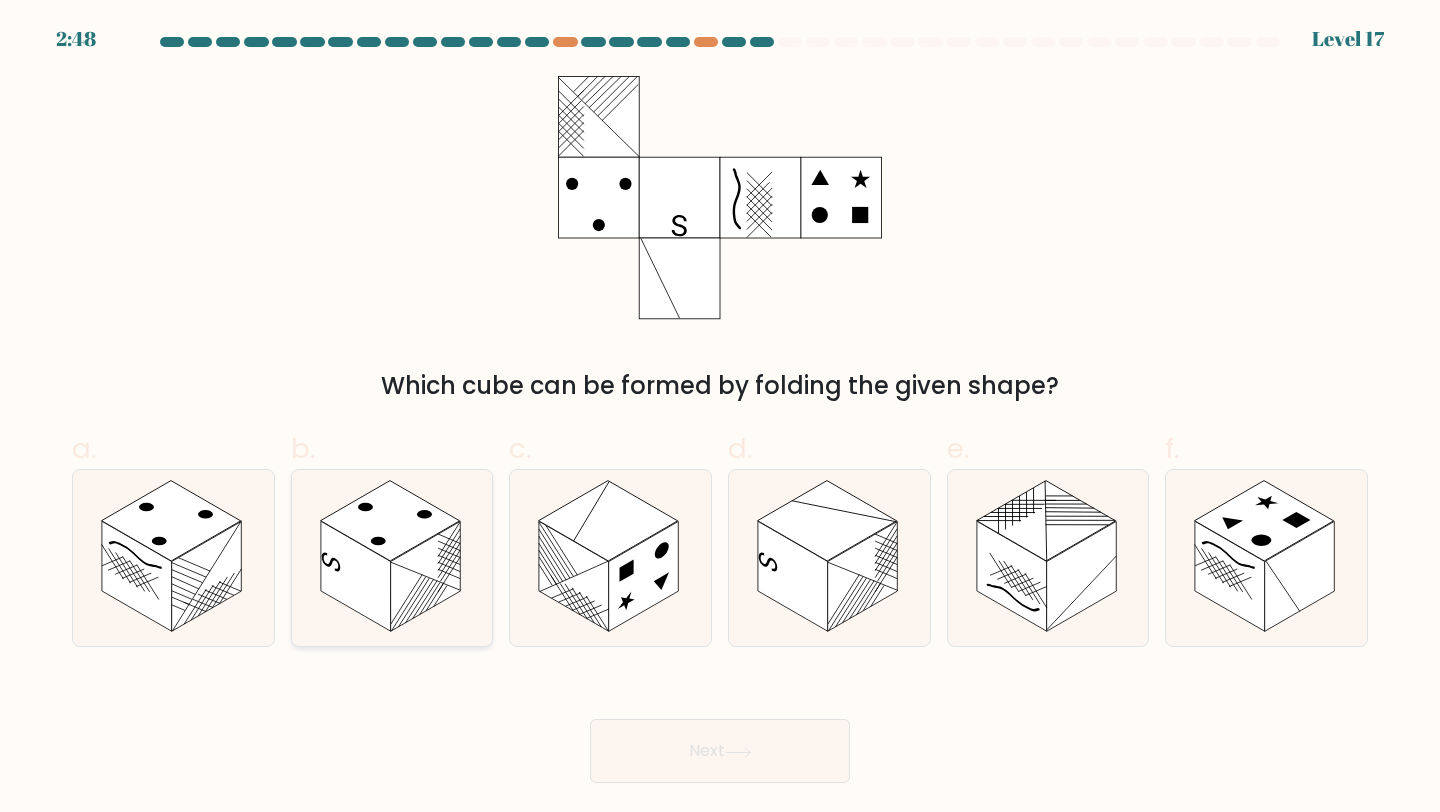 click at bounding box center [390, 521] 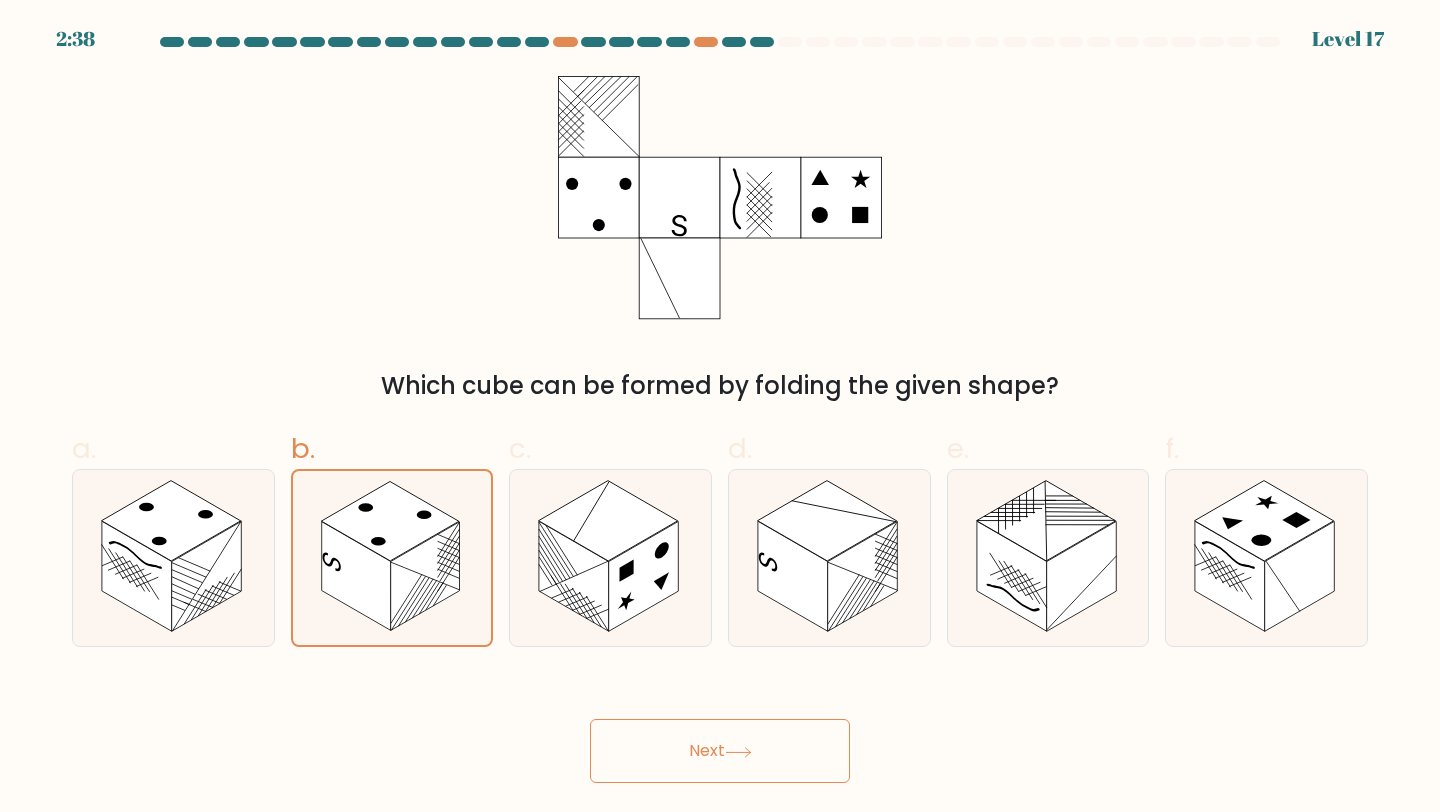 click at bounding box center [738, 752] 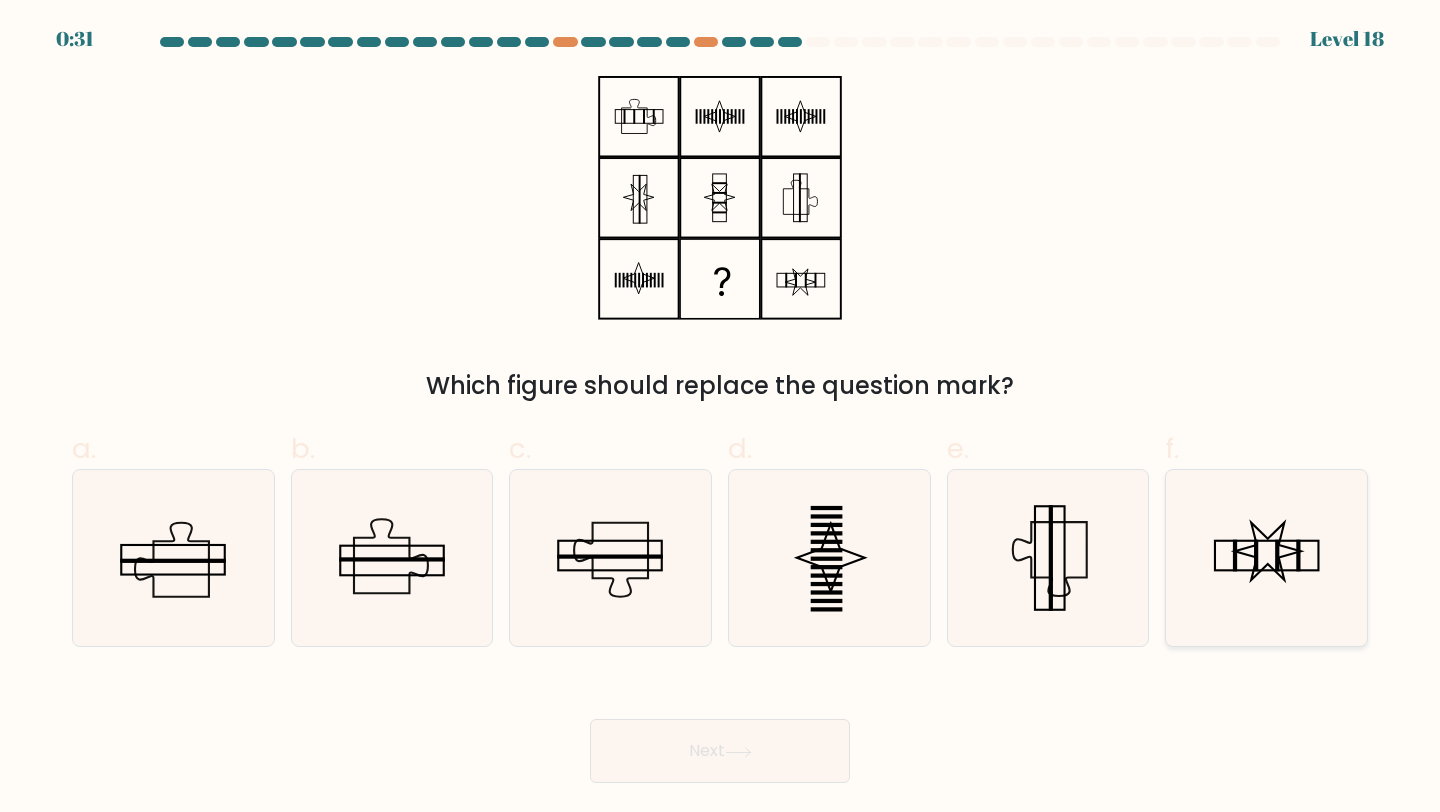 click at bounding box center (1268, 552) 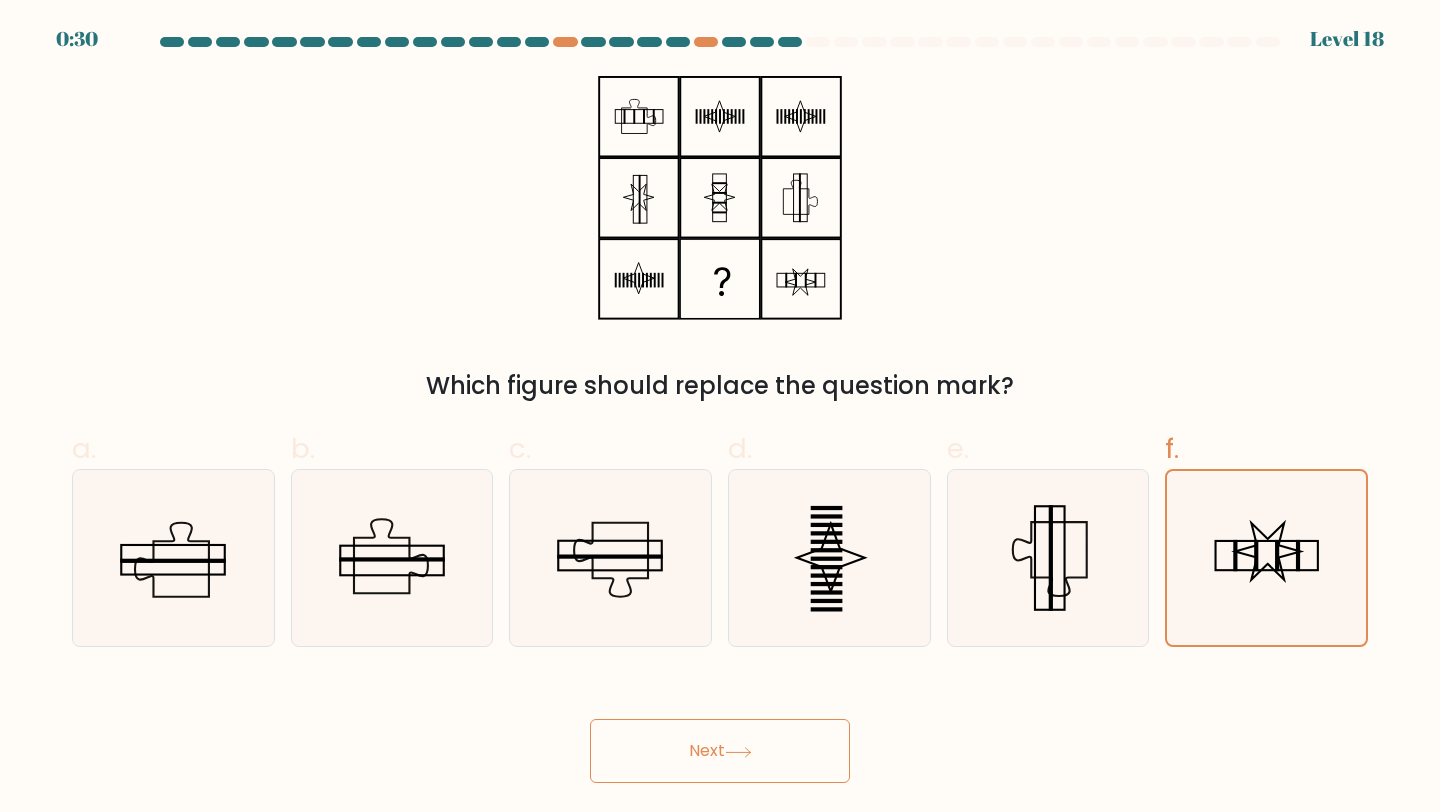 click on "Next" at bounding box center [720, 751] 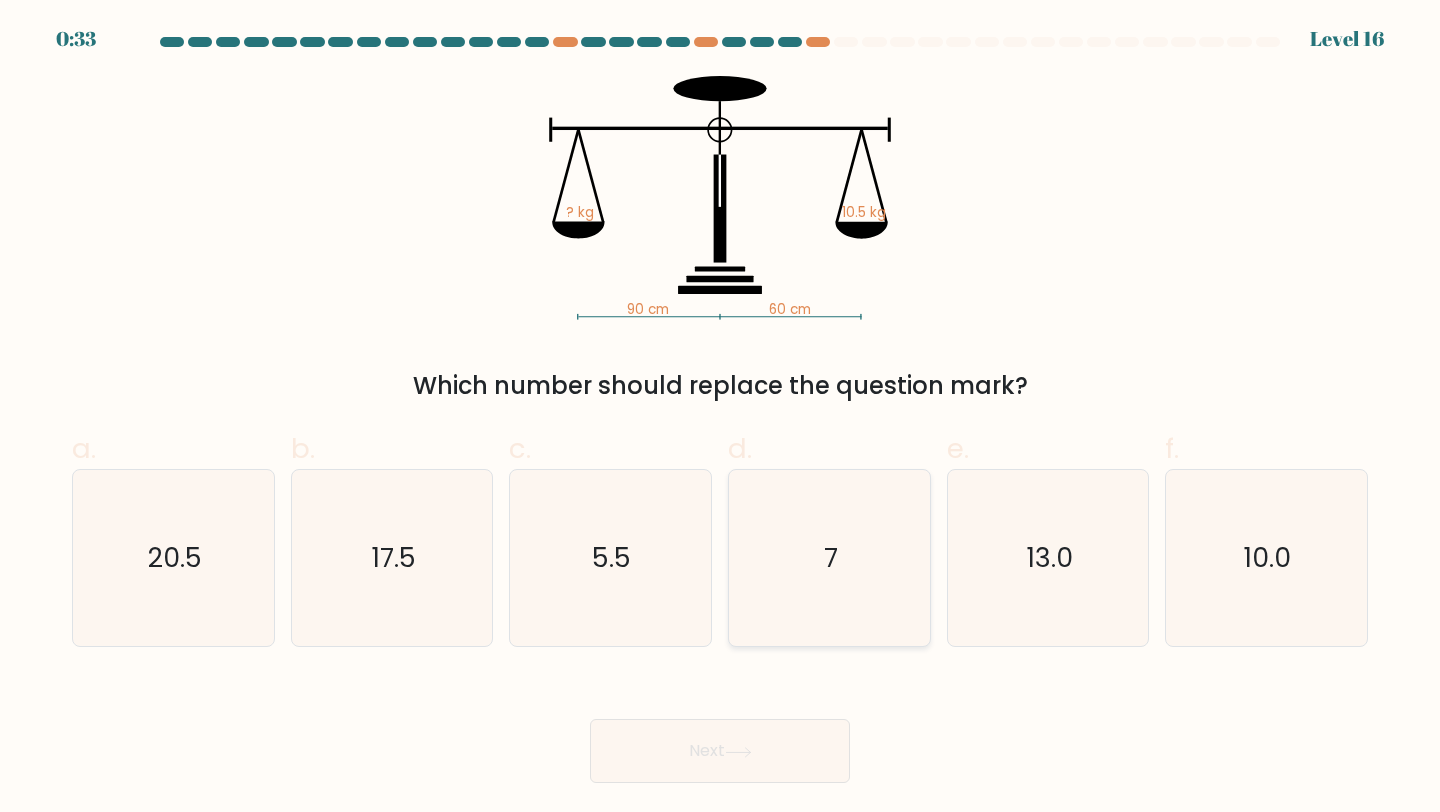 click on "7" at bounding box center (829, 558) 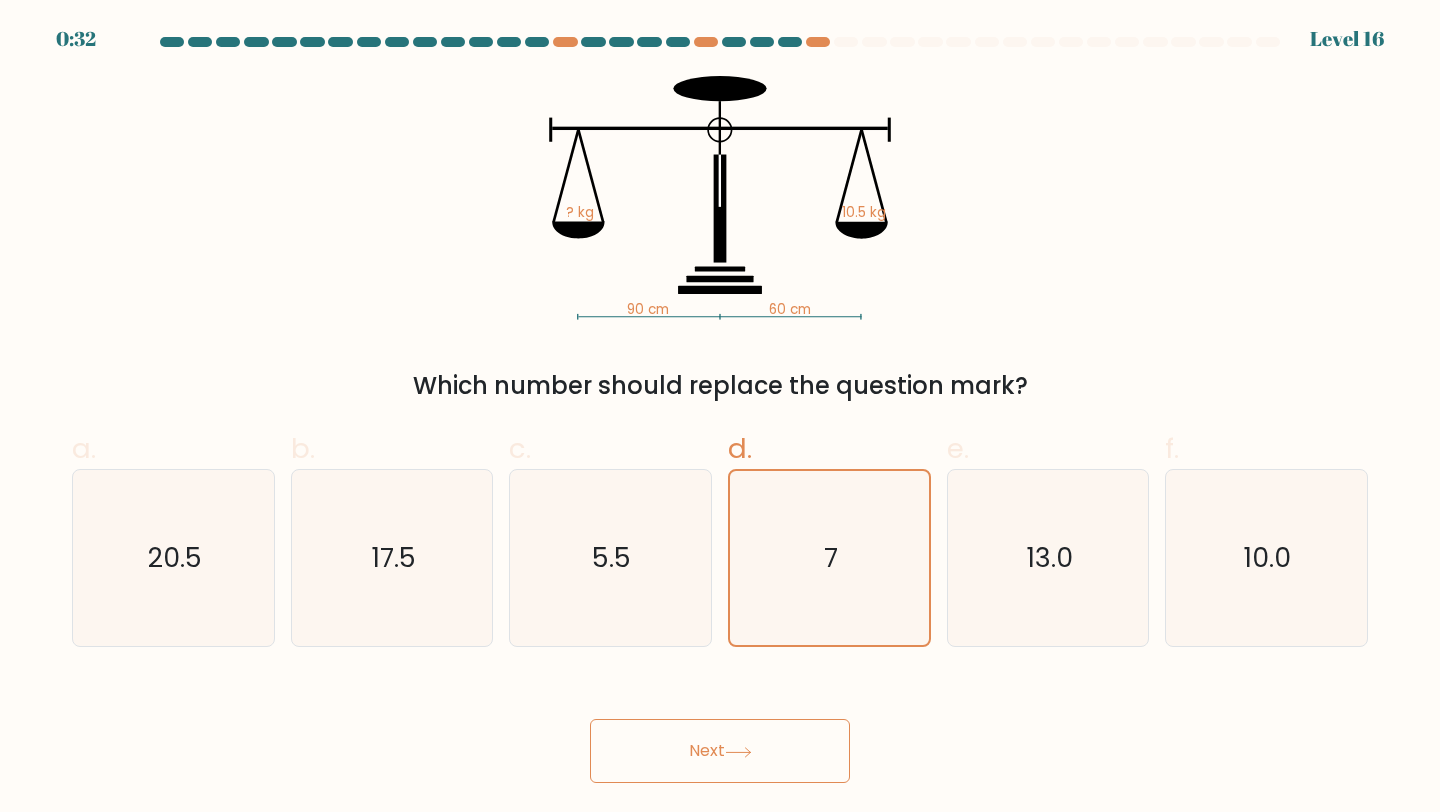 click on "Next" at bounding box center [720, 751] 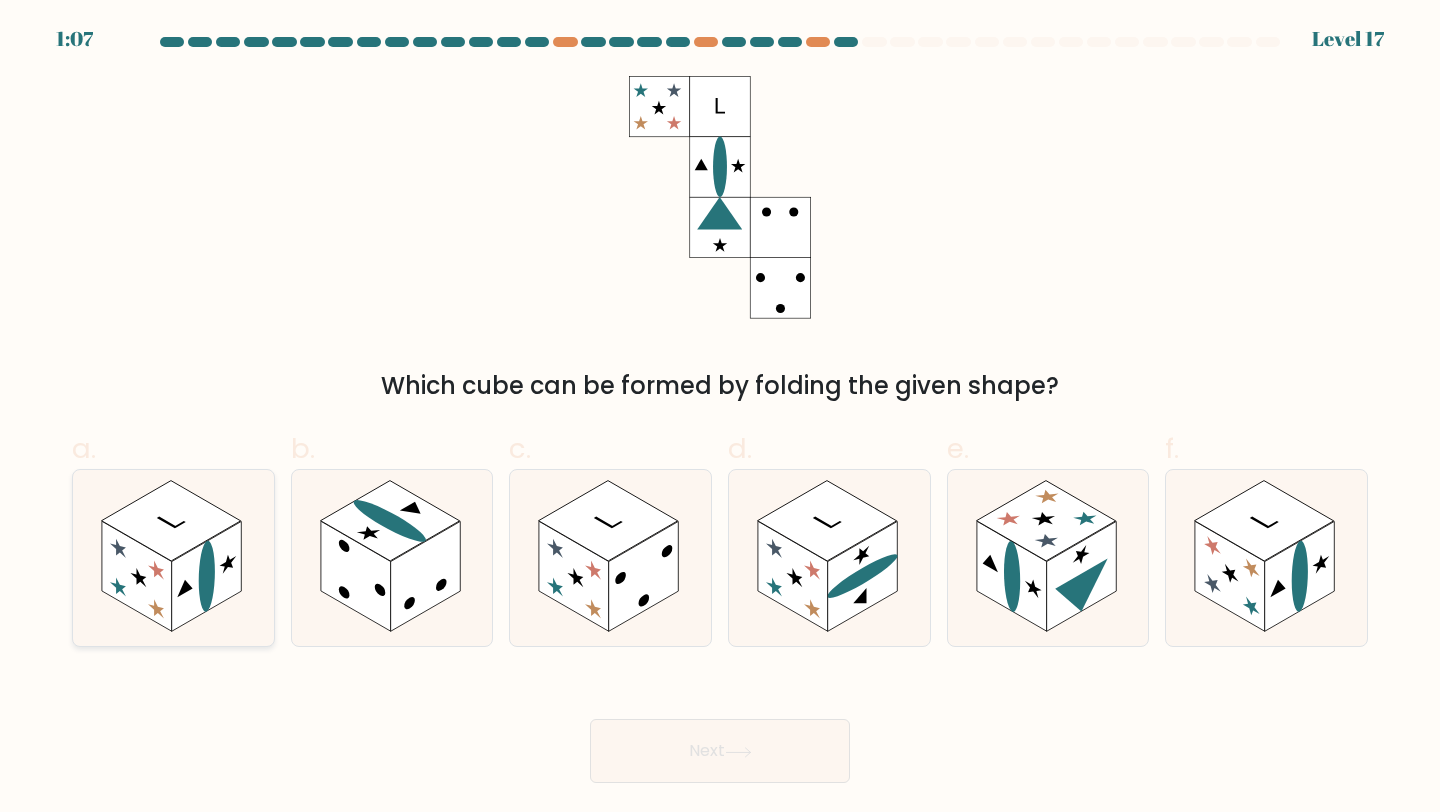 click at bounding box center (137, 576) 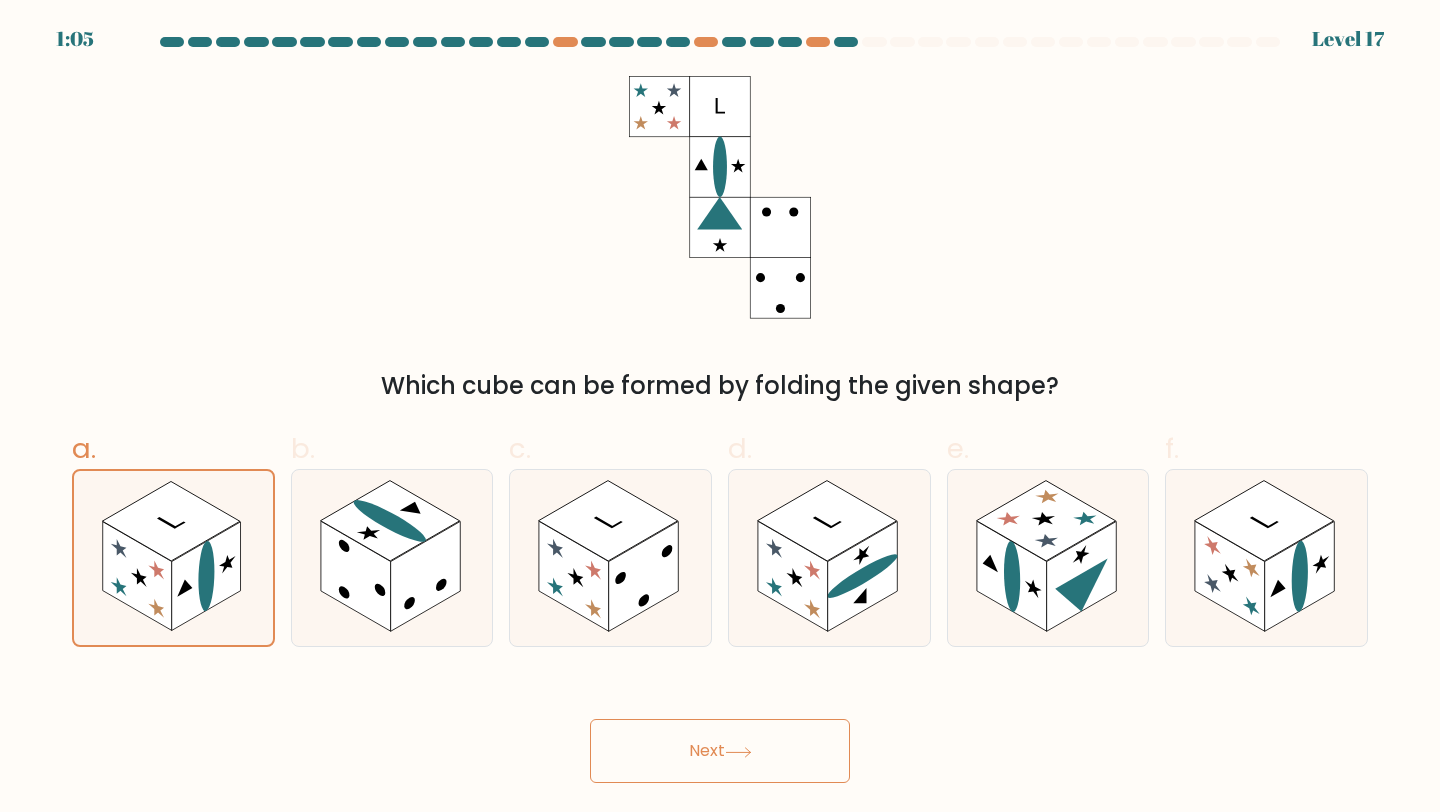 click on "Next" at bounding box center (720, 751) 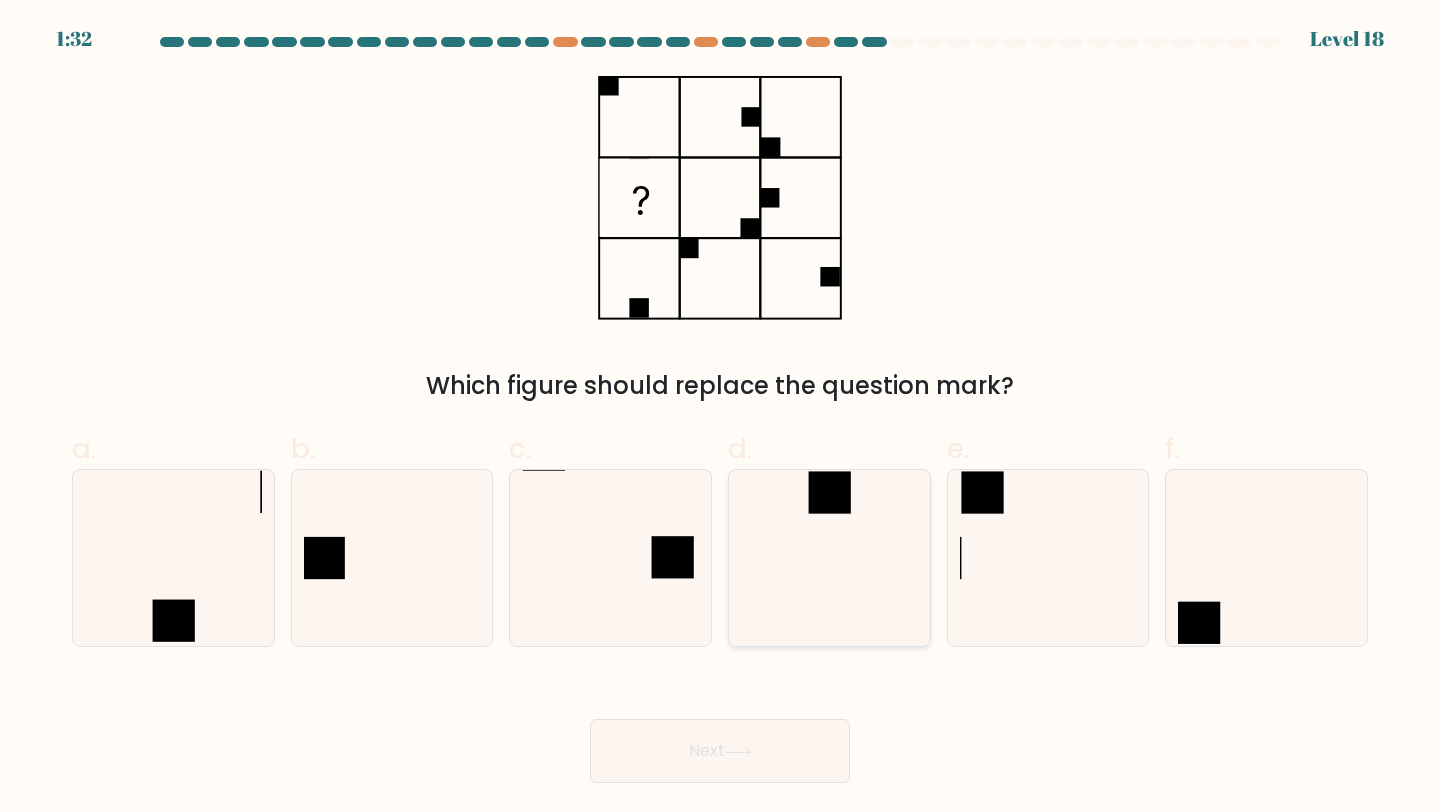 click at bounding box center (829, 558) 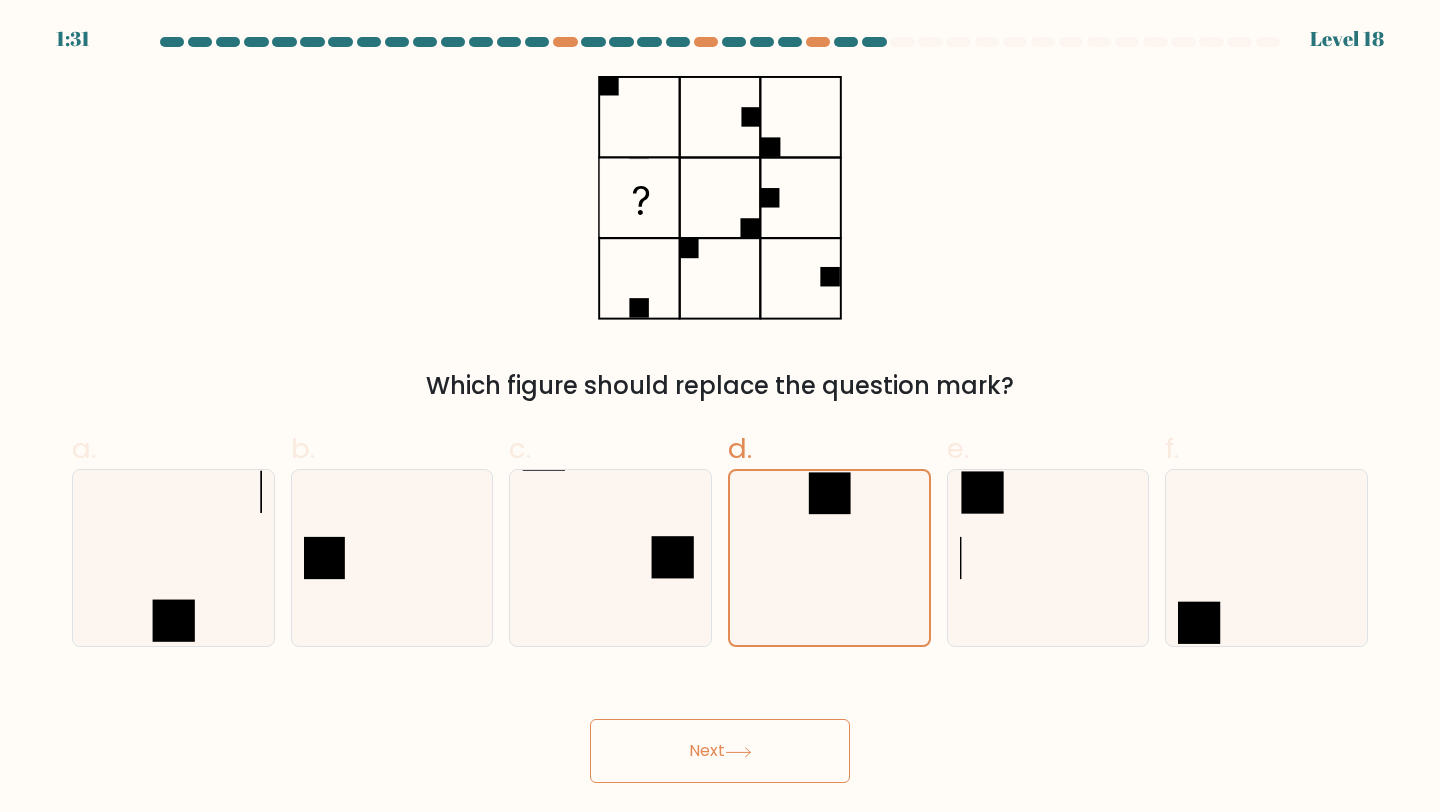click on "Next" at bounding box center [720, 751] 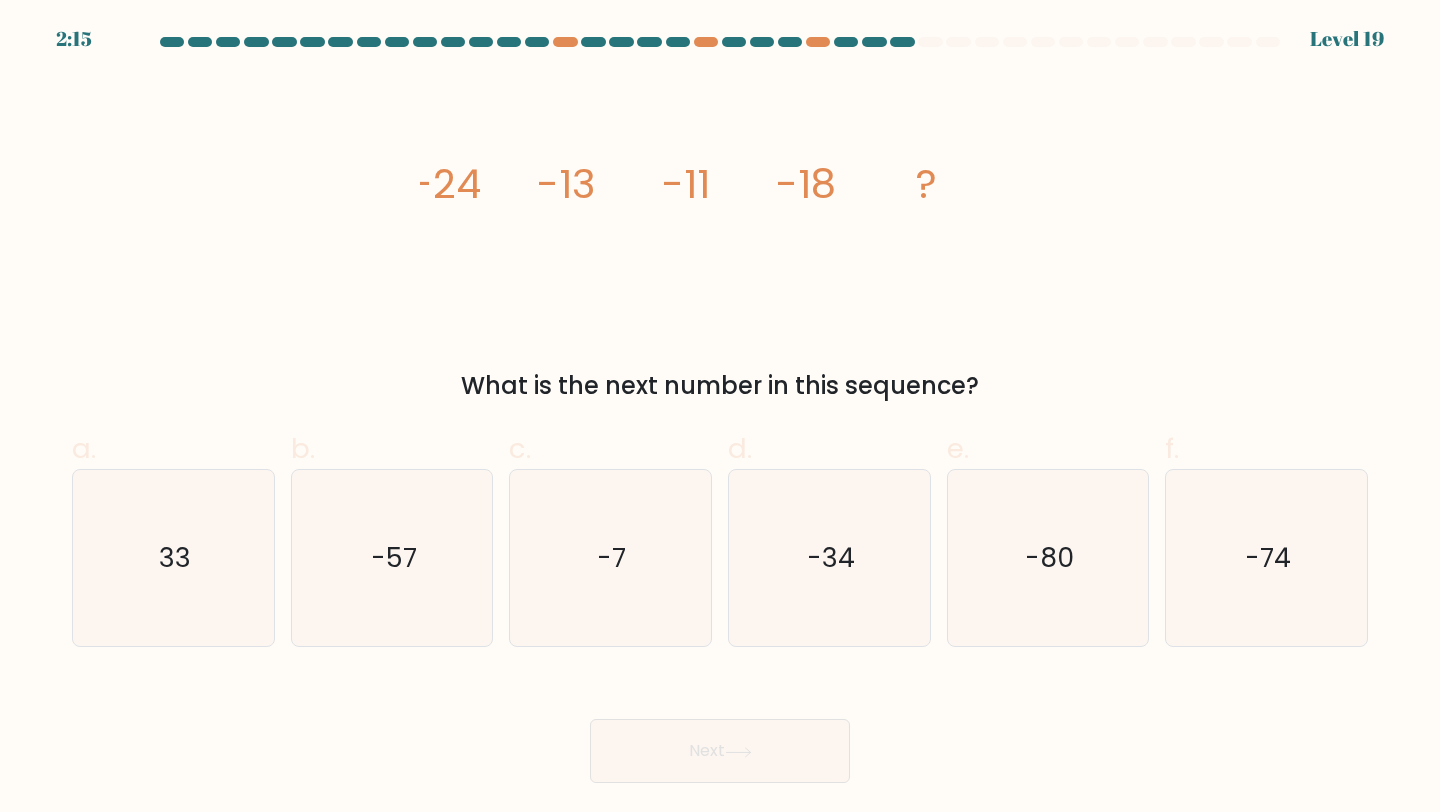 click on "Next" at bounding box center (720, 727) 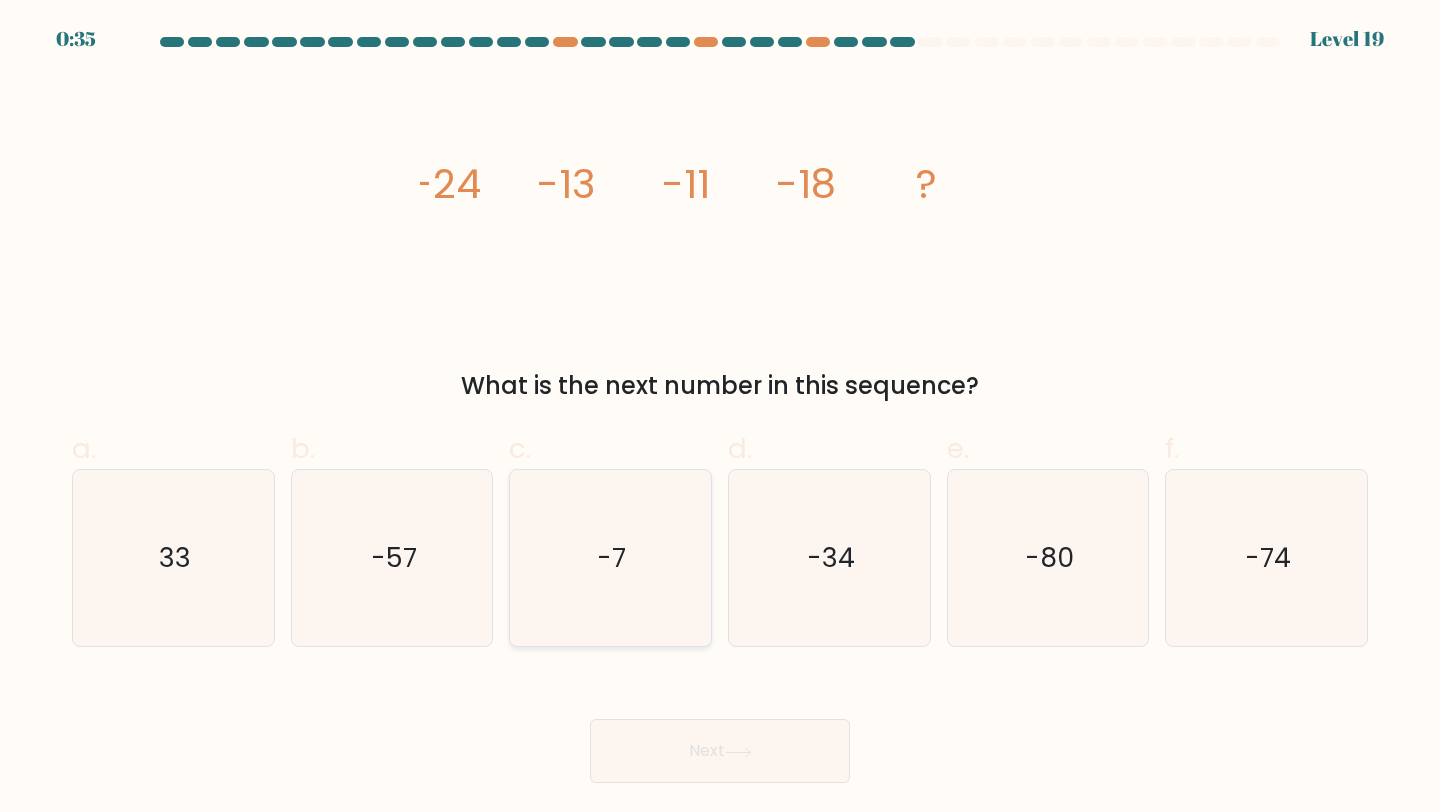 click on "-7" at bounding box center (612, 557) 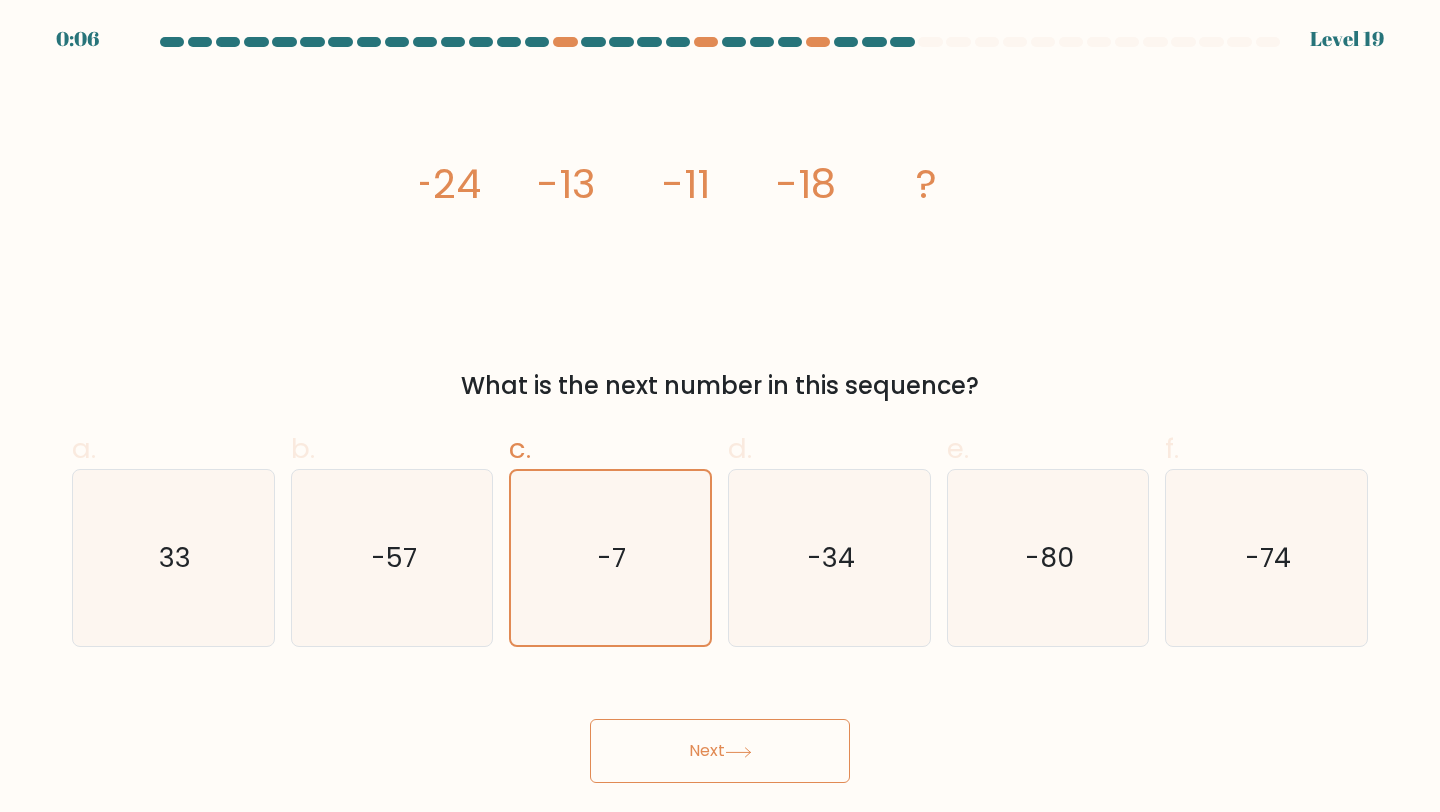 click on "Next" at bounding box center [720, 751] 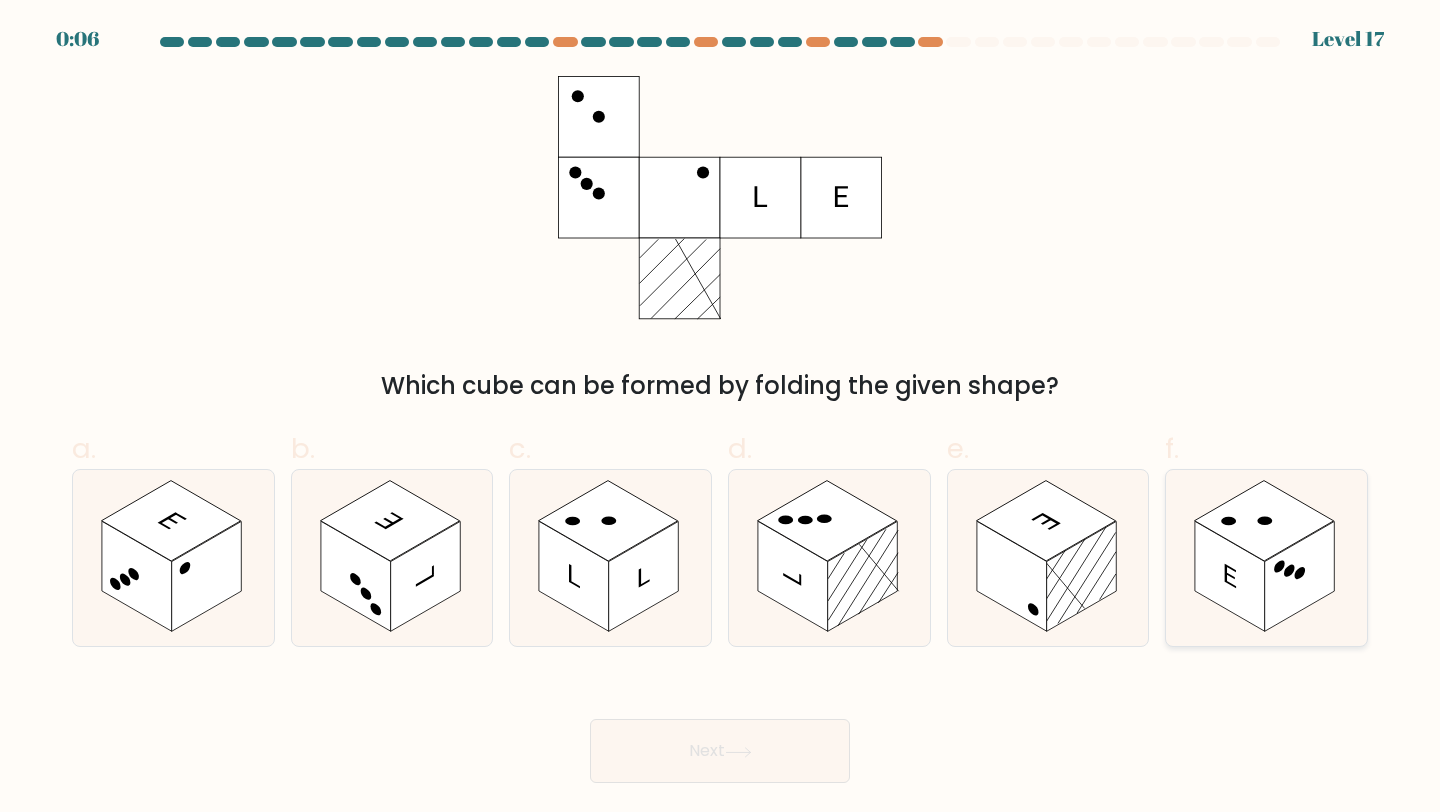 click at bounding box center [1230, 576] 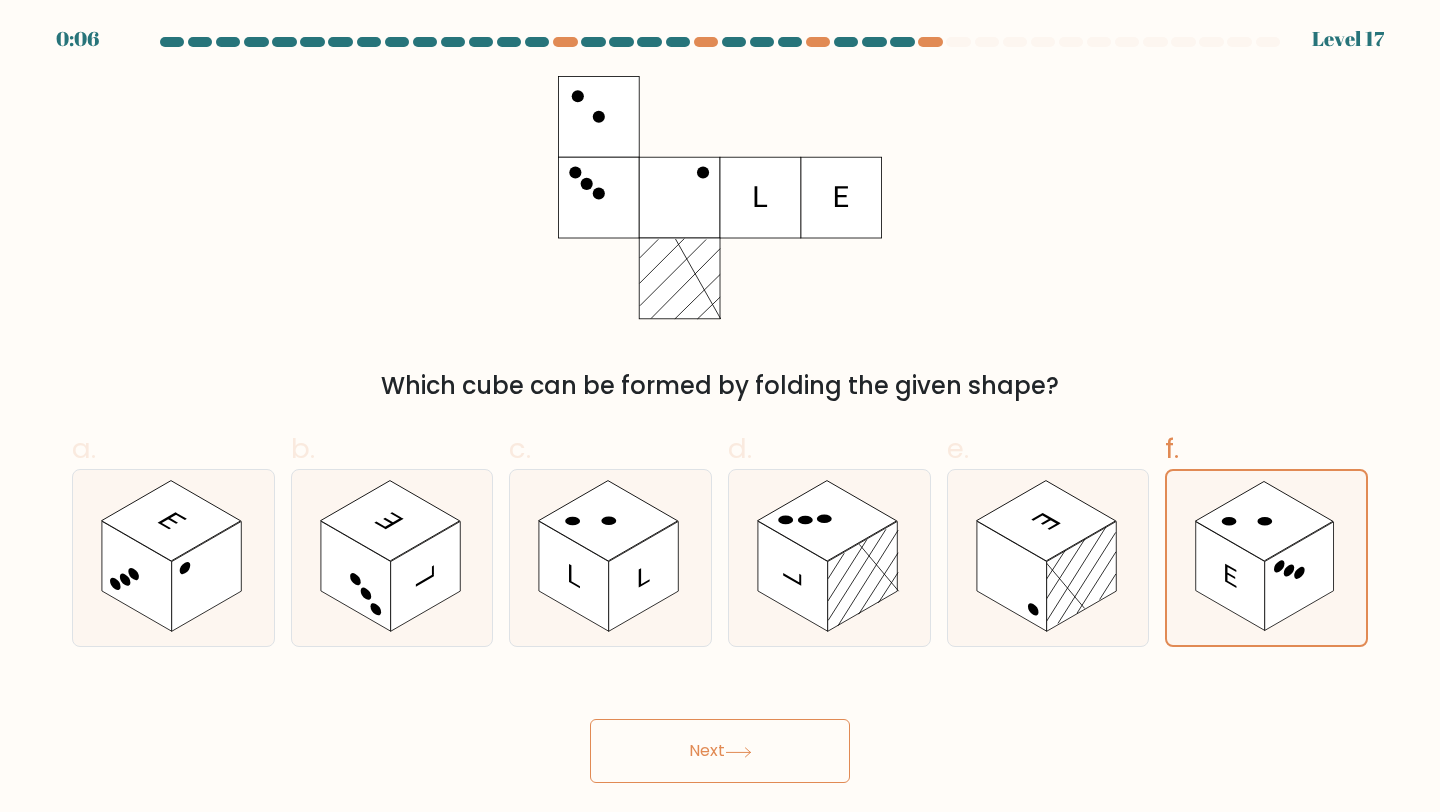 click on "Next" at bounding box center (720, 751) 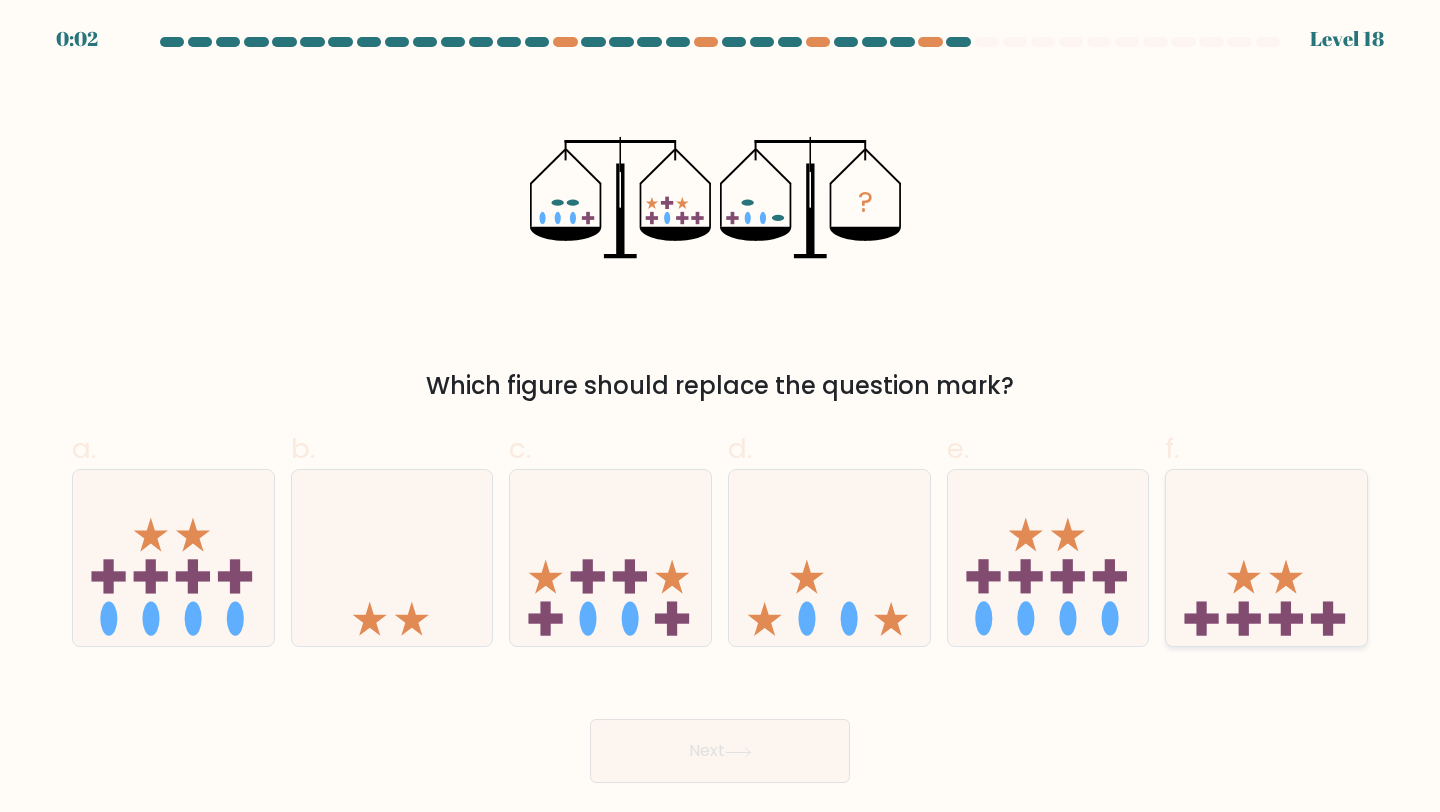 click at bounding box center (1266, 558) 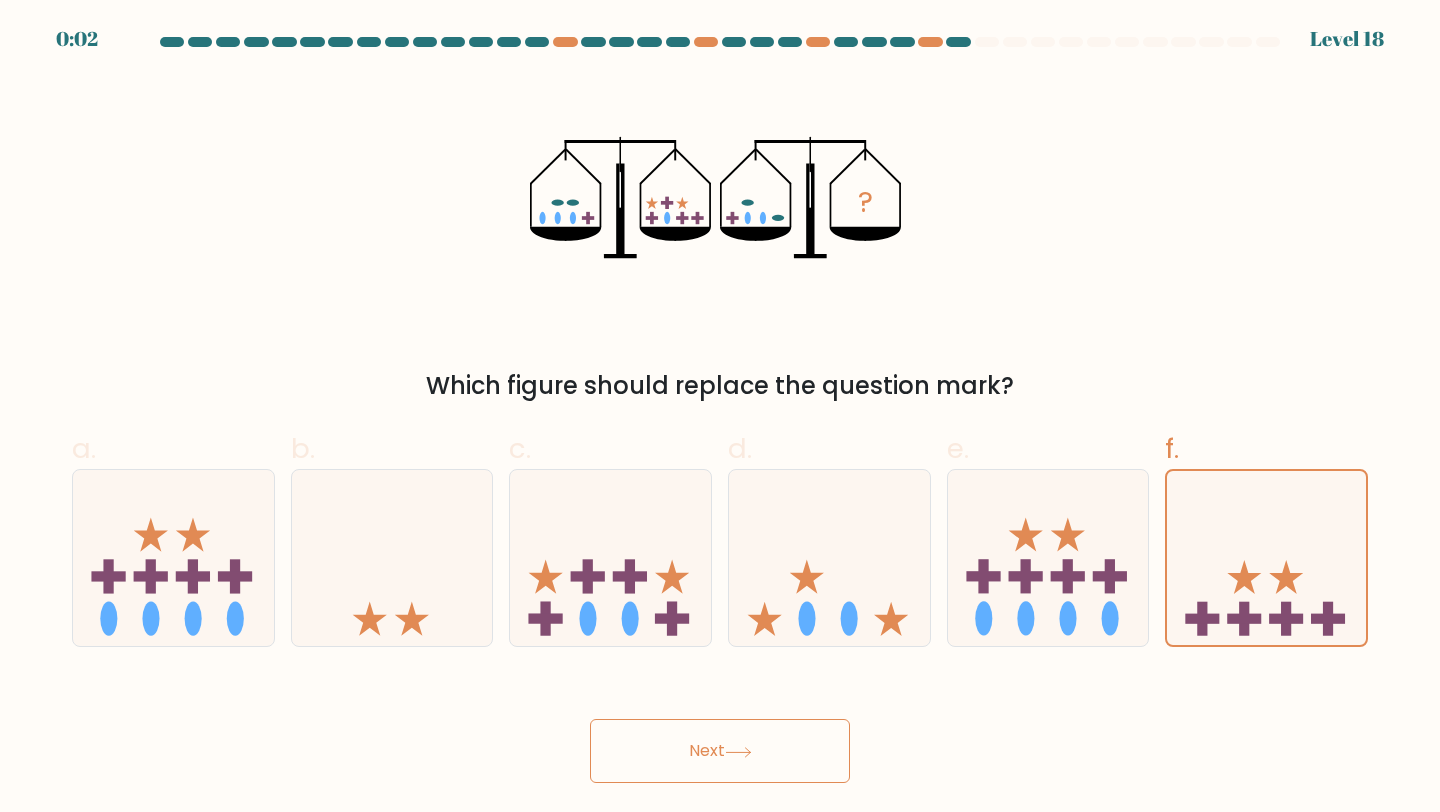 click on "Next" at bounding box center (720, 751) 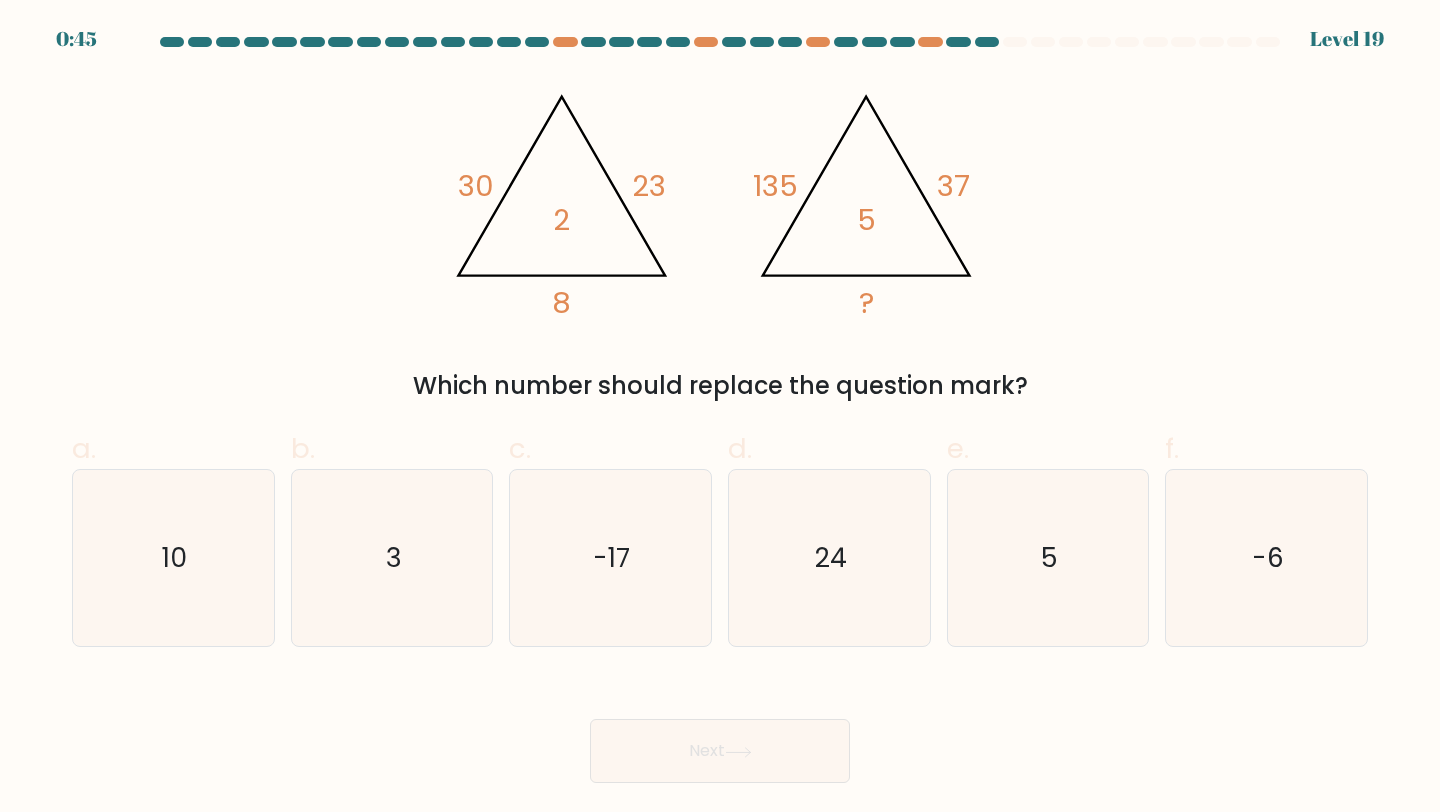 click on "Next" at bounding box center [720, 727] 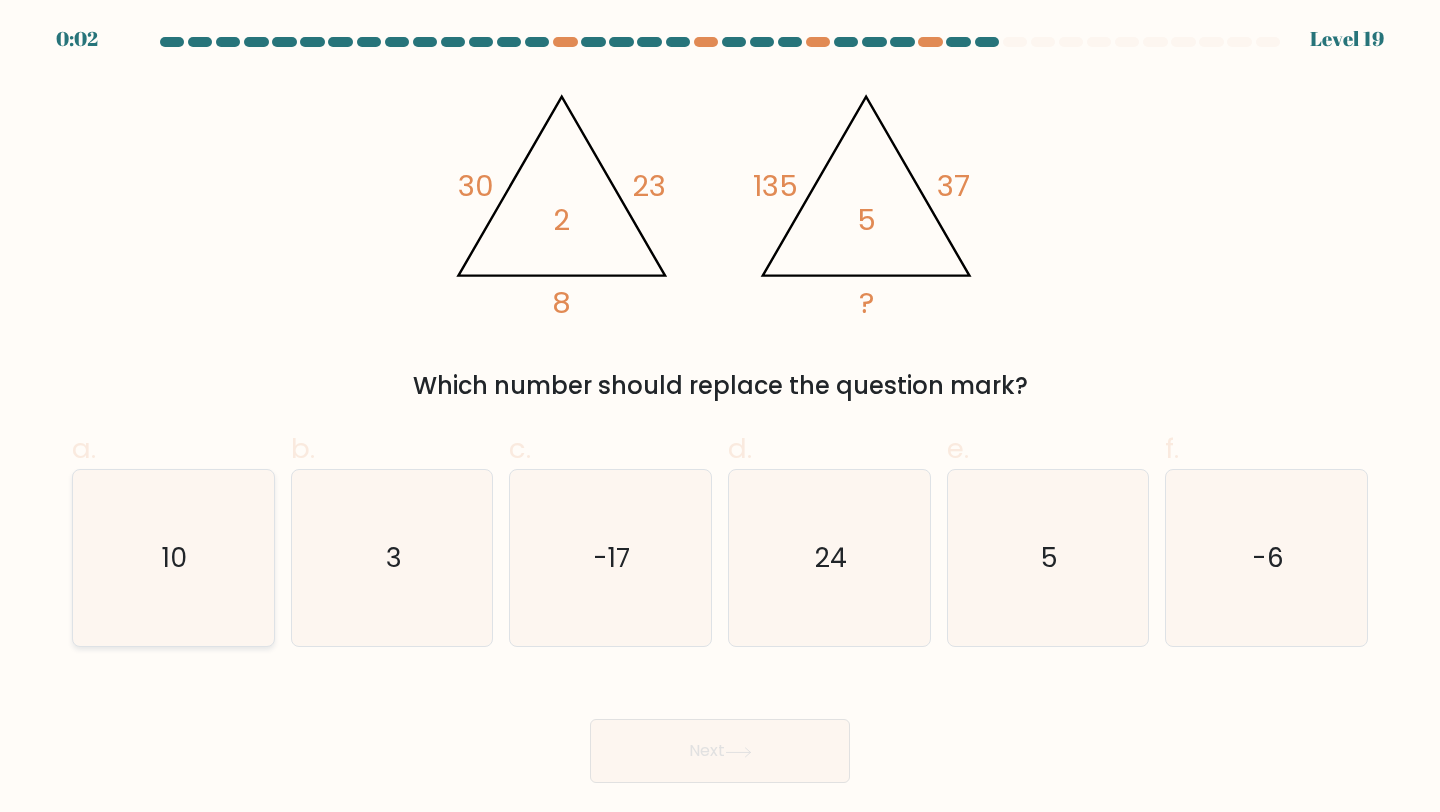 click on "10" at bounding box center (173, 558) 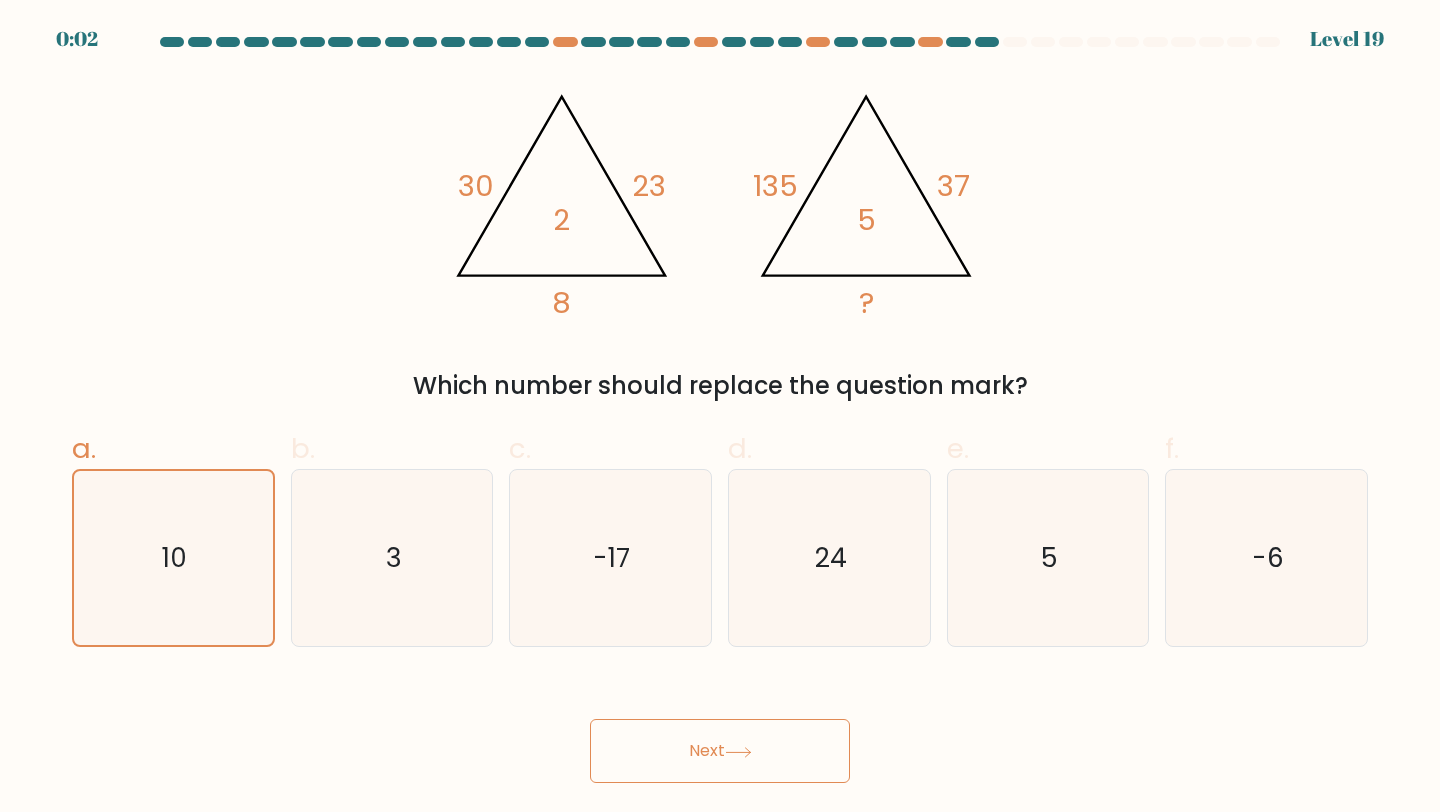 click on "Next" at bounding box center (720, 751) 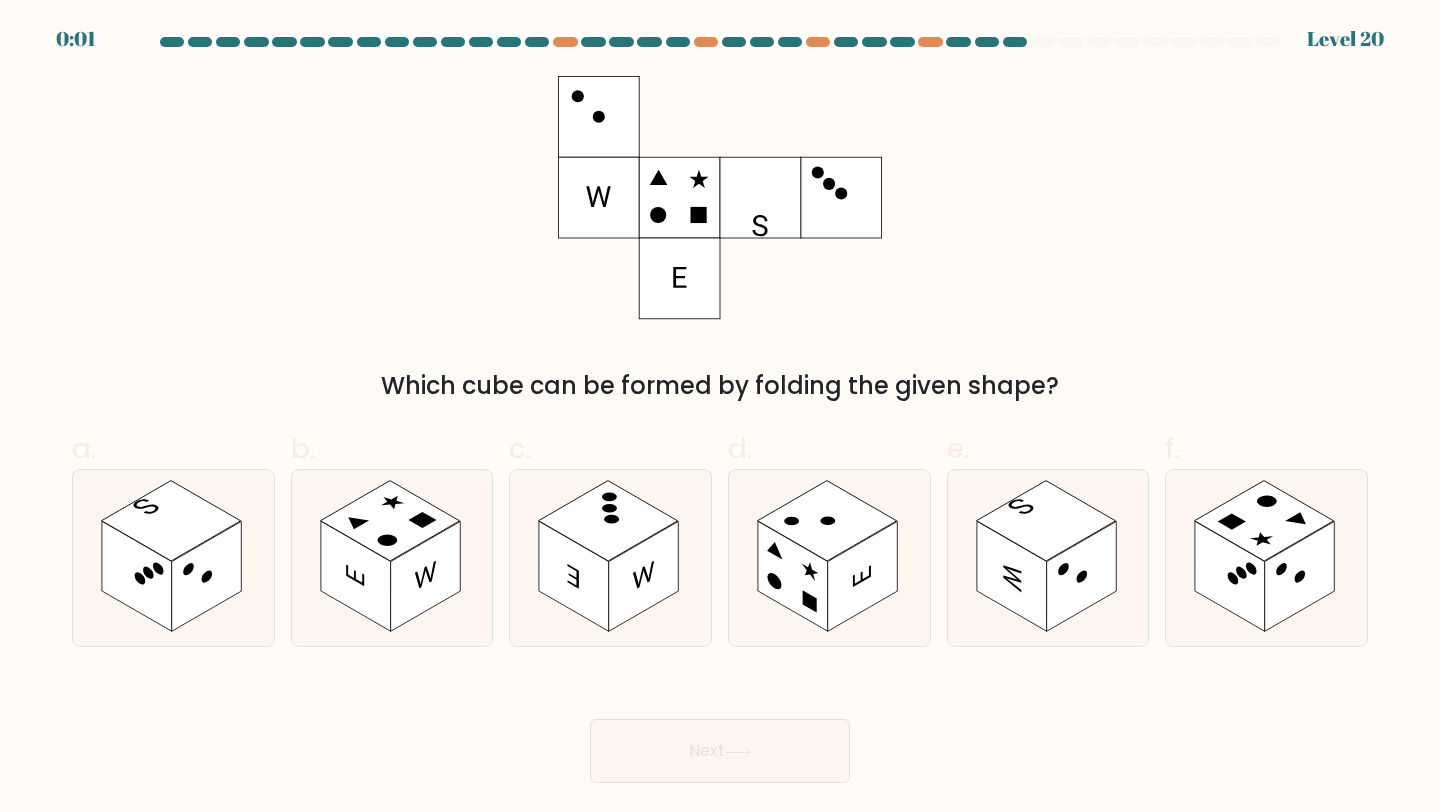 click on "Next" at bounding box center (720, 727) 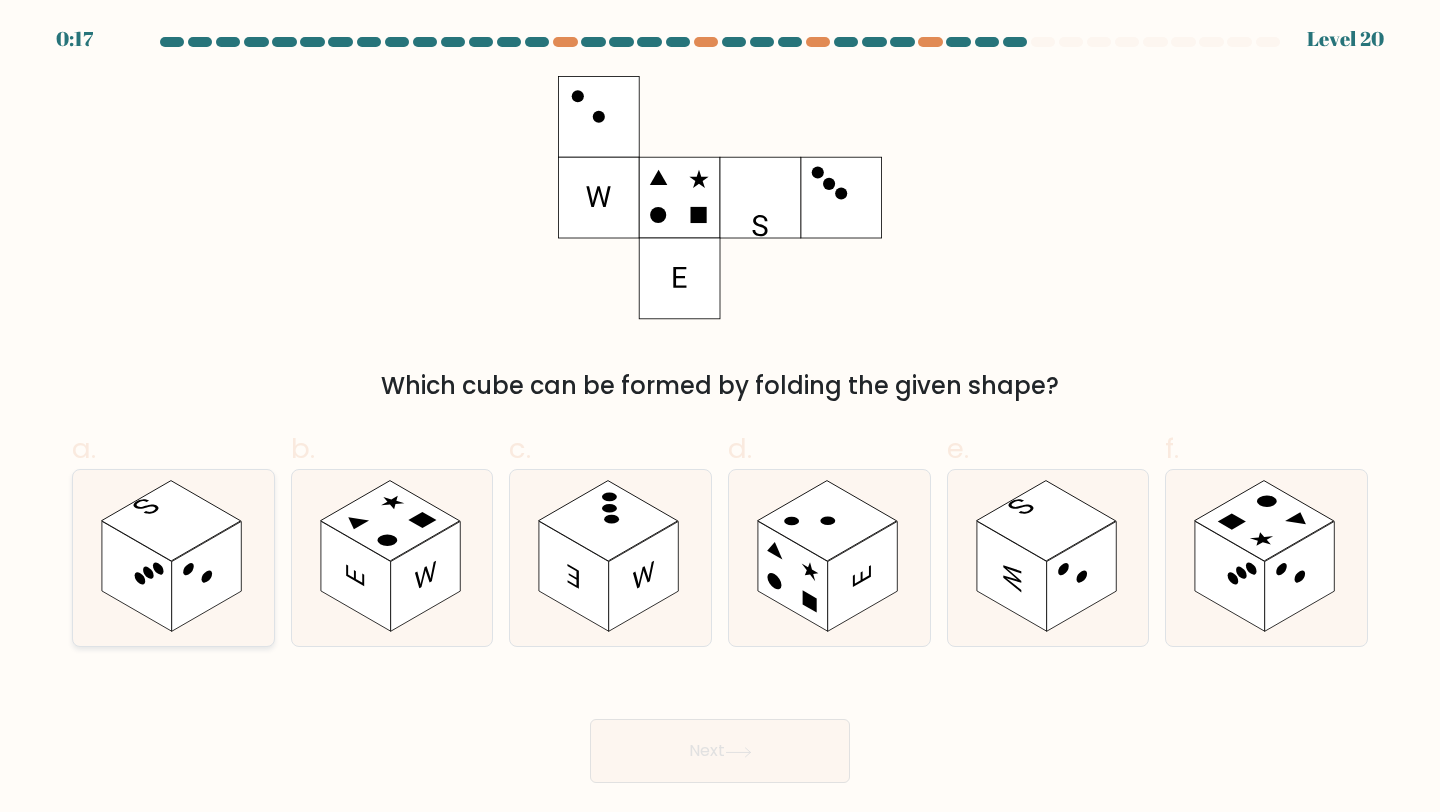click at bounding box center [137, 576] 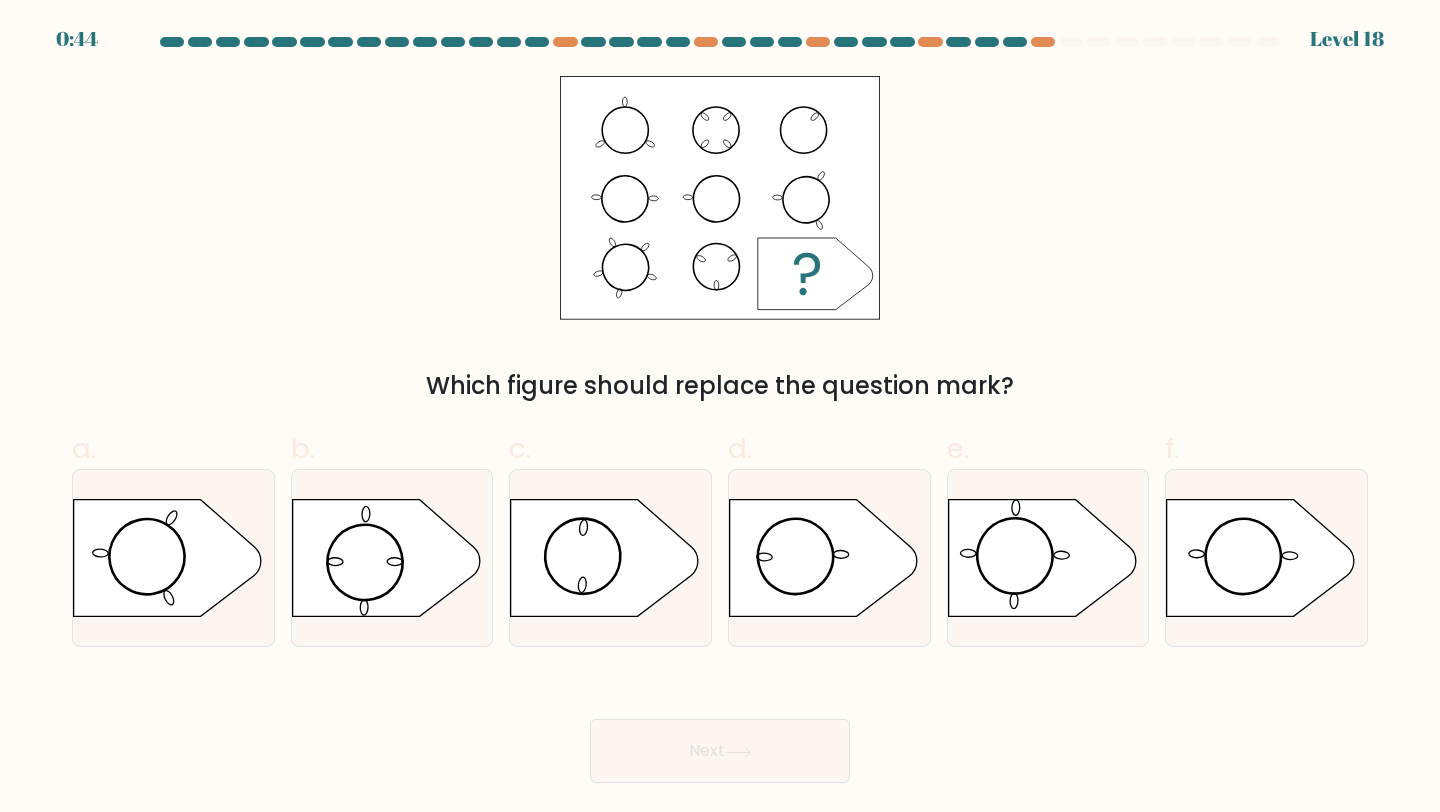 scroll, scrollTop: 0, scrollLeft: 0, axis: both 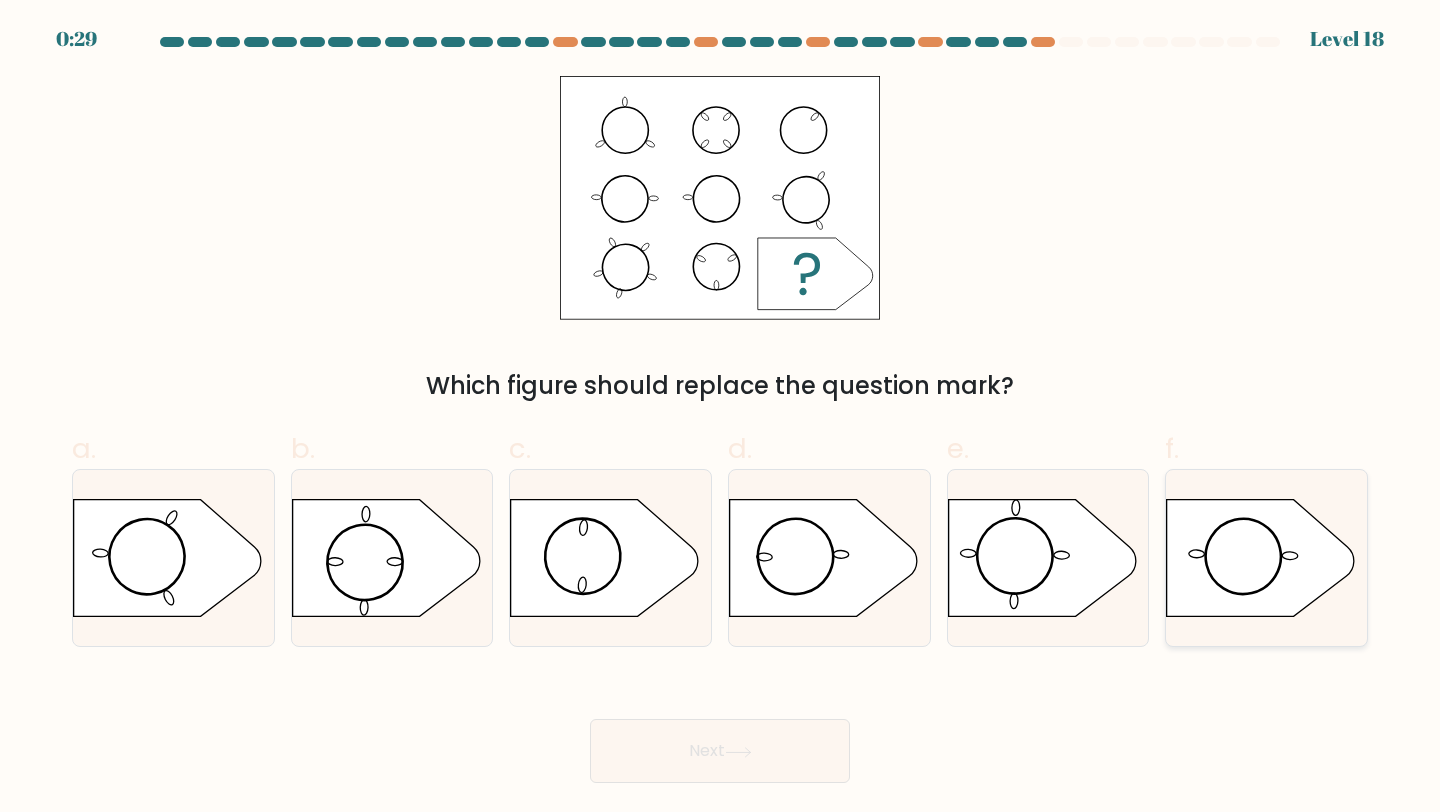 click at bounding box center [1266, 558] 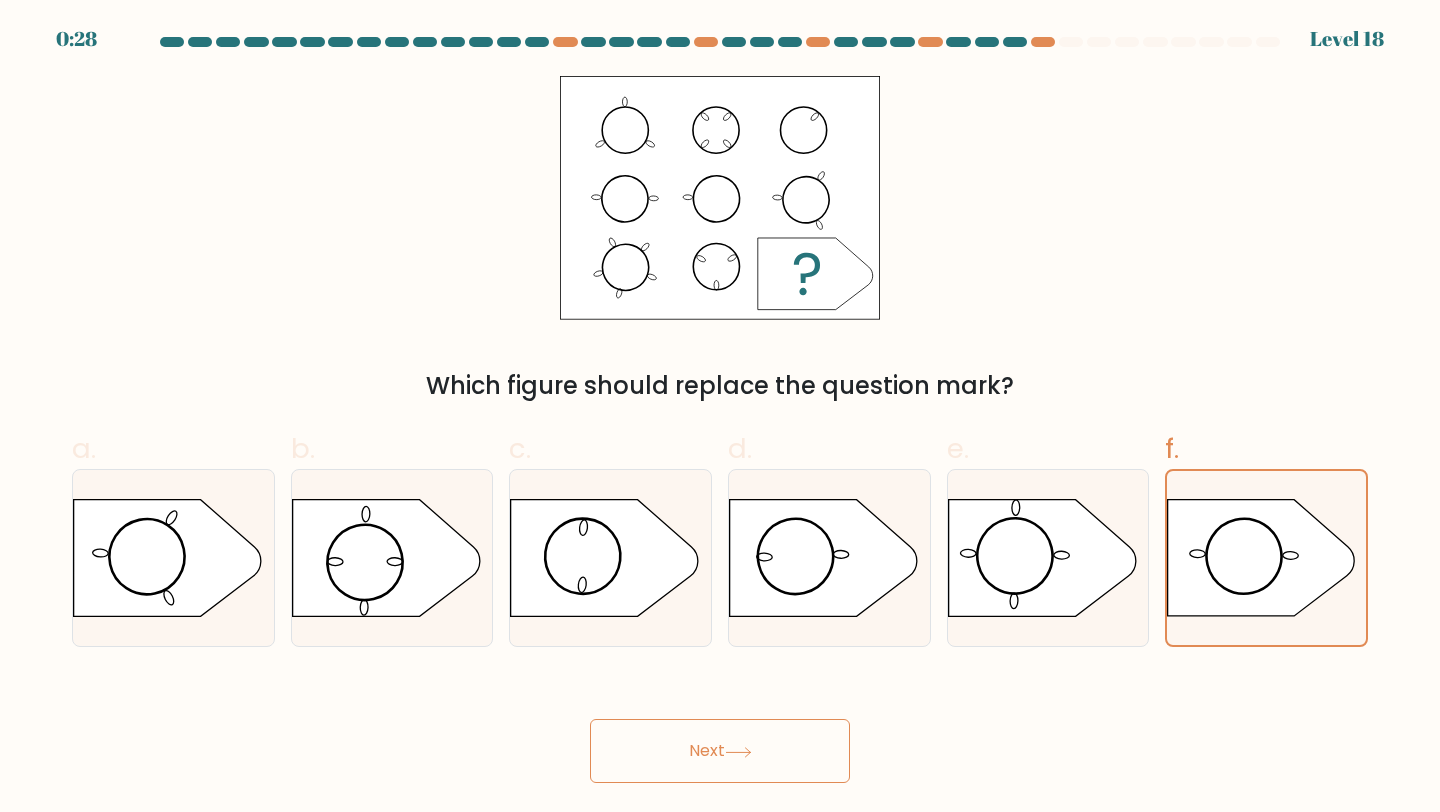 click on "Next" at bounding box center (720, 751) 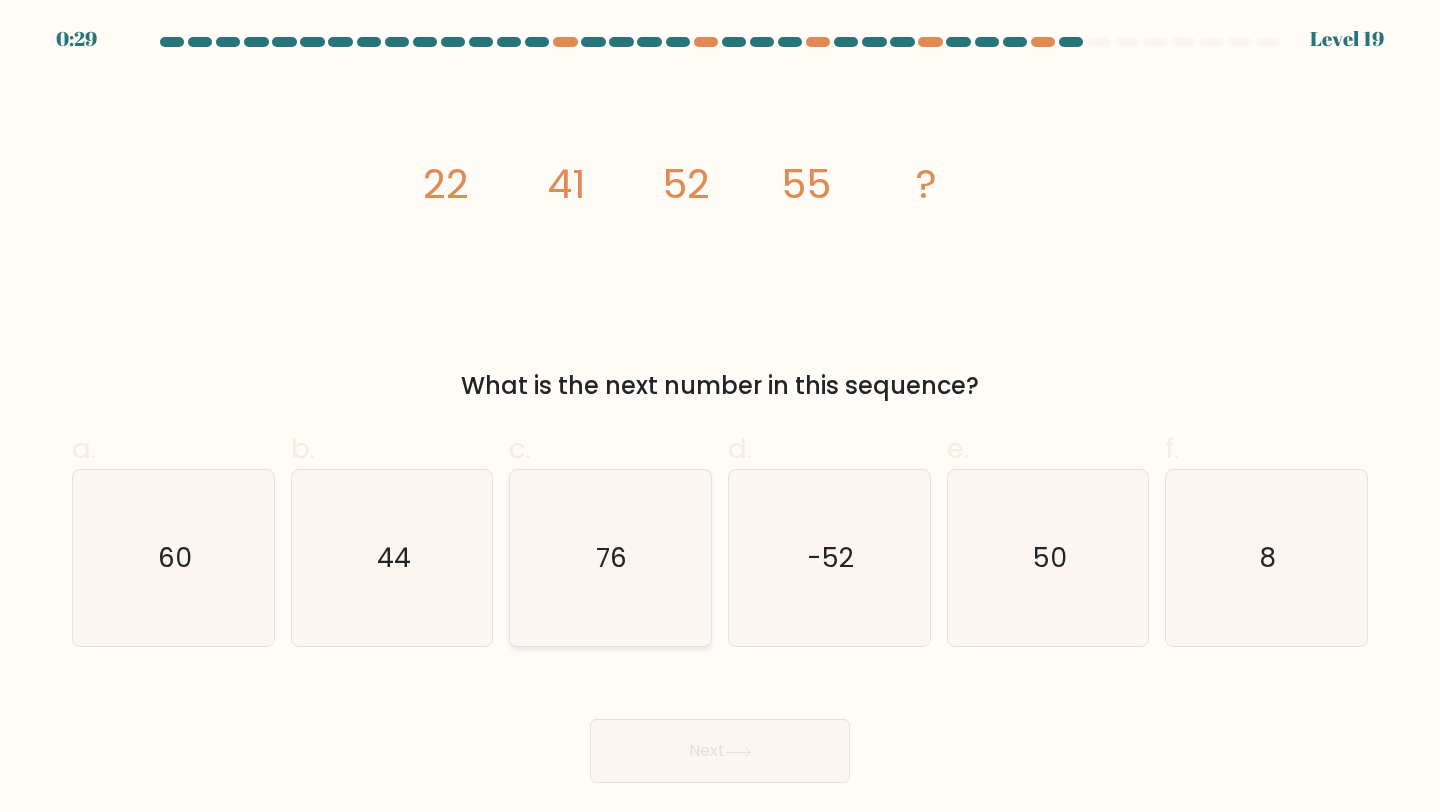 click on "76" at bounding box center (610, 558) 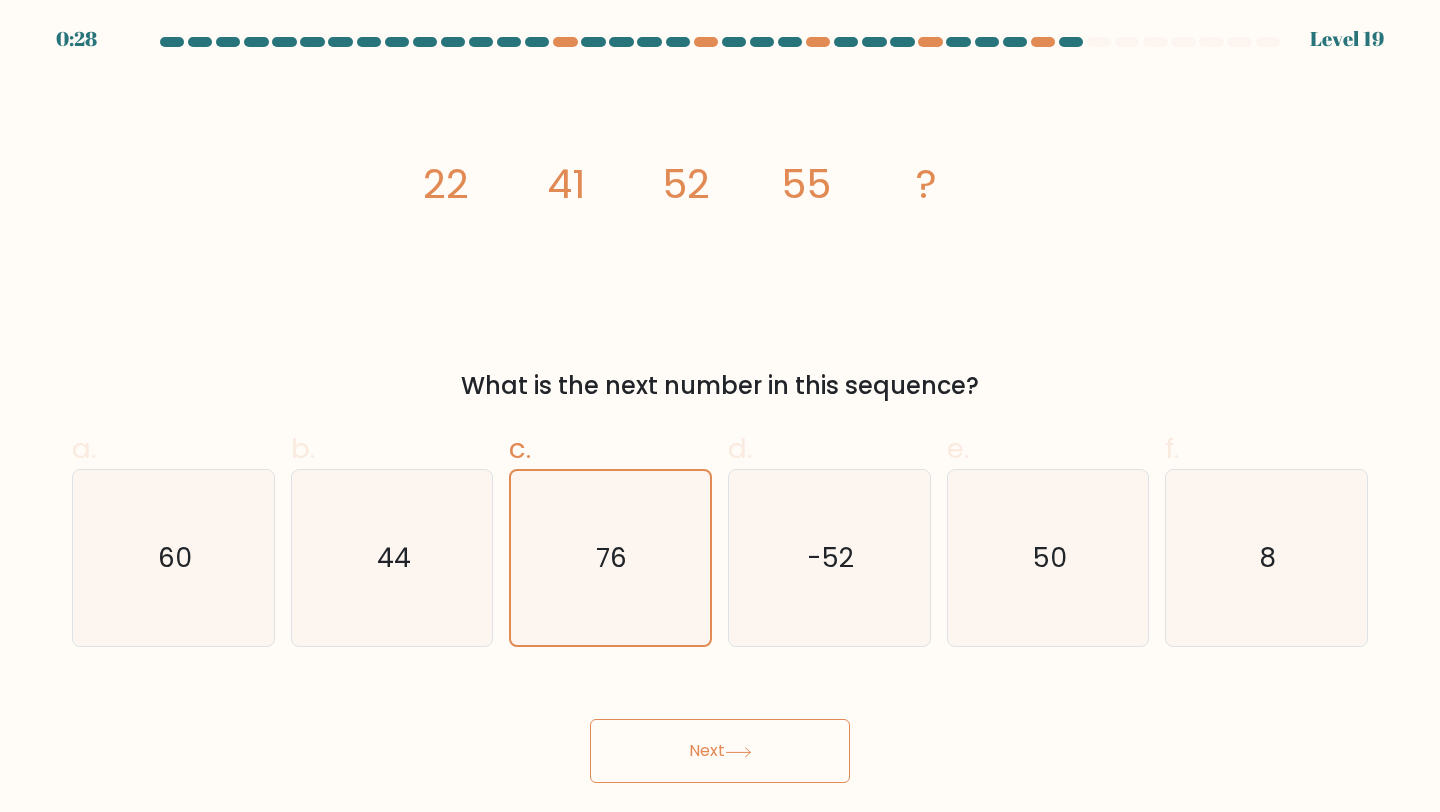 click on "Next" at bounding box center [720, 751] 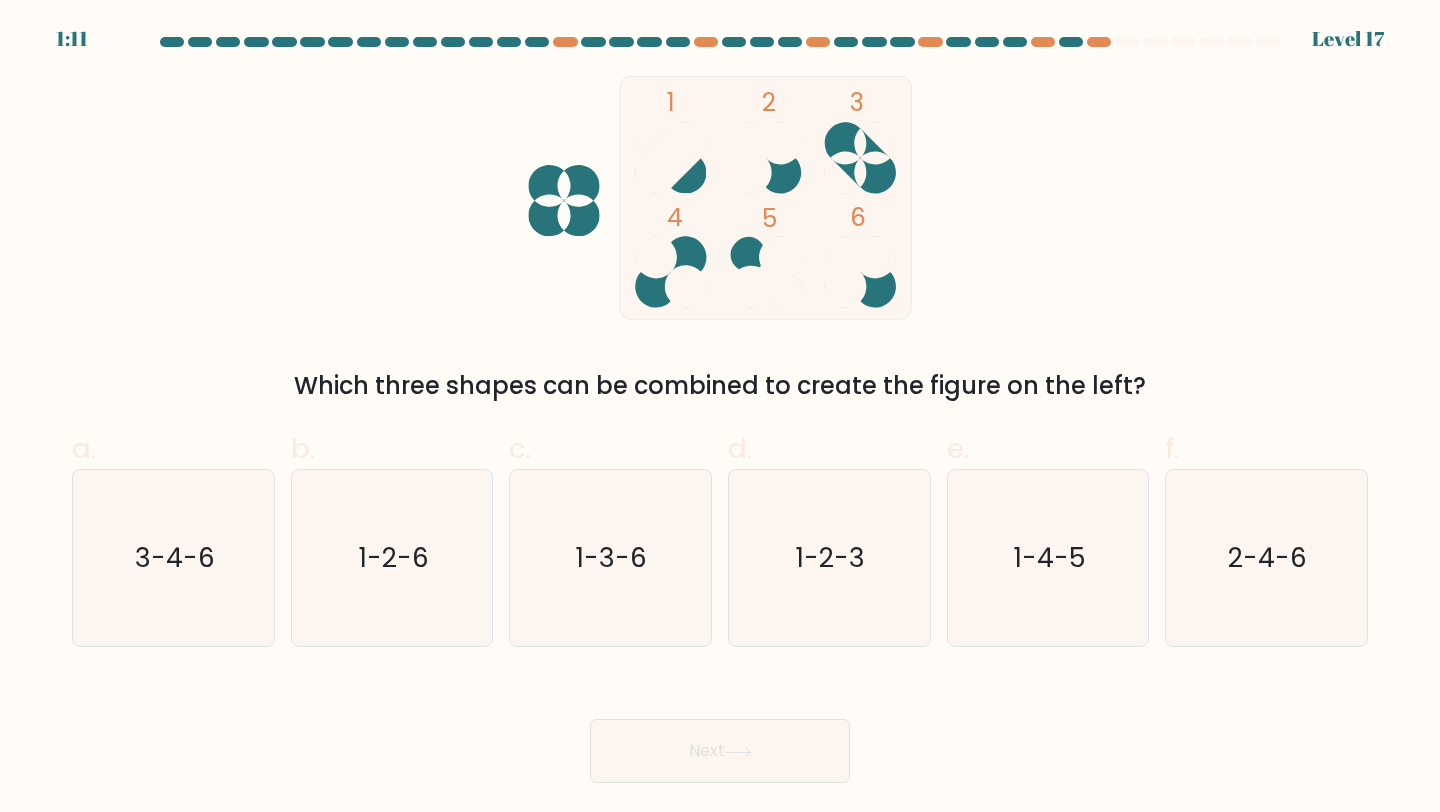 click on "Next" at bounding box center (720, 727) 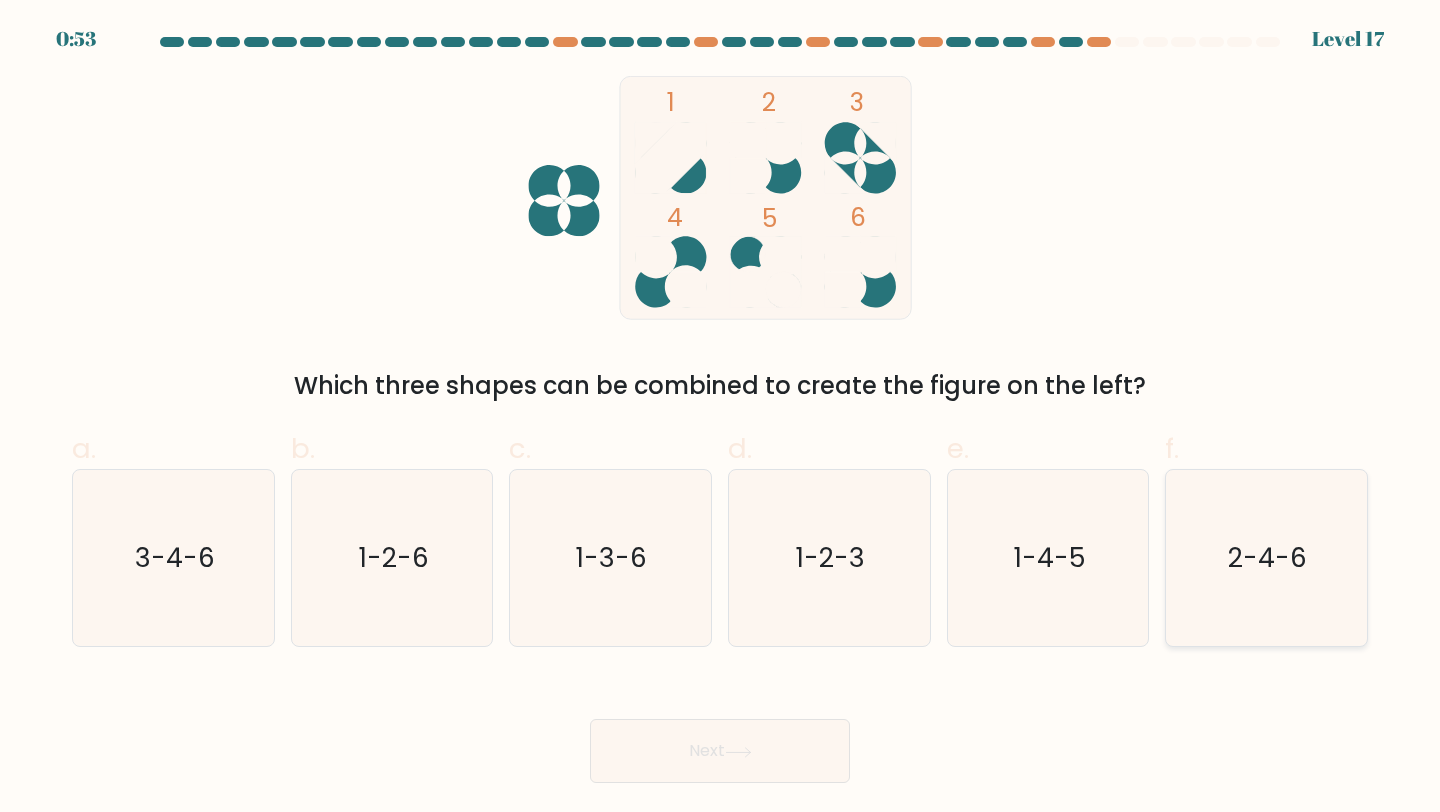 click on "2-4-6" at bounding box center [1266, 558] 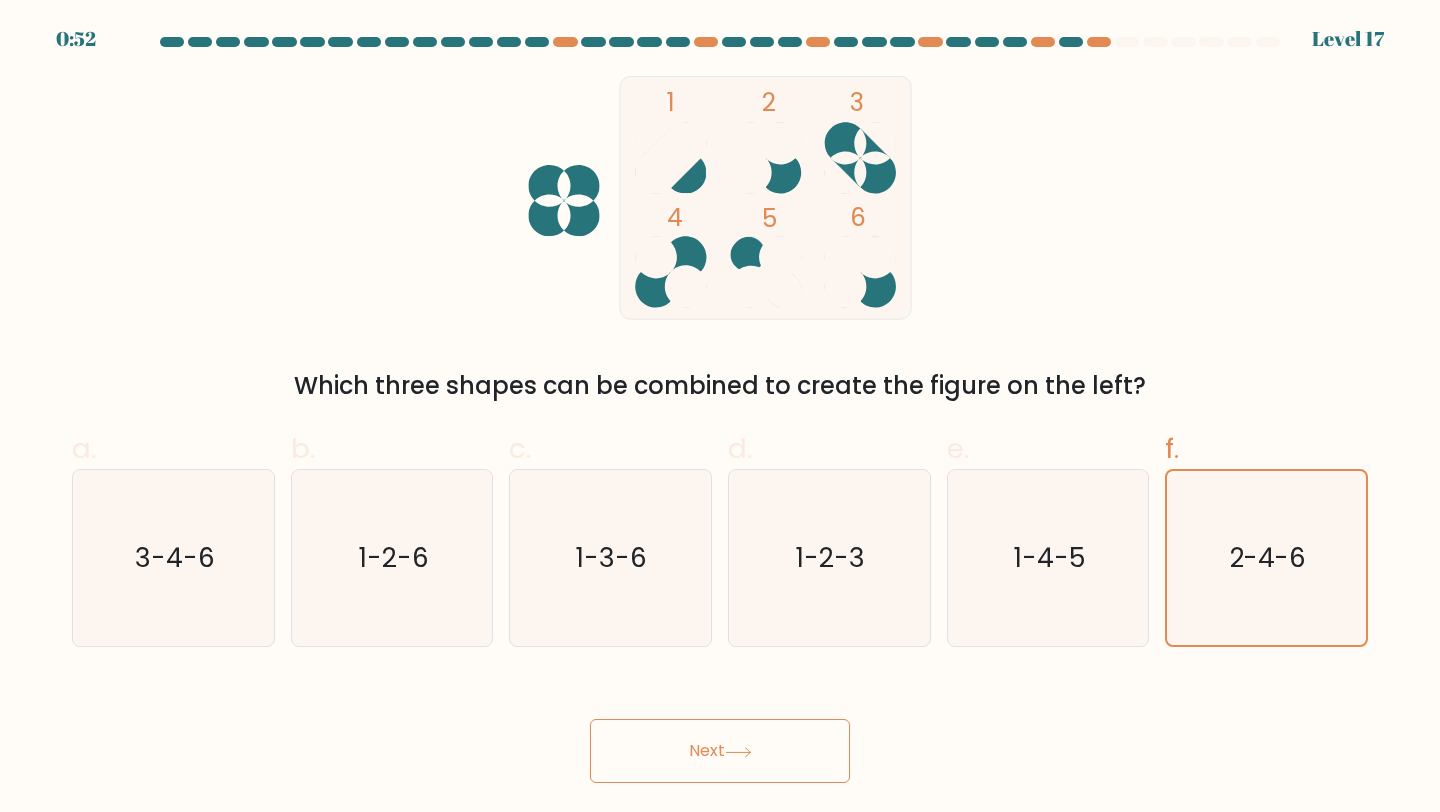click at bounding box center [738, 752] 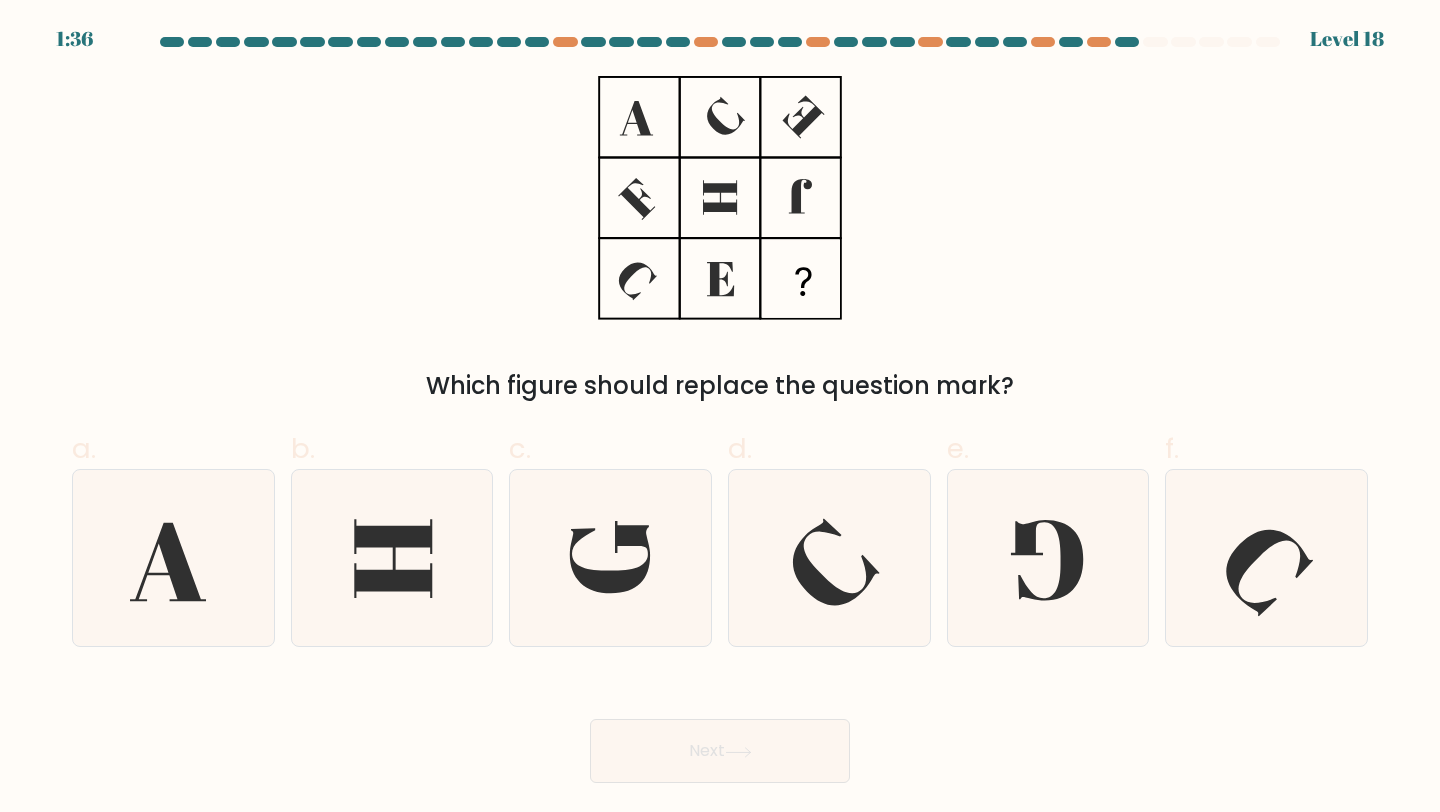click on "Next" at bounding box center (720, 727) 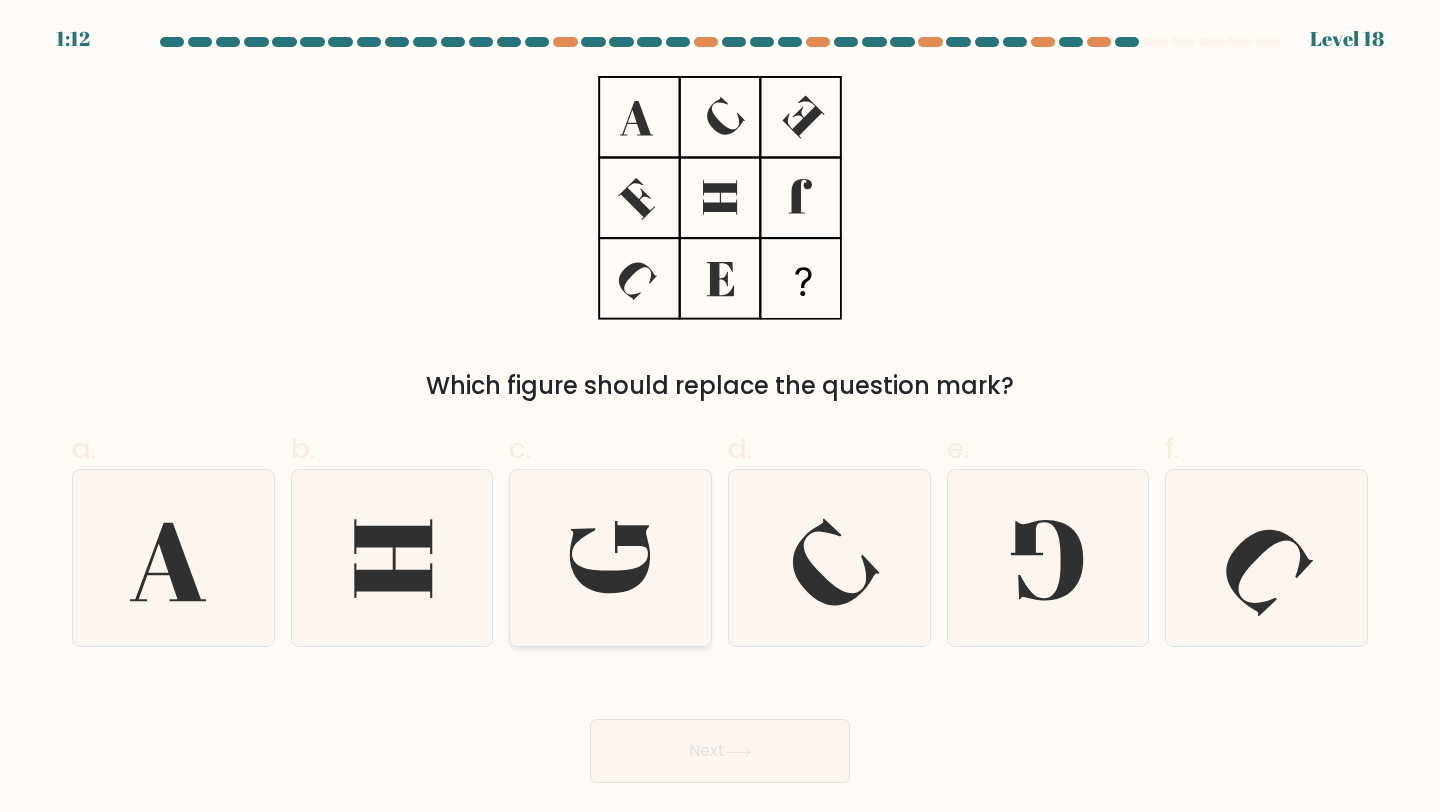click at bounding box center (610, 557) 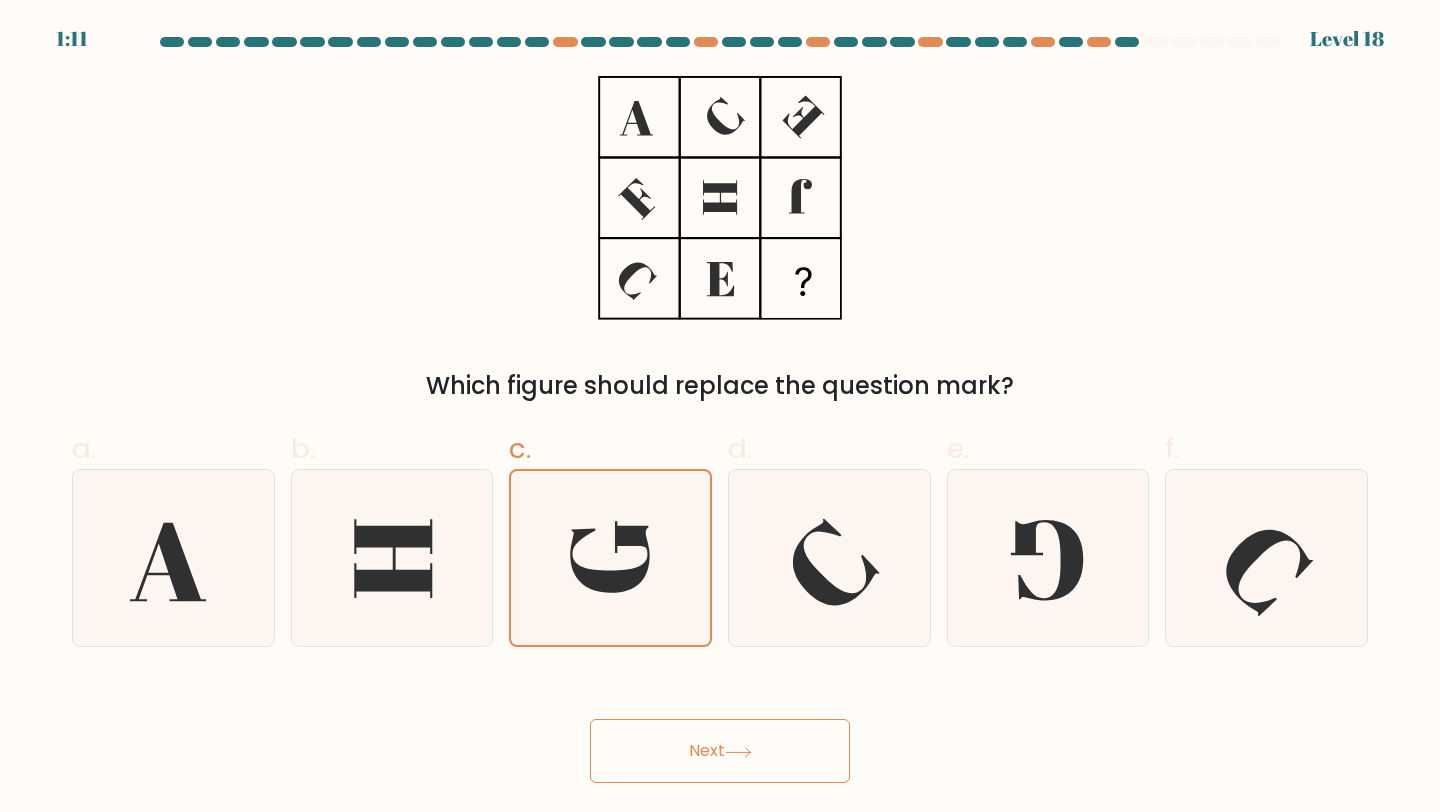 click on "Next" at bounding box center (720, 751) 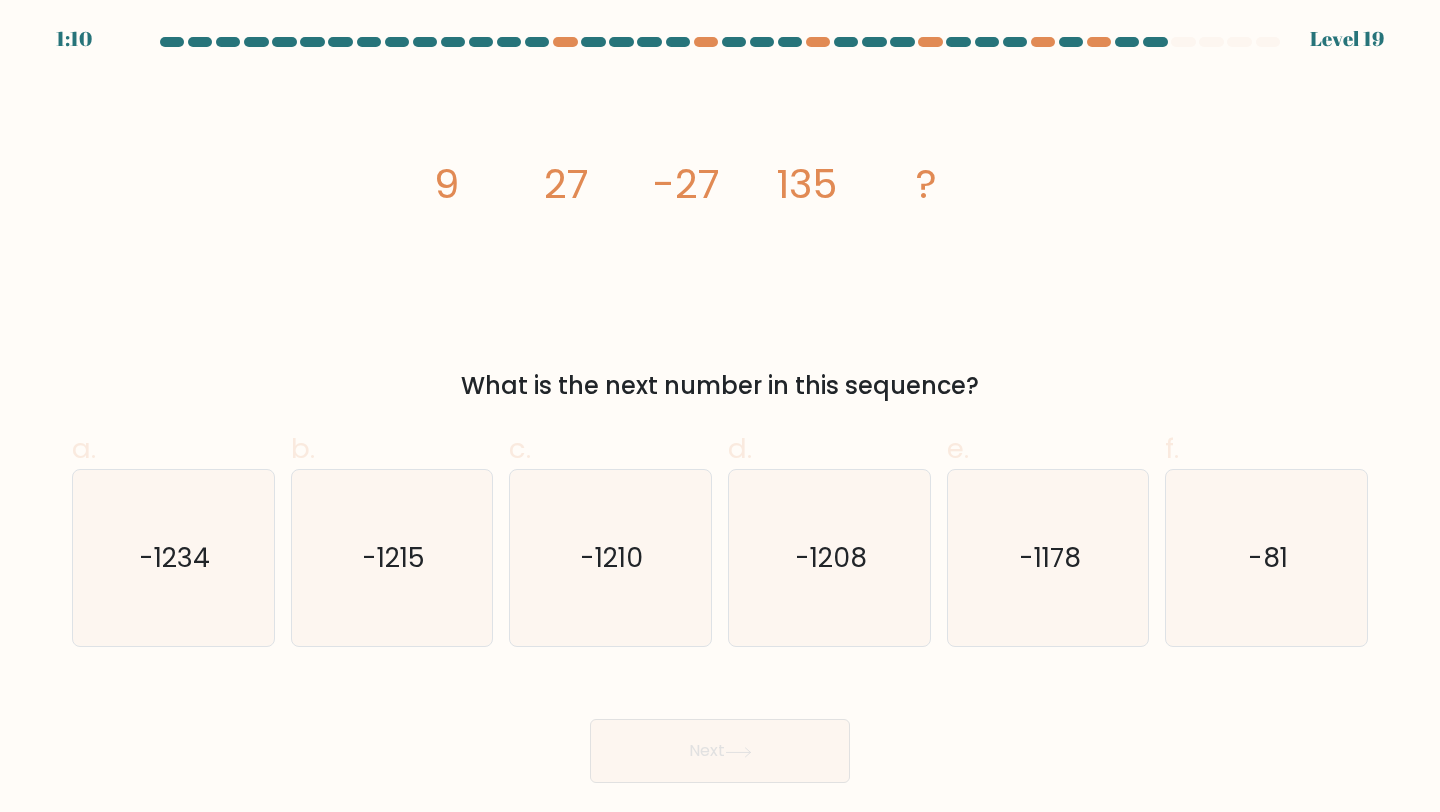 click on "Next" at bounding box center [720, 727] 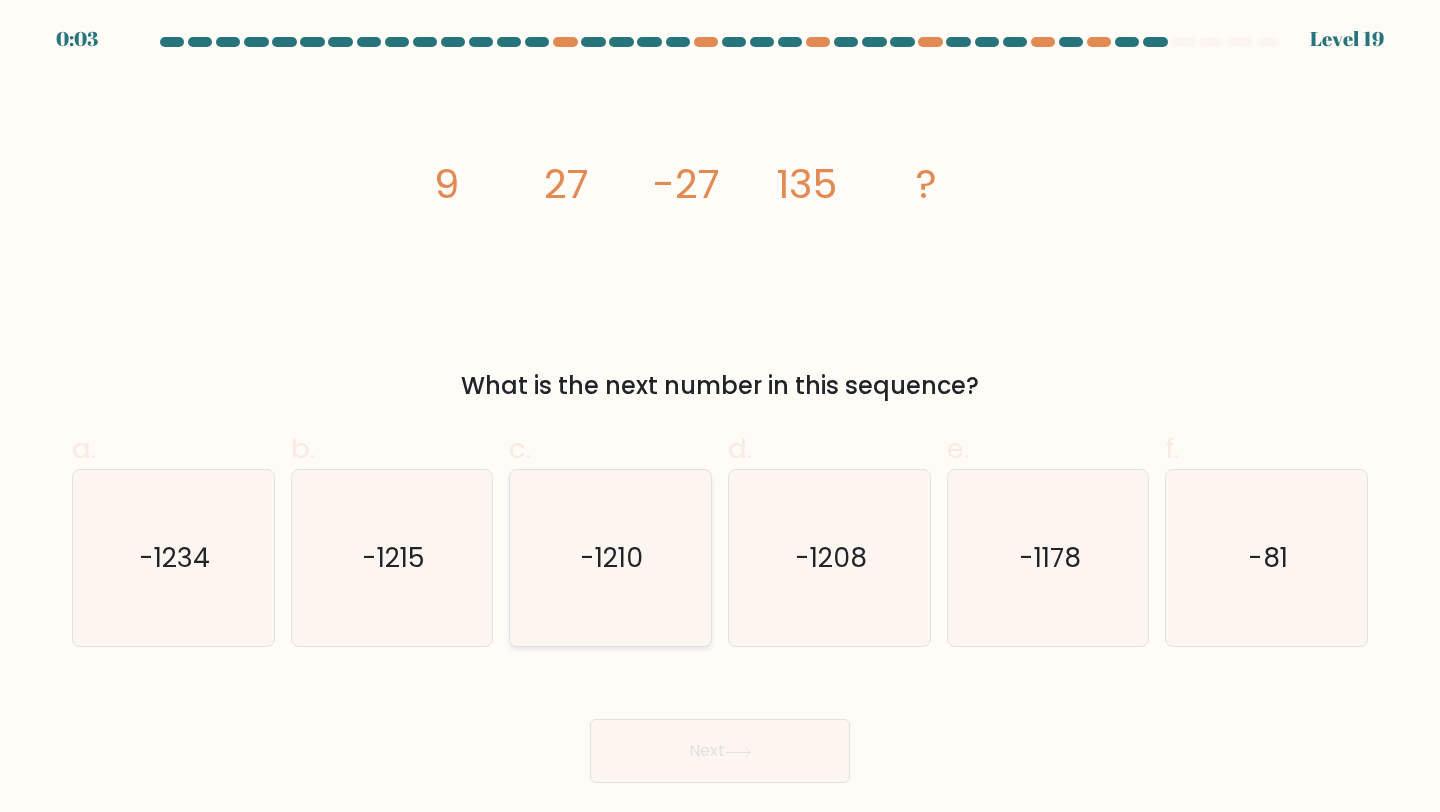 click on "-1210" at bounding box center [610, 558] 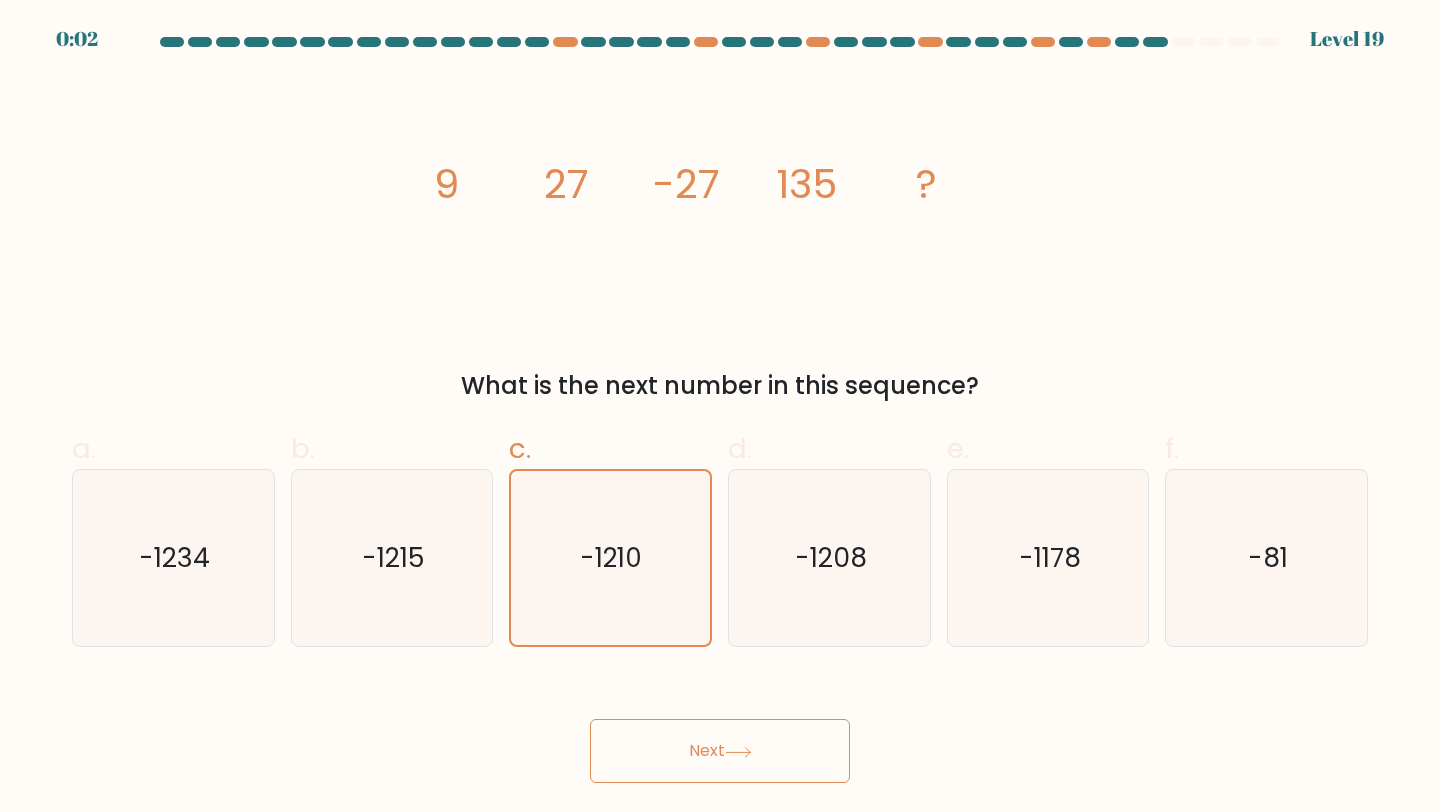 click on "Next" at bounding box center [720, 751] 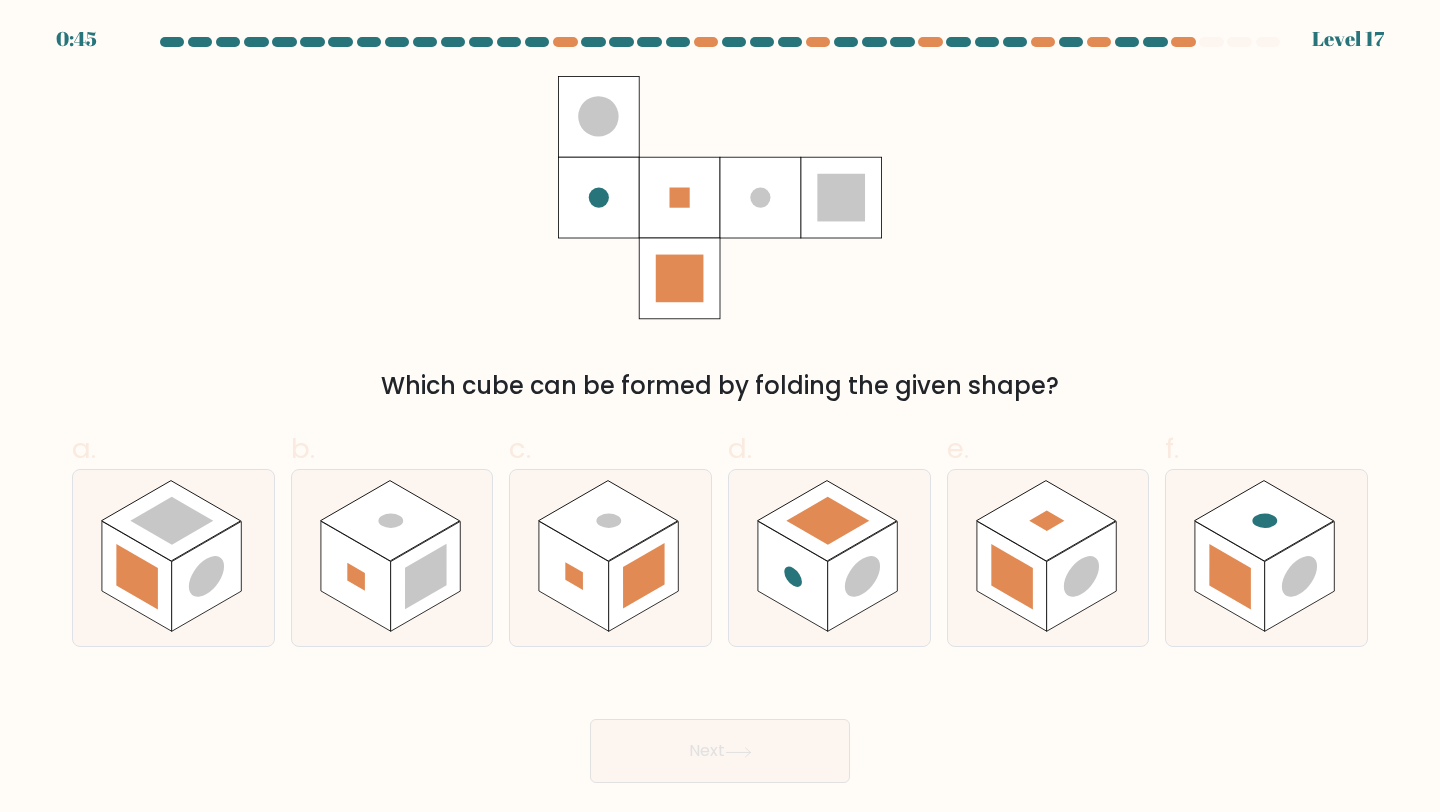 click on "Next" at bounding box center [720, 727] 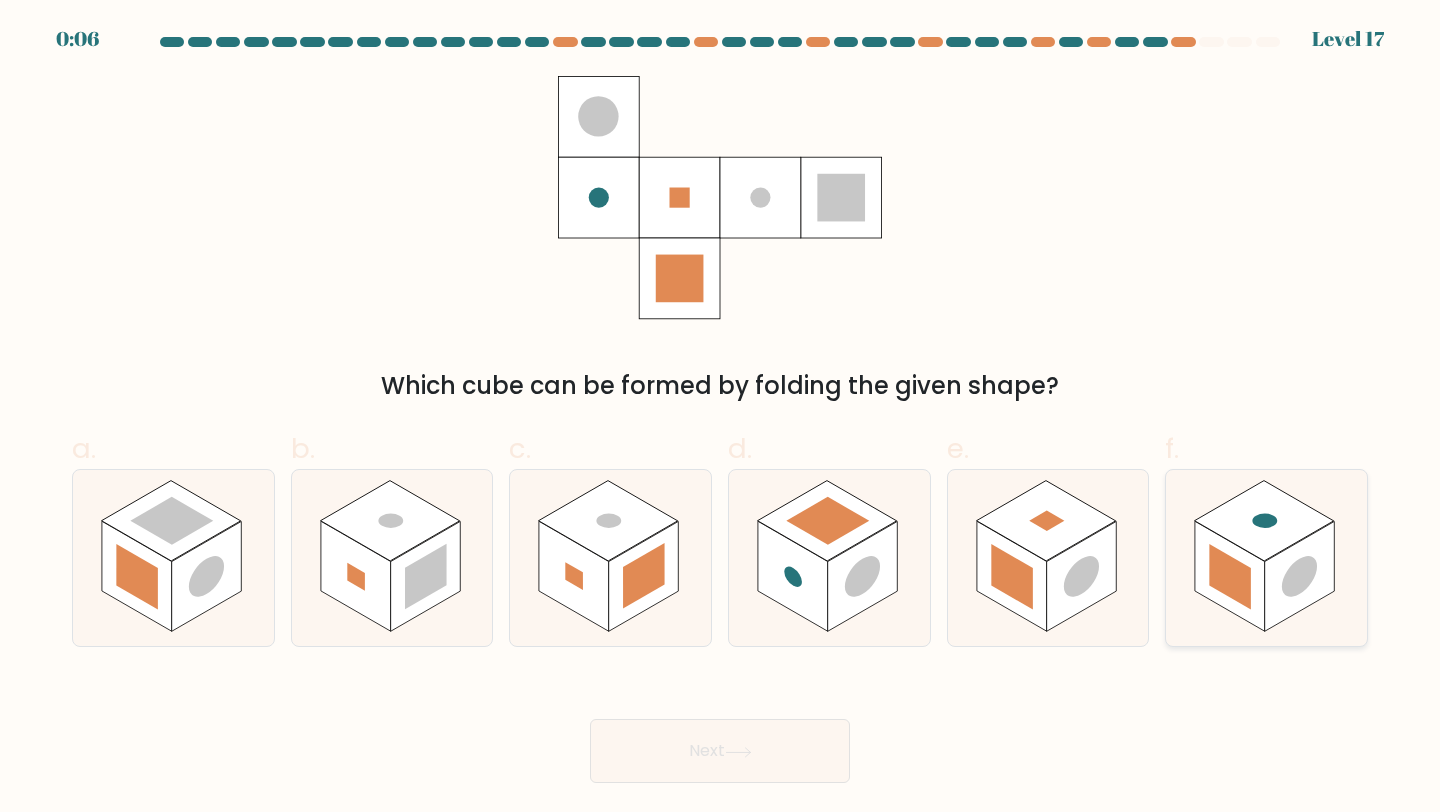 click at bounding box center (1300, 576) 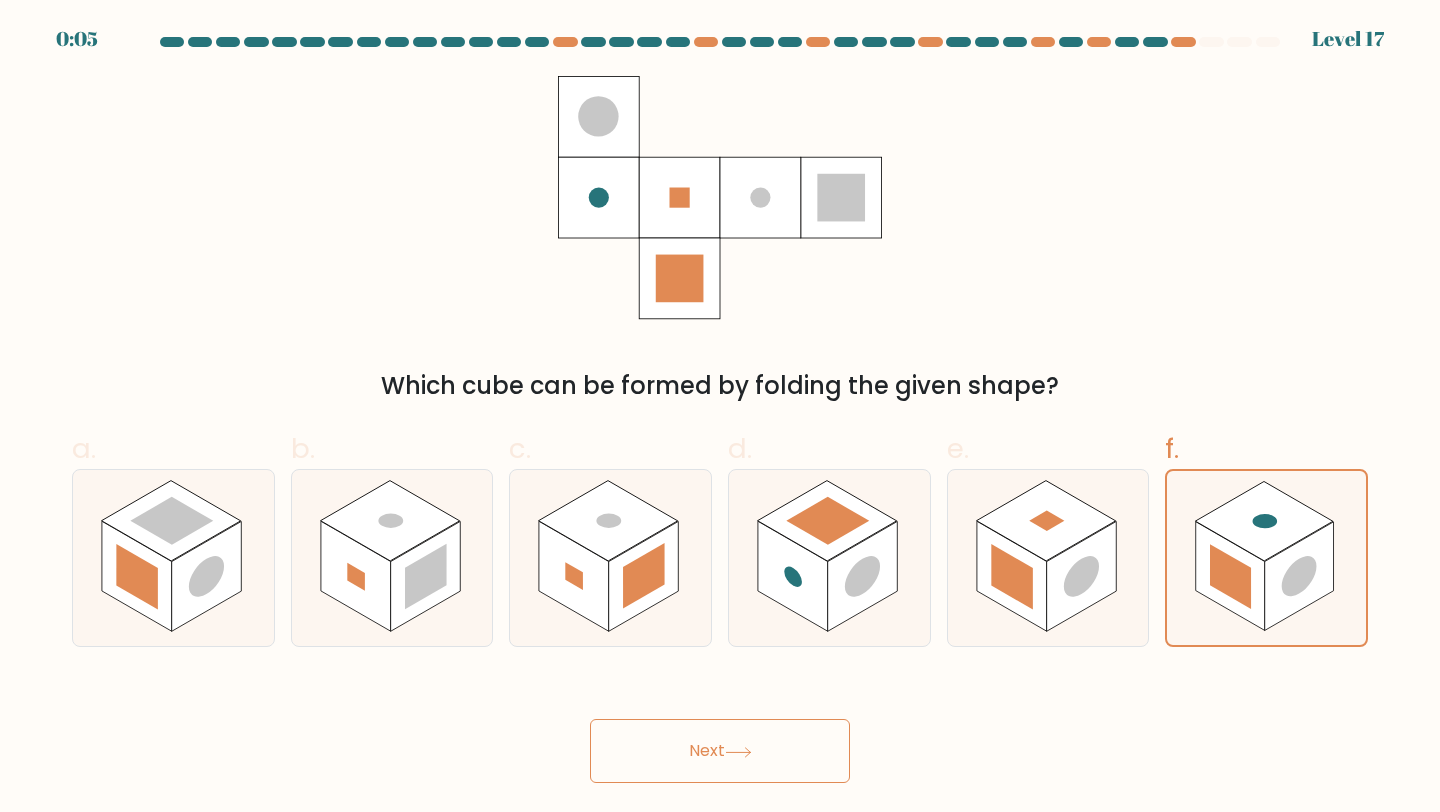 click on "Next" at bounding box center [720, 751] 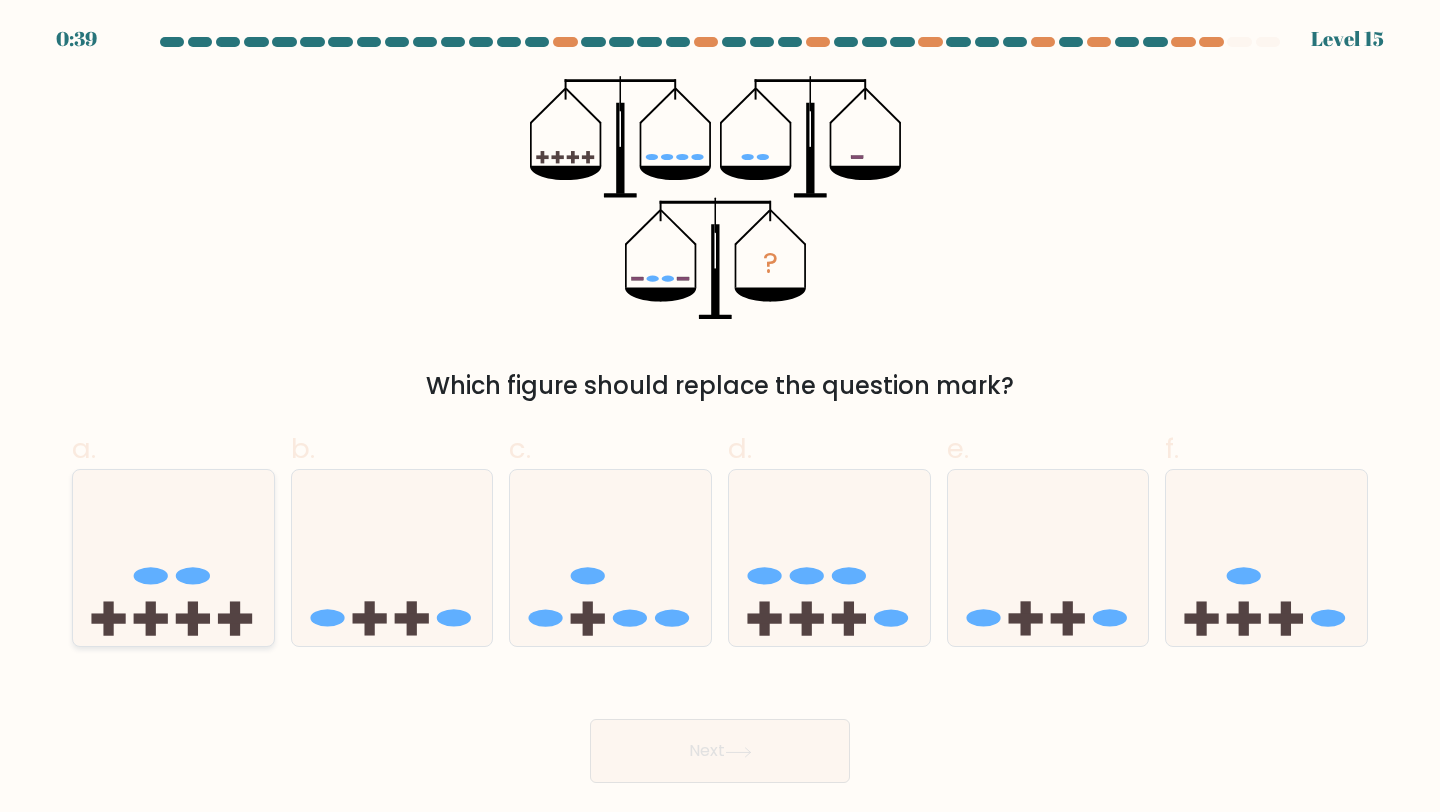 click at bounding box center [151, 576] 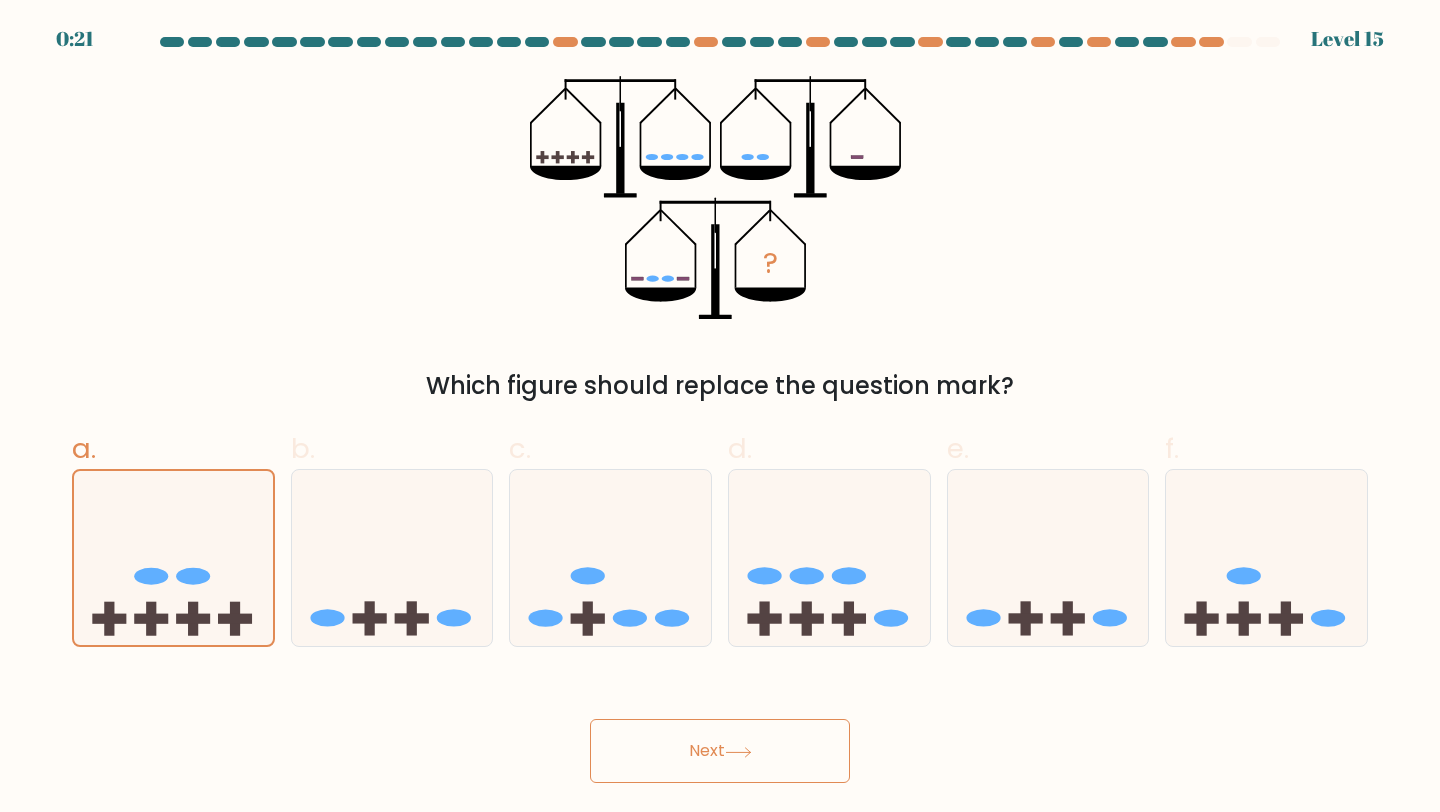 click on "Next" at bounding box center [720, 751] 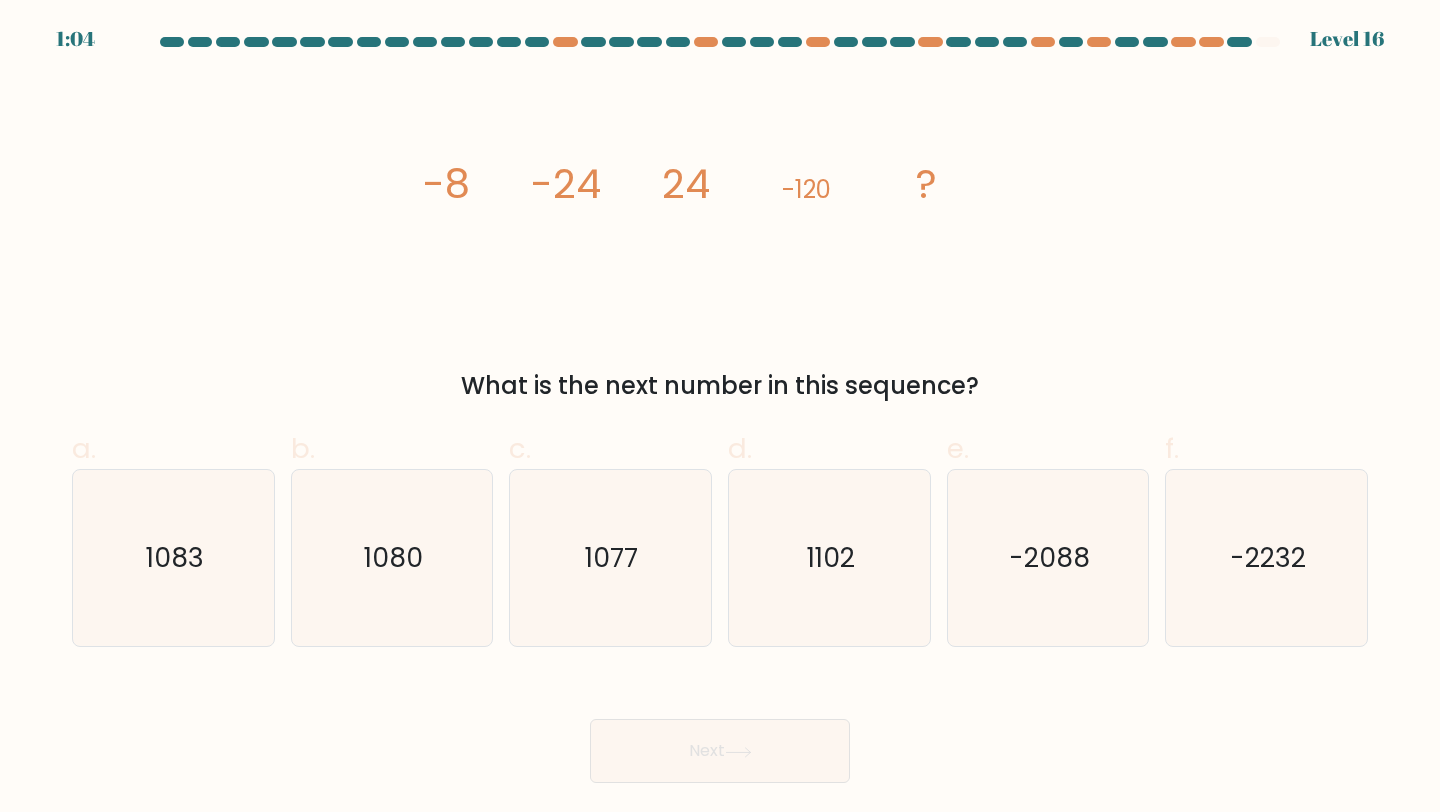 click on "Next" at bounding box center (720, 727) 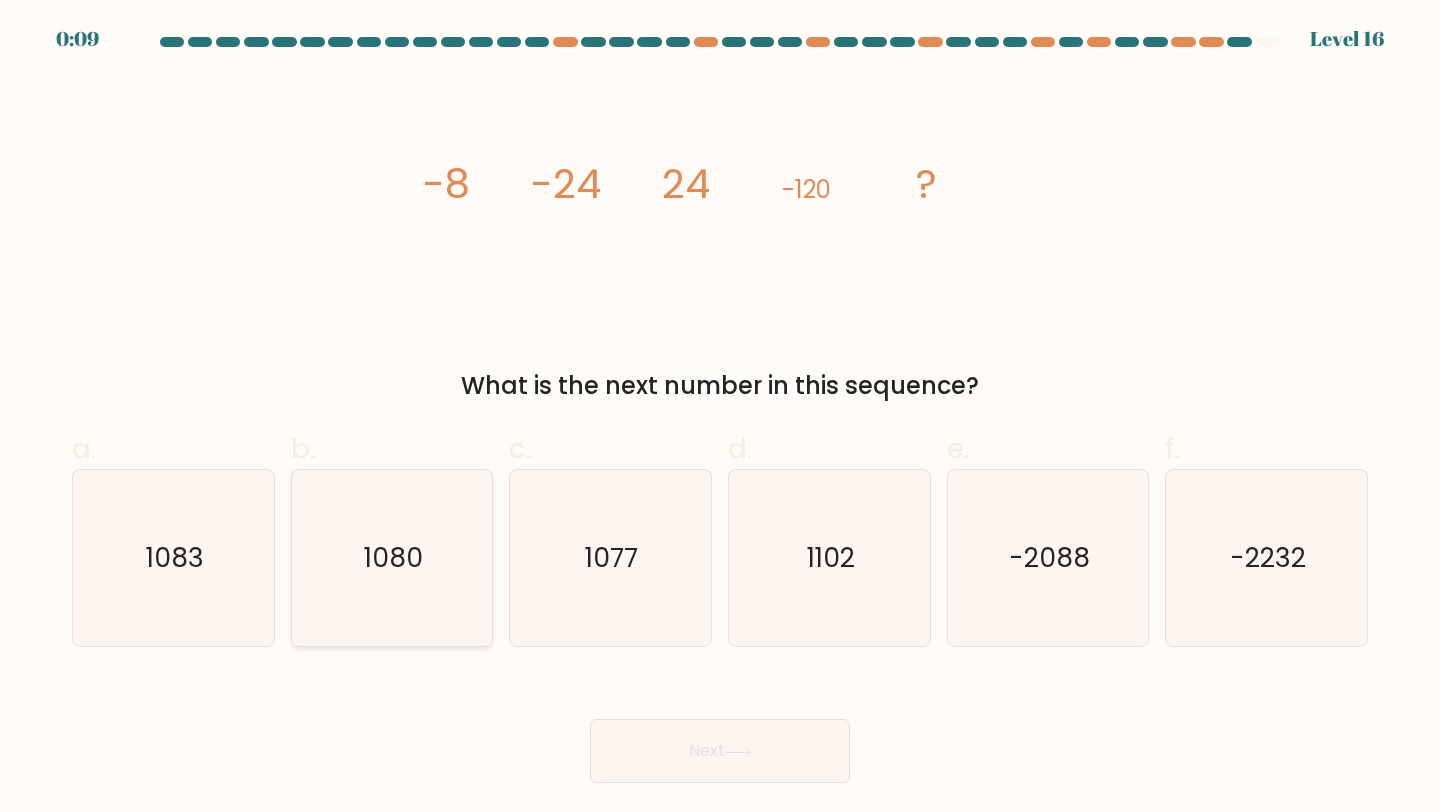 click on "1080" at bounding box center (392, 558) 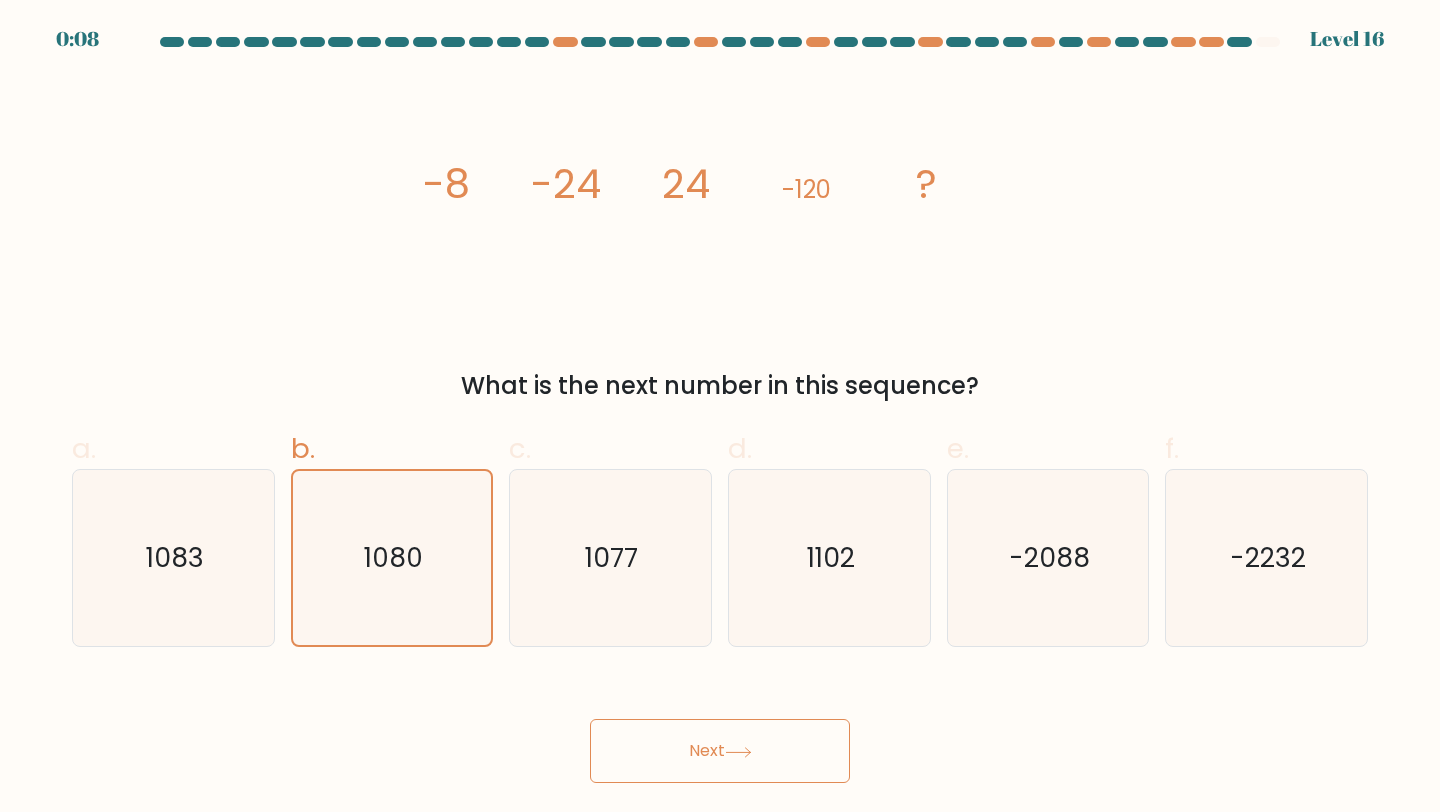click on "Next" at bounding box center [720, 751] 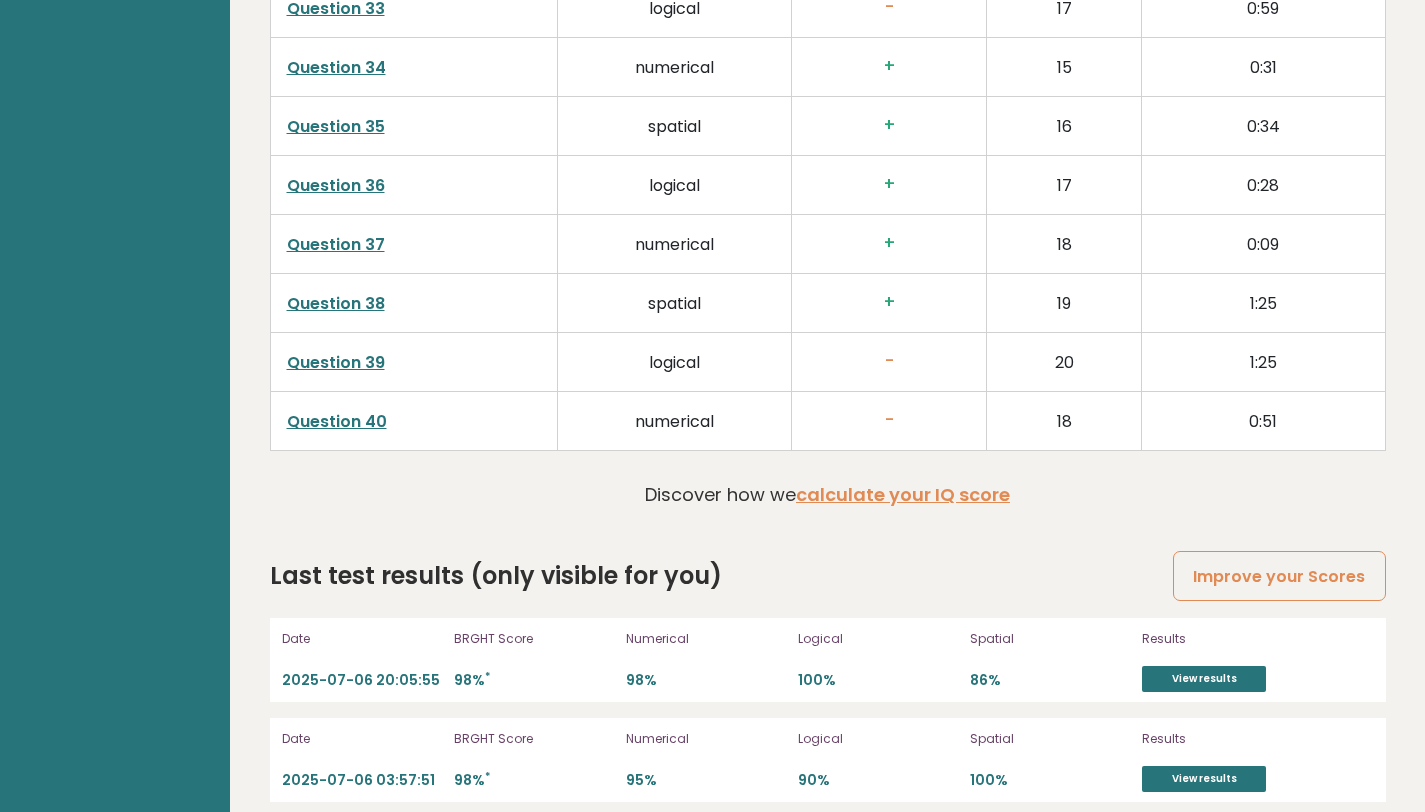 scroll, scrollTop: 5219, scrollLeft: 0, axis: vertical 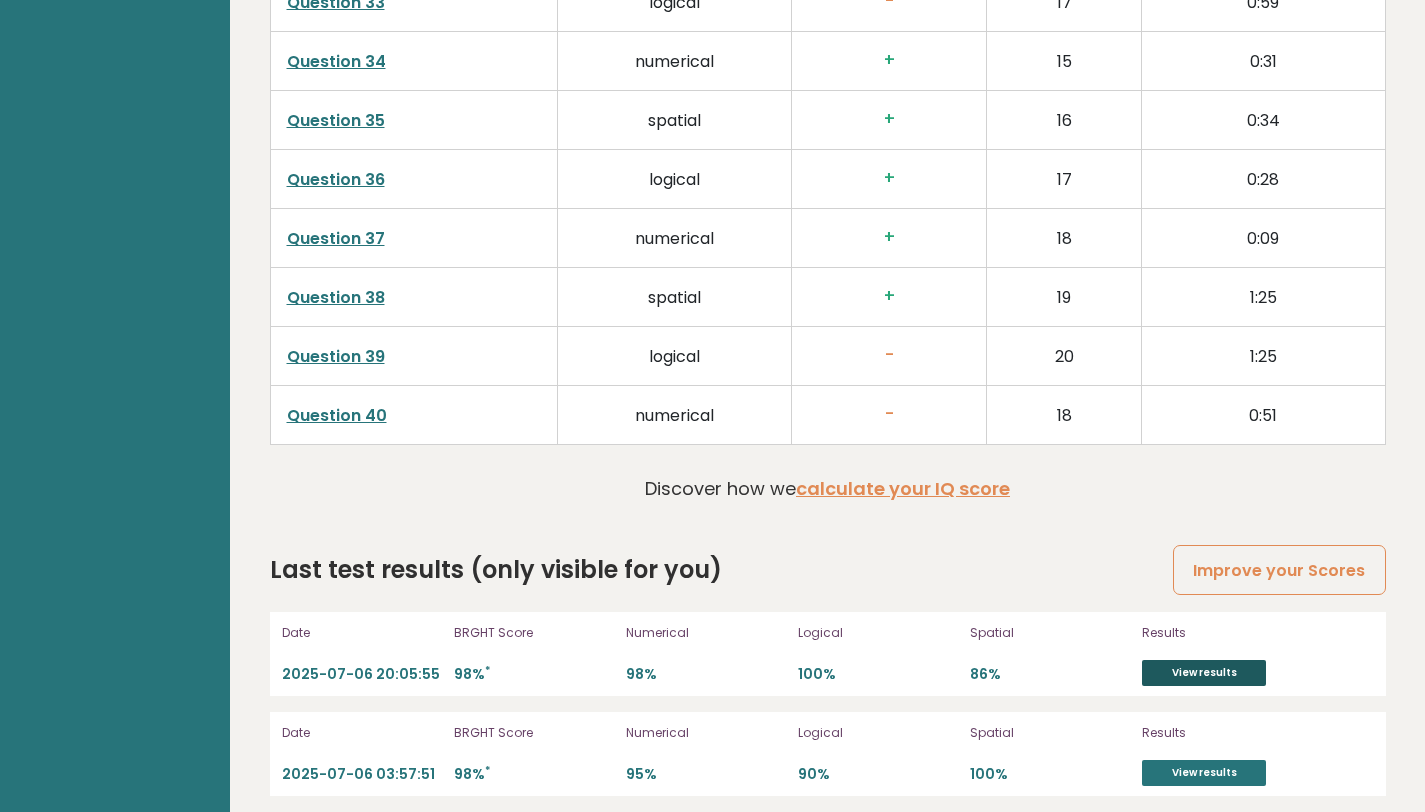 click on "View results" at bounding box center (1204, 673) 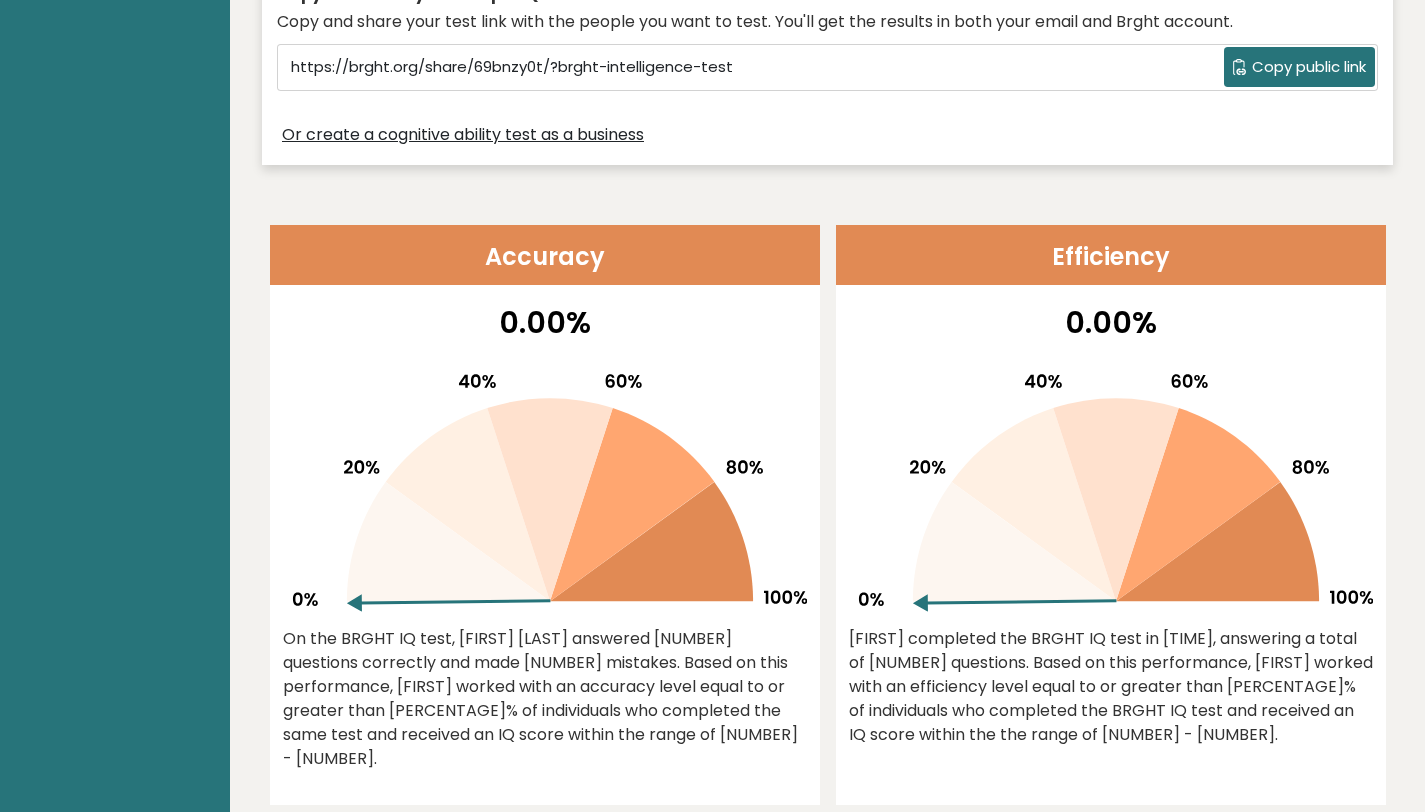 scroll, scrollTop: 0, scrollLeft: 0, axis: both 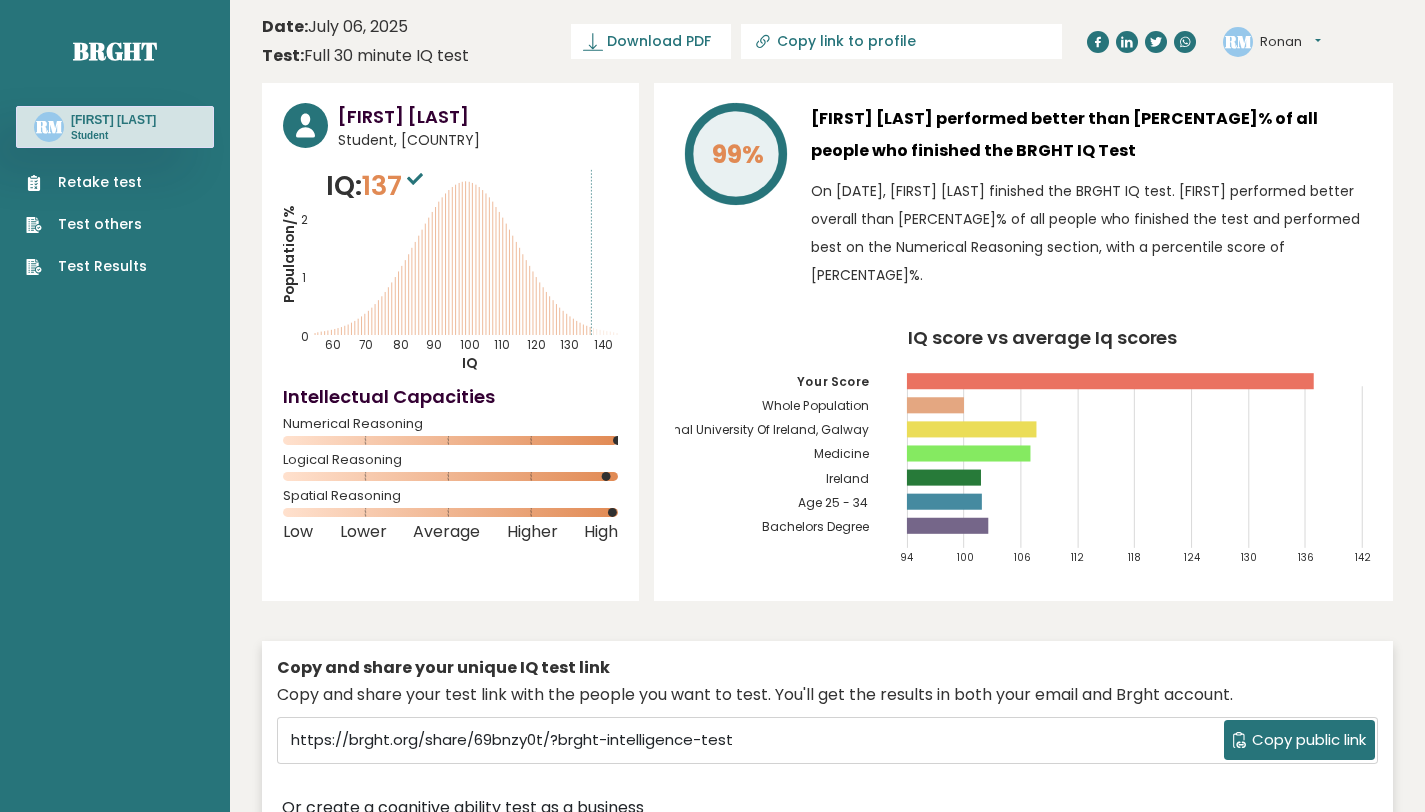 click on "National University Of Ireland, Galway" at bounding box center [754, 430] 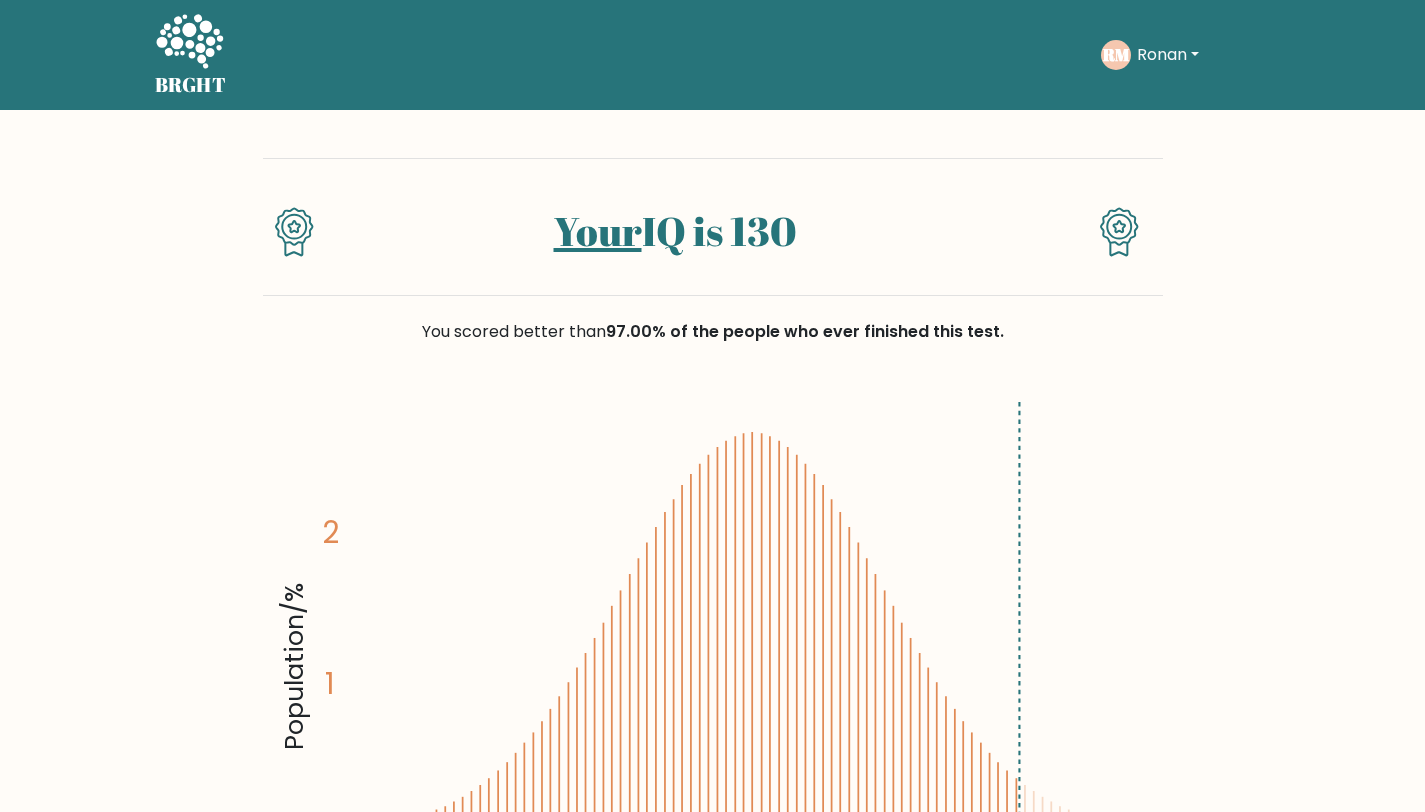 scroll, scrollTop: 0, scrollLeft: 0, axis: both 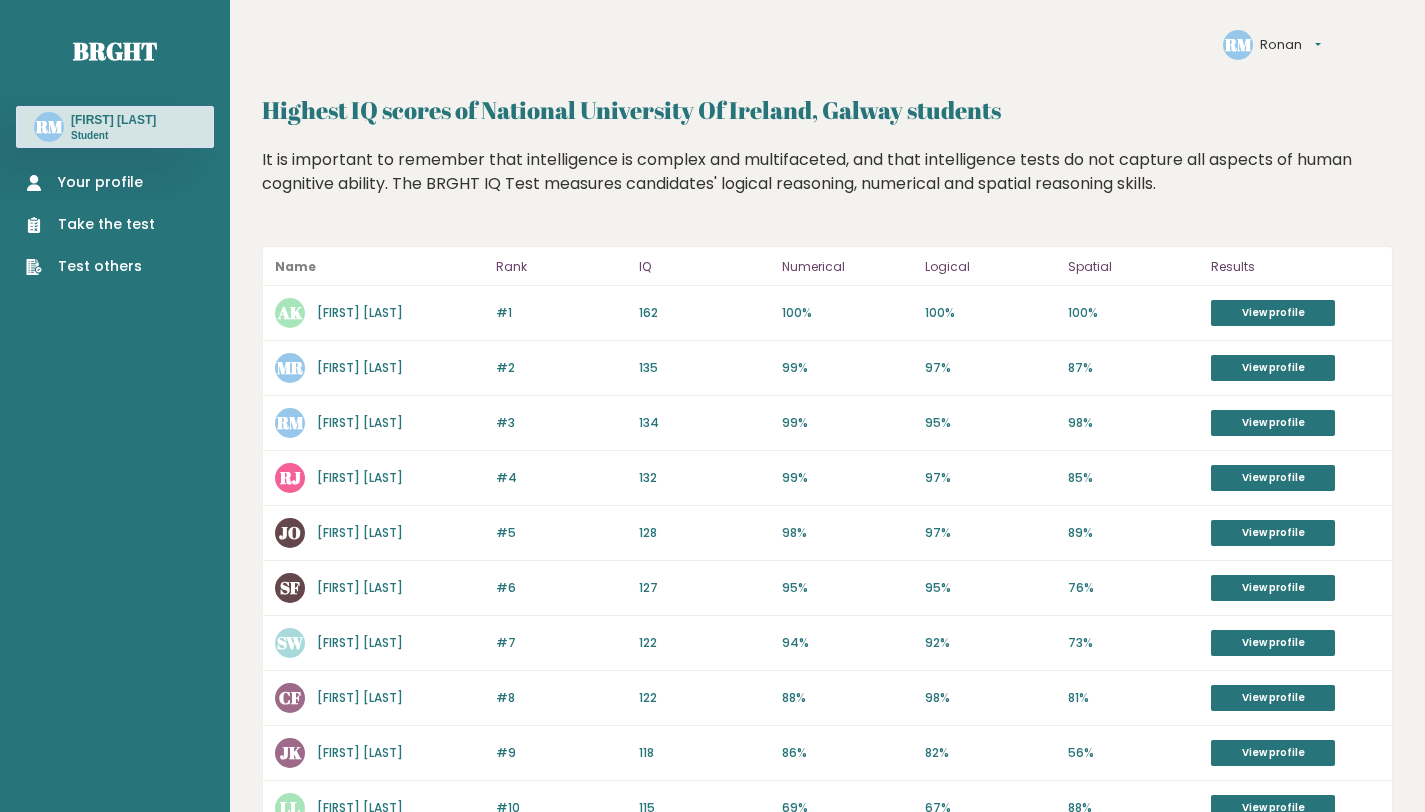 click on "[FIRST] [LAST]" at bounding box center (360, 312) 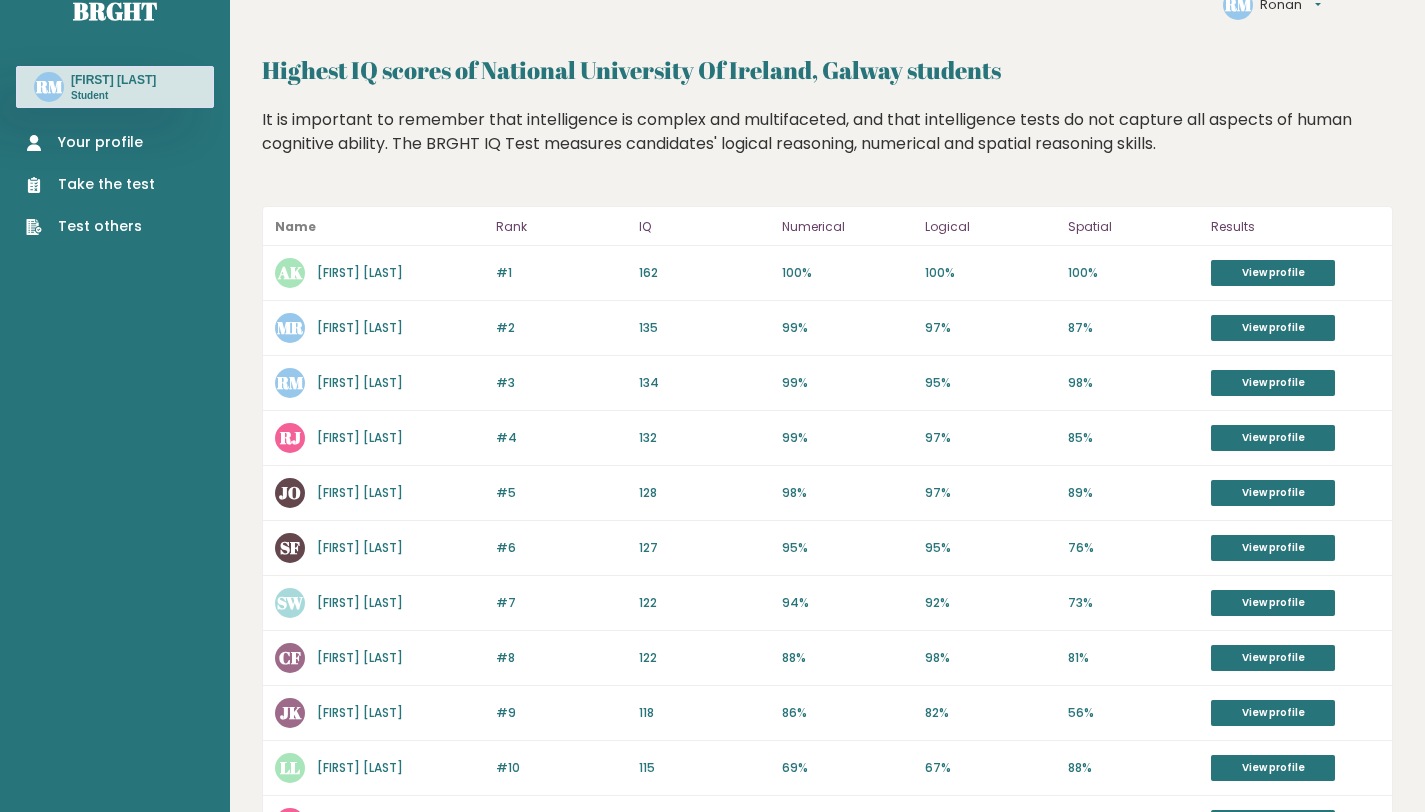 scroll, scrollTop: 0, scrollLeft: 0, axis: both 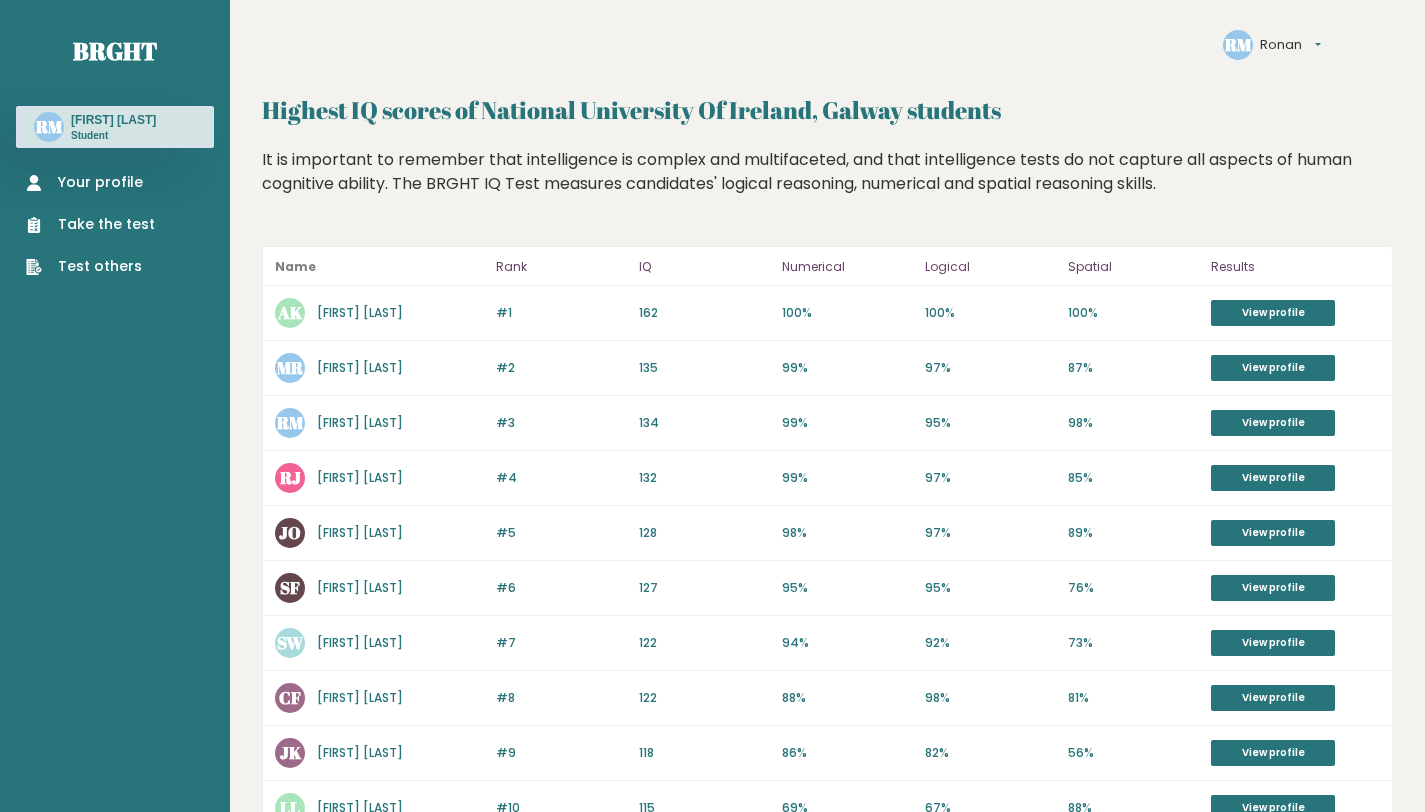click on "#3
RM
[FIRST] [LAST]
134
#3
134
99%
95%
98%
View profile" at bounding box center [827, 423] 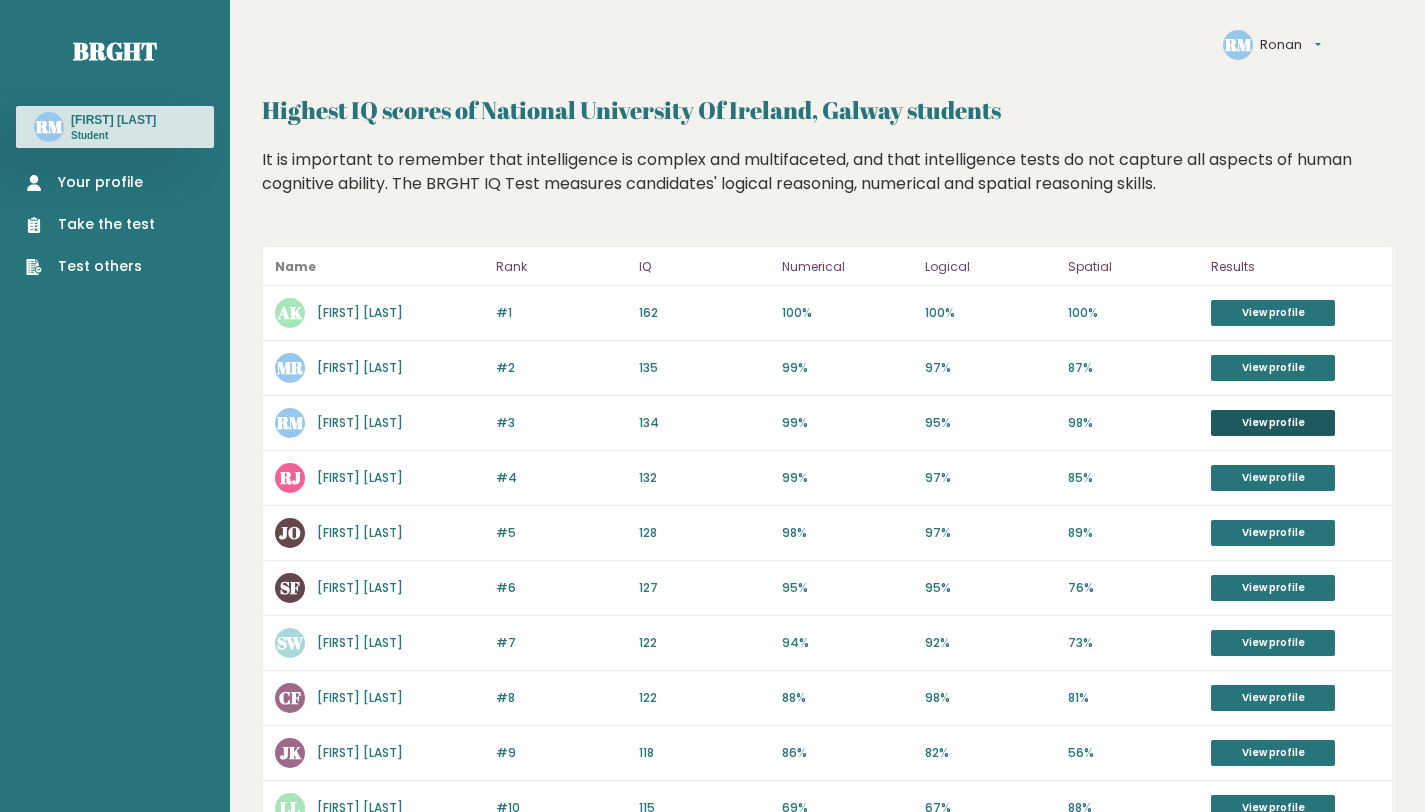 click on "View profile" at bounding box center (1273, 423) 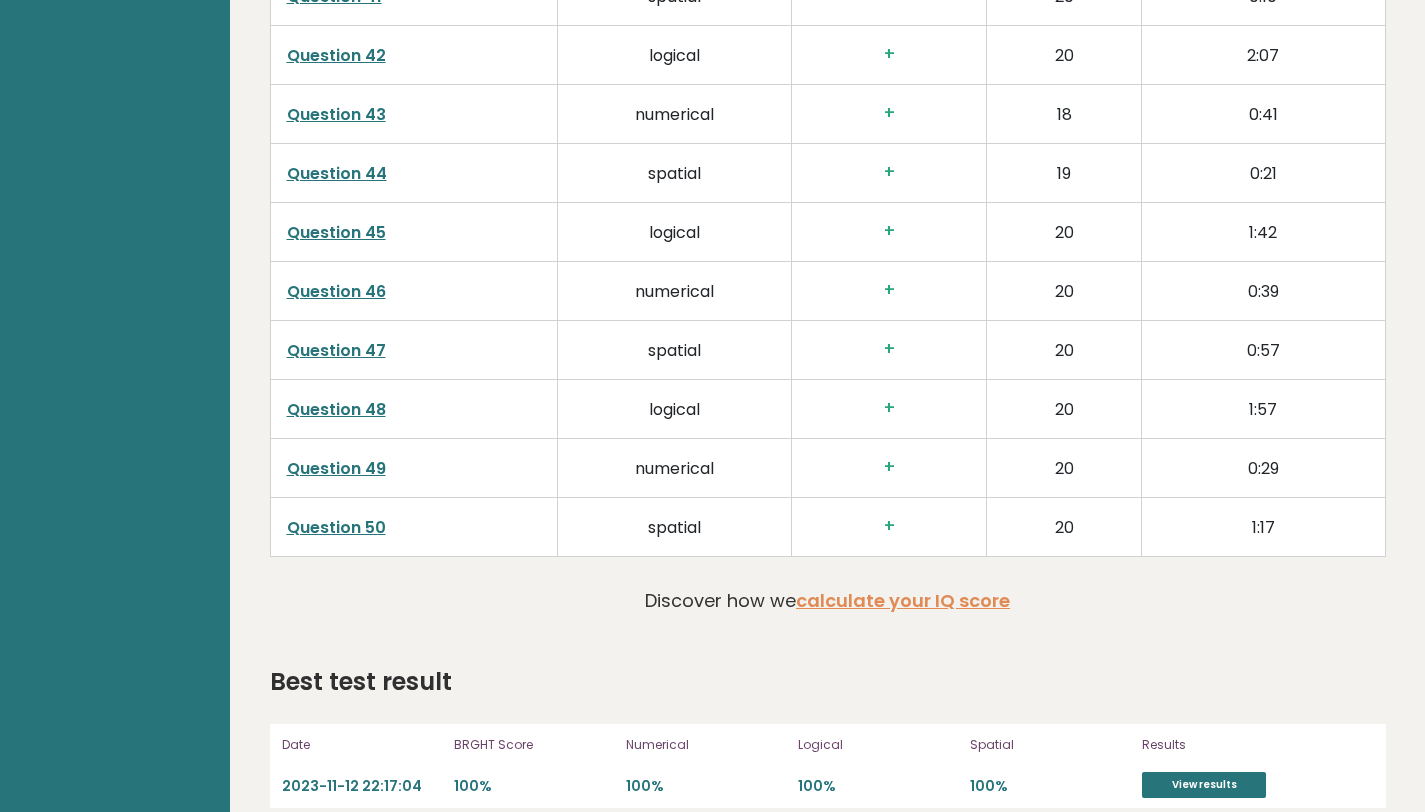 scroll, scrollTop: 5394, scrollLeft: 0, axis: vertical 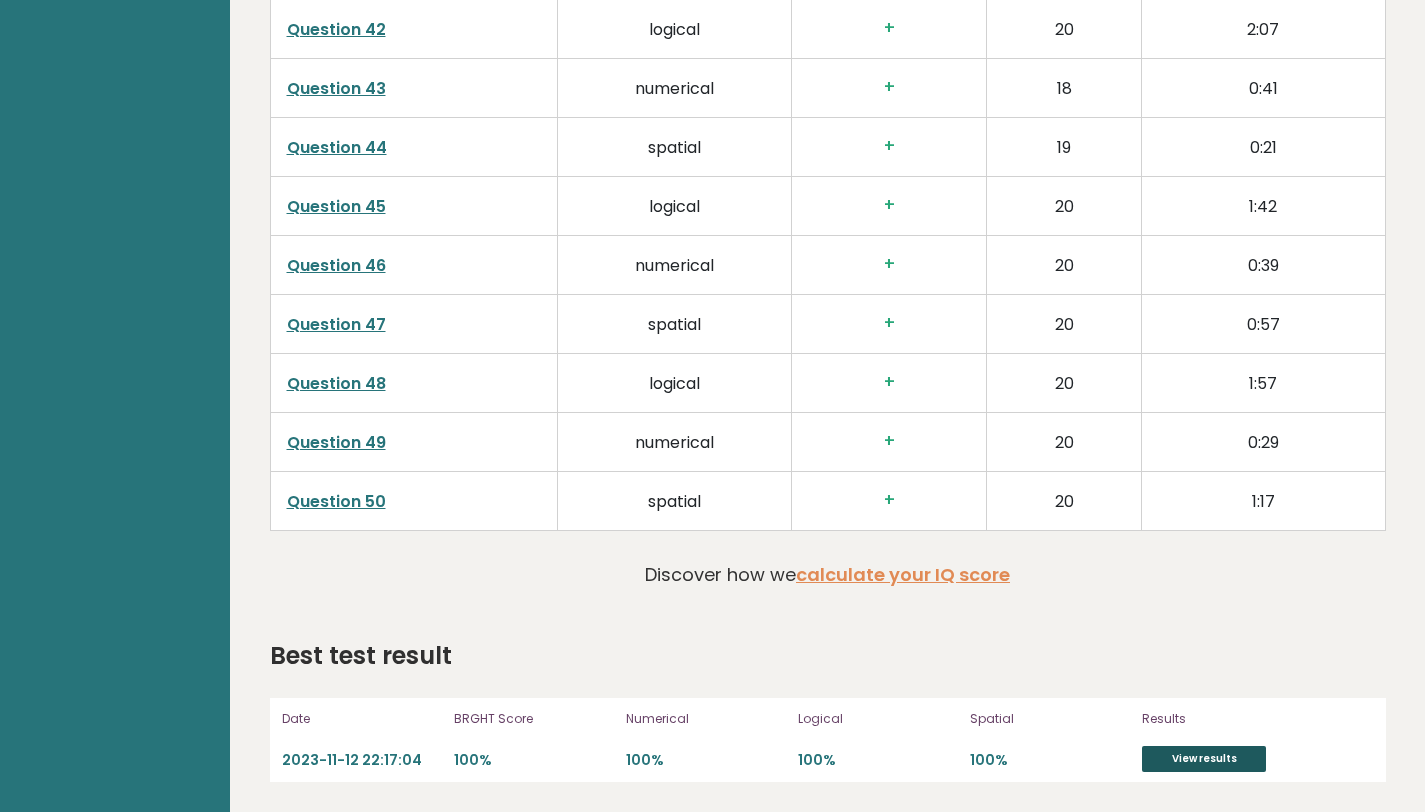 click on "View results" at bounding box center (1204, 759) 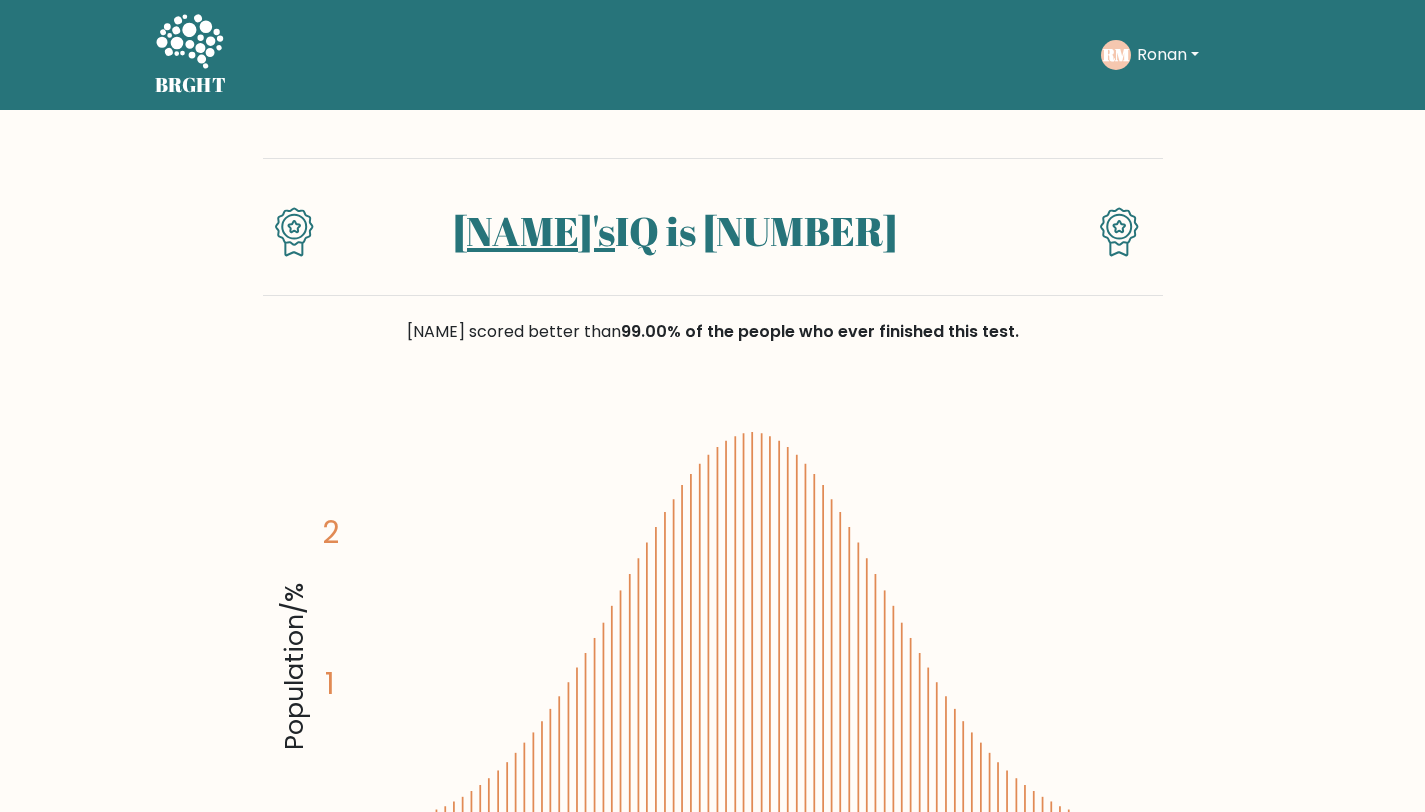 scroll, scrollTop: 0, scrollLeft: 0, axis: both 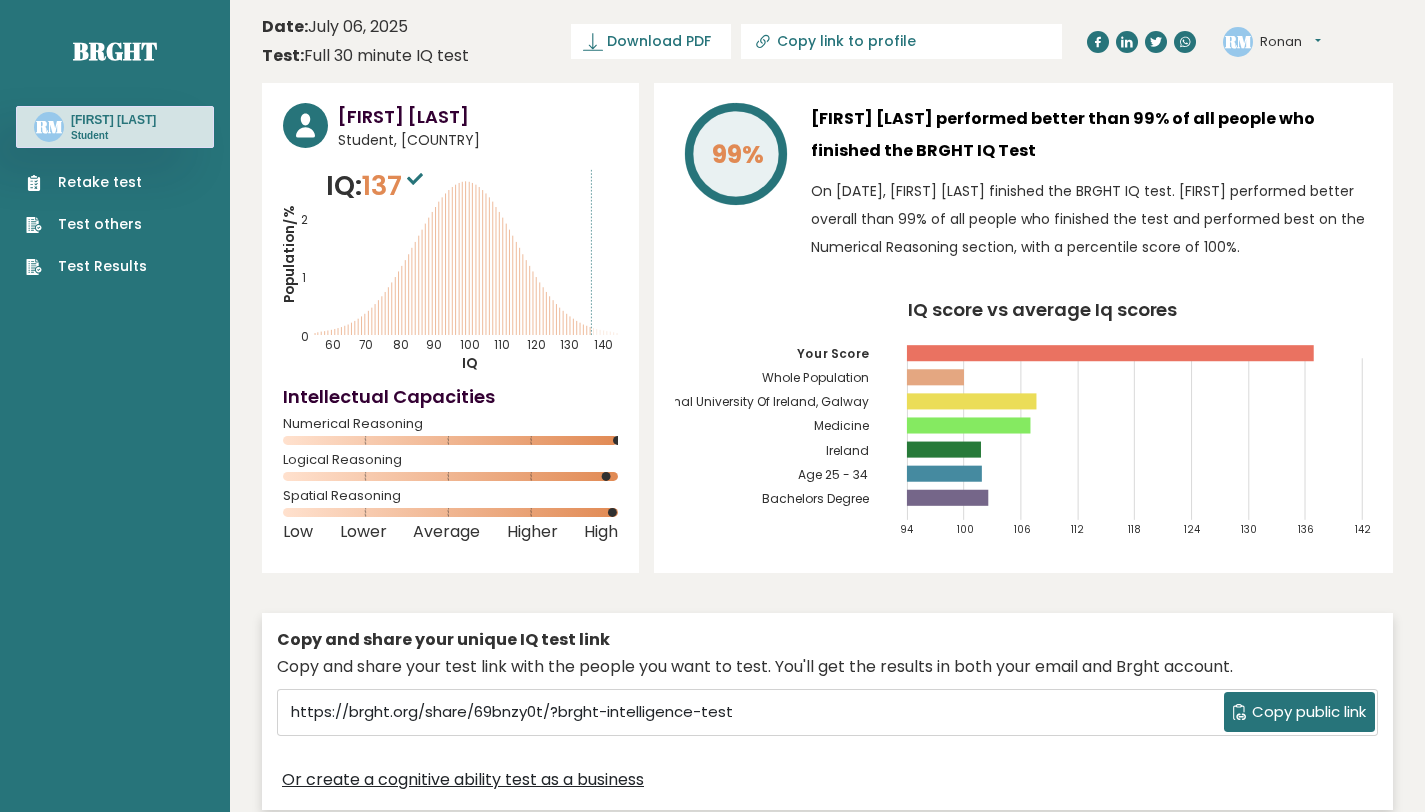 click on "99%" at bounding box center (738, 154) 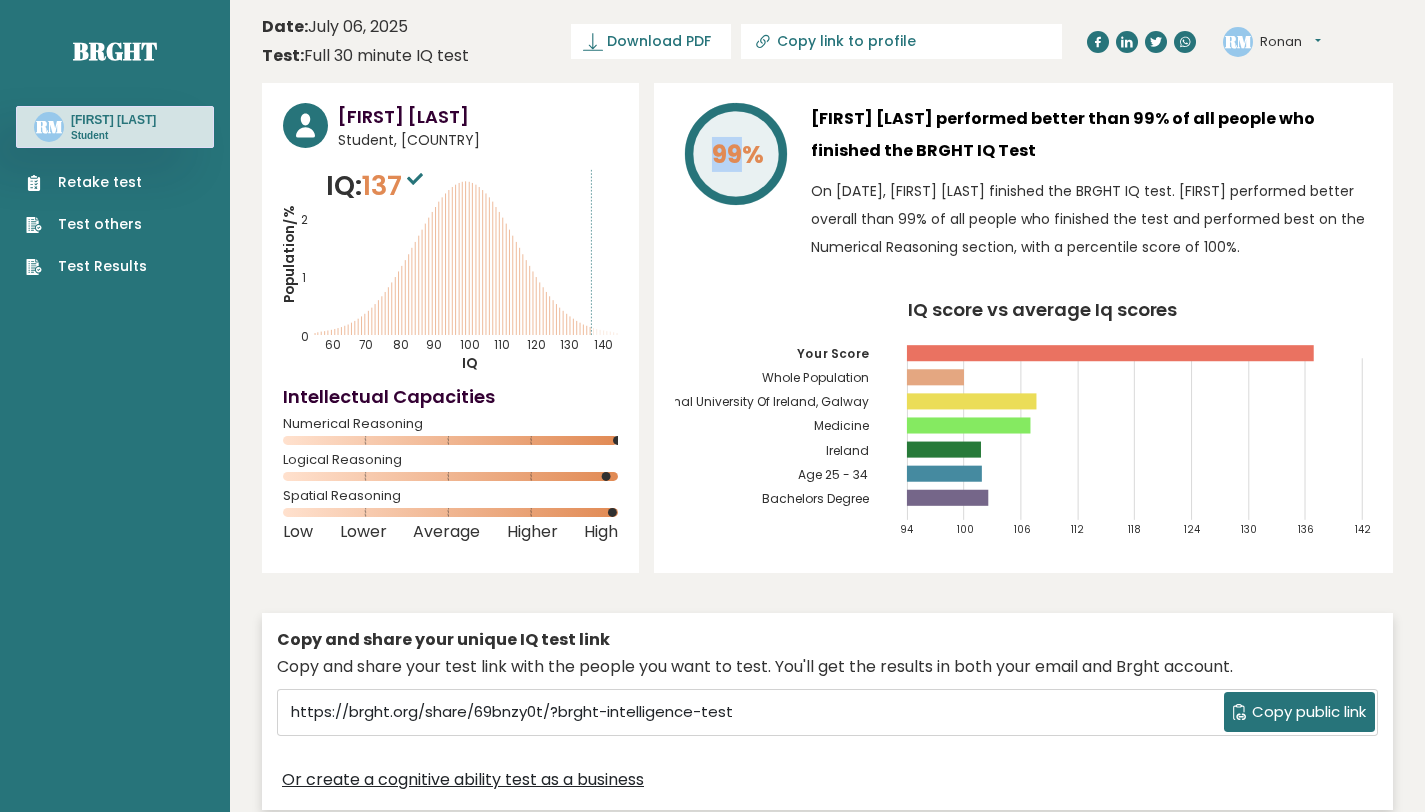 click on "99%" at bounding box center (738, 154) 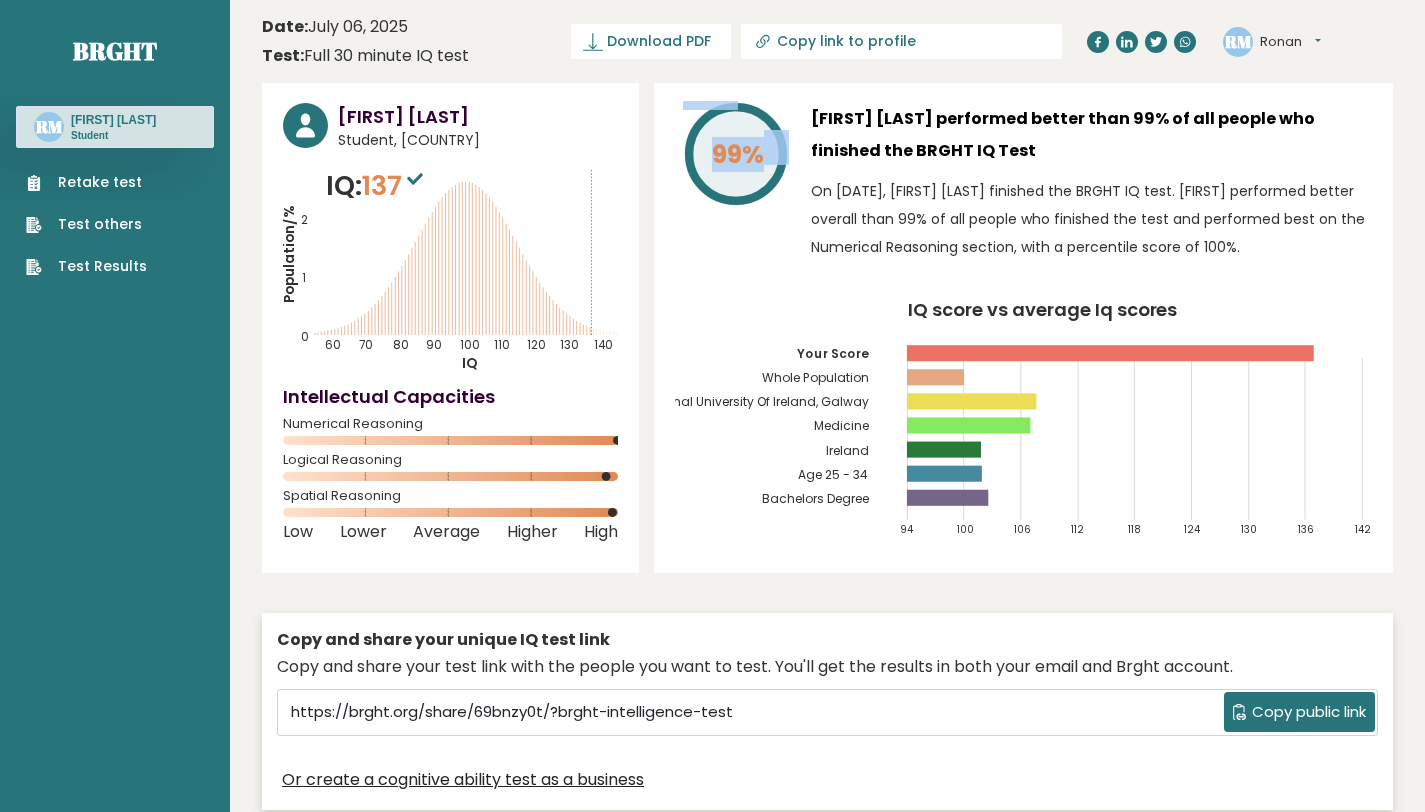 click on "99%" at bounding box center [738, 154] 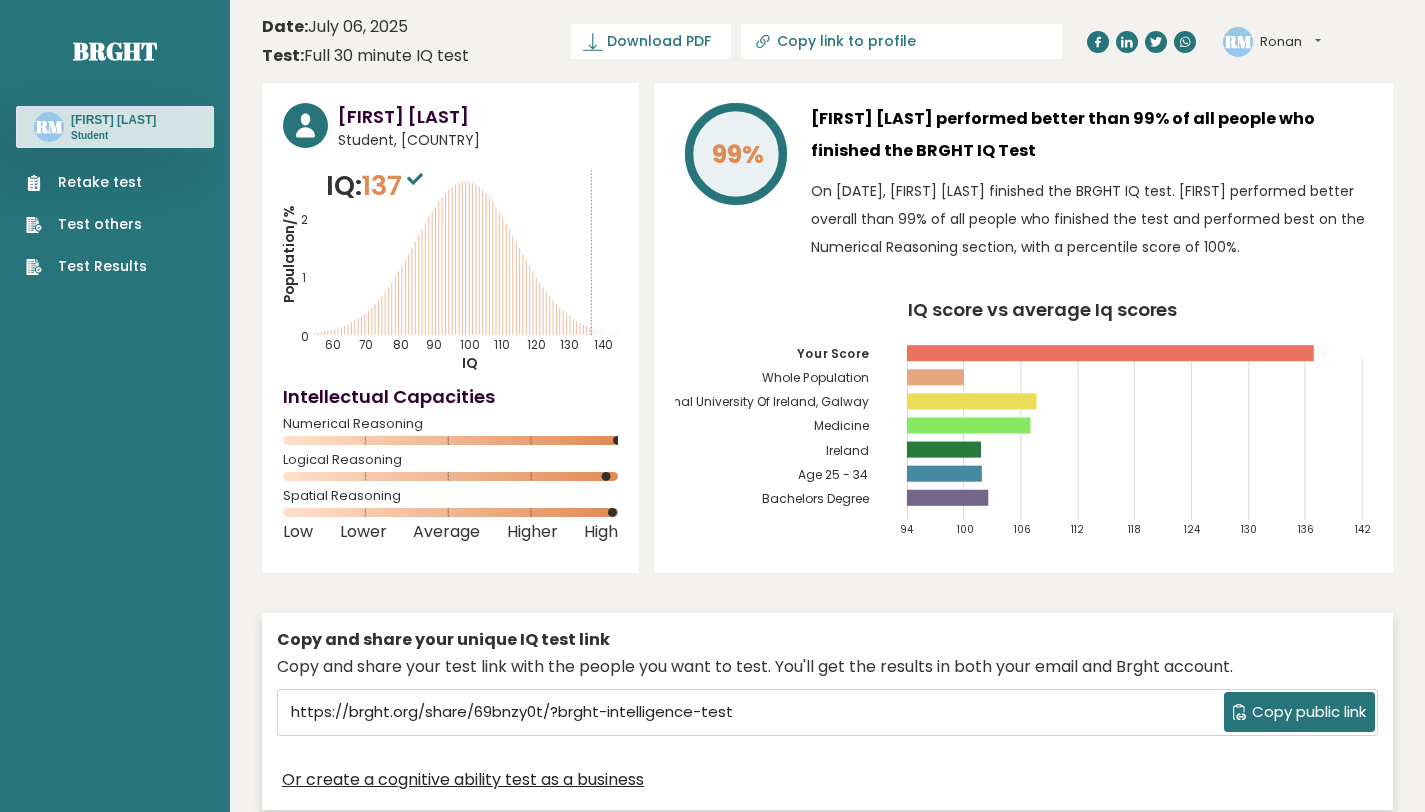 click on "99%" at bounding box center [738, 154] 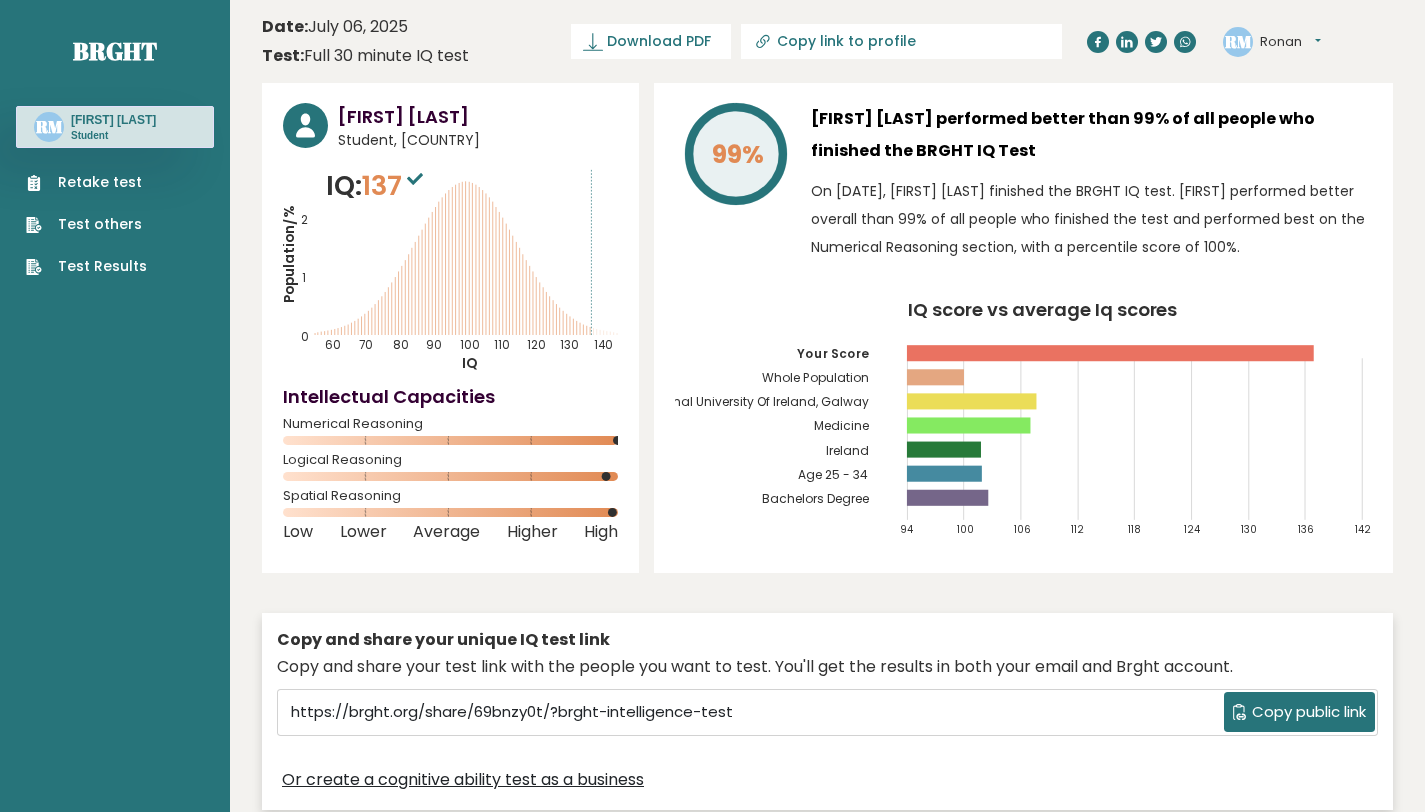 drag, startPoint x: 812, startPoint y: 191, endPoint x: 1293, endPoint y: 236, distance: 483.1004 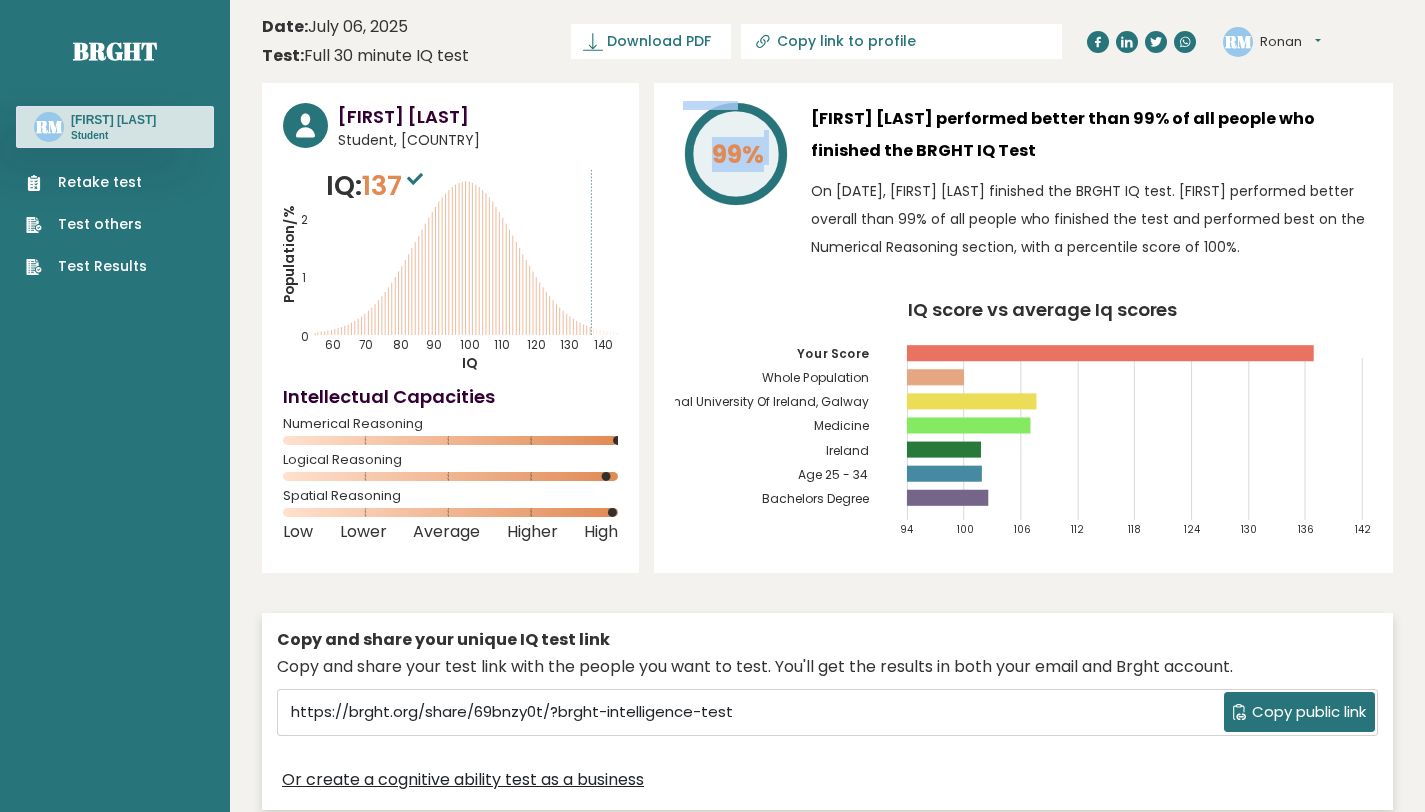 drag, startPoint x: 766, startPoint y: 156, endPoint x: 706, endPoint y: 153, distance: 60.074955 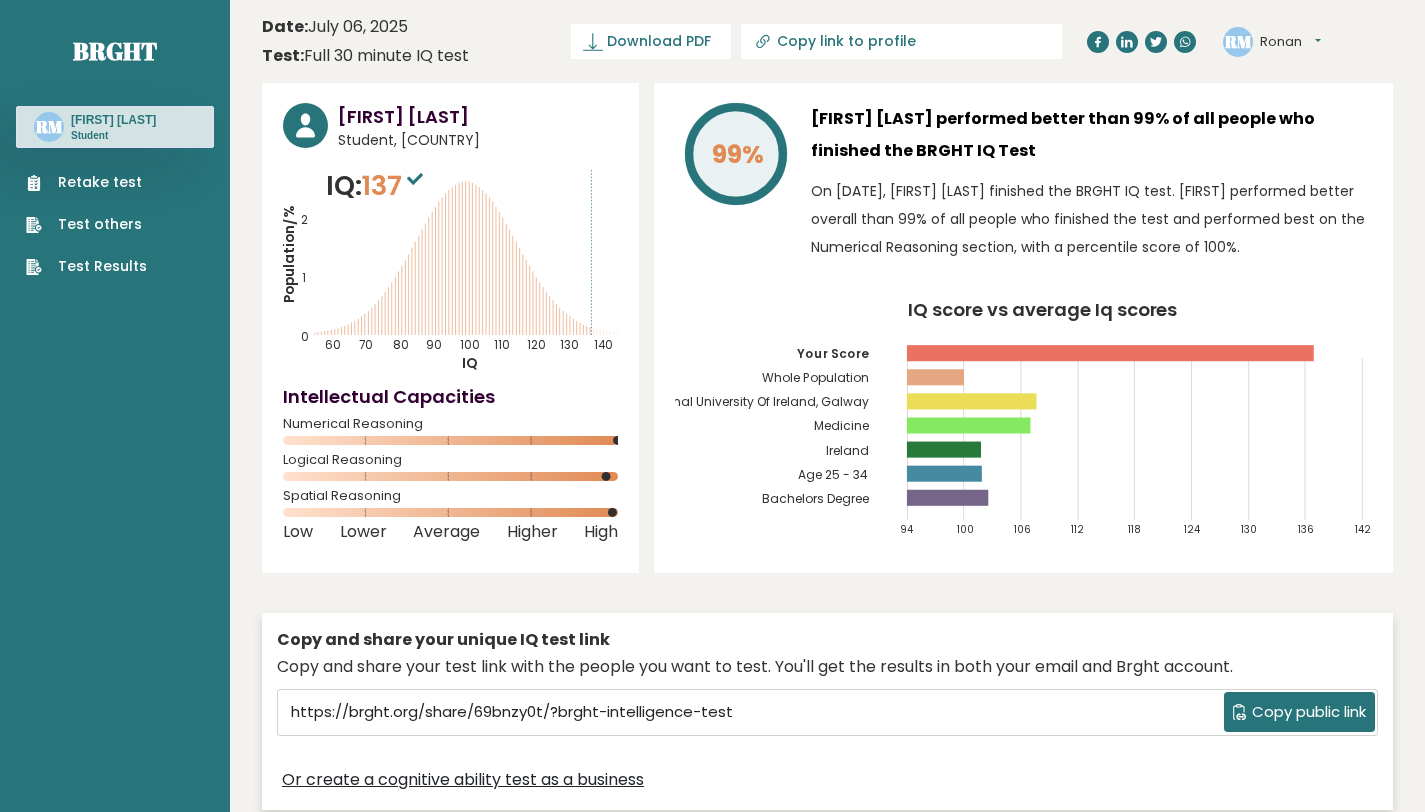 click at bounding box center [736, 154] 